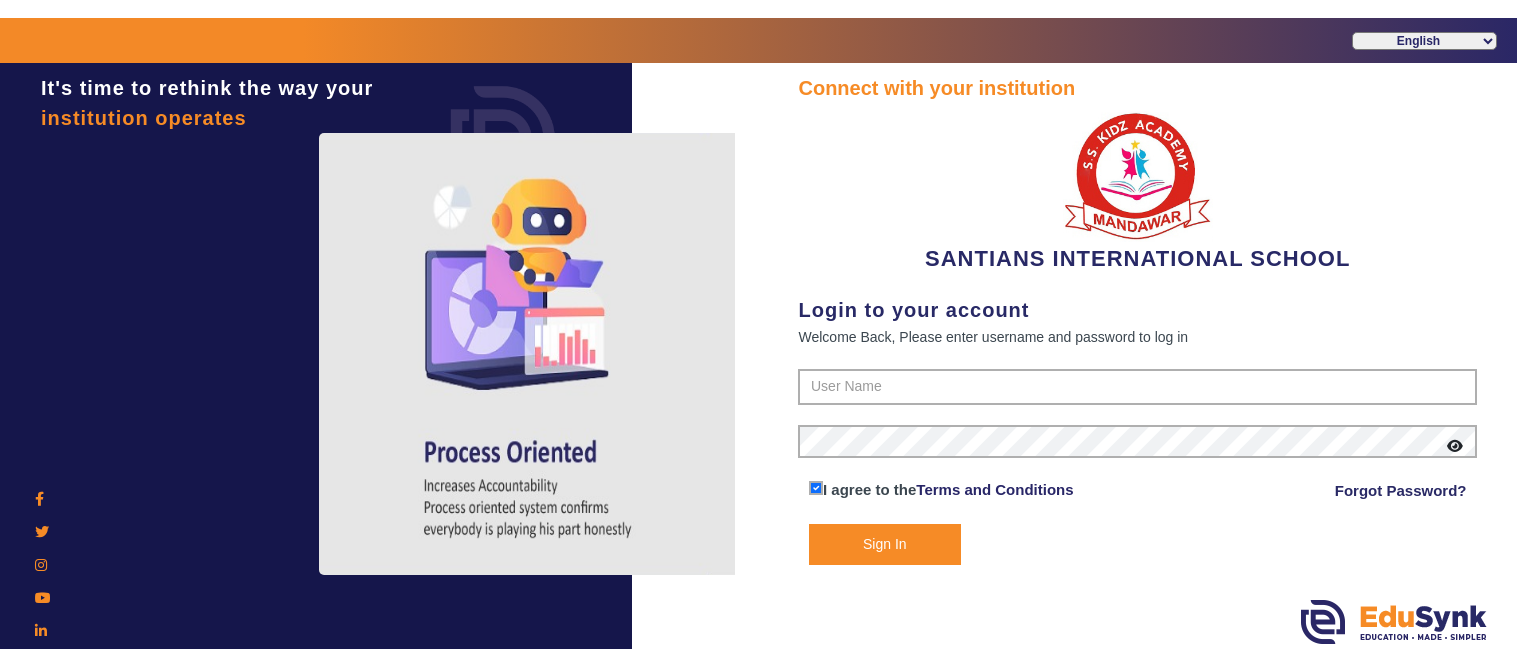 scroll, scrollTop: 0, scrollLeft: 0, axis: both 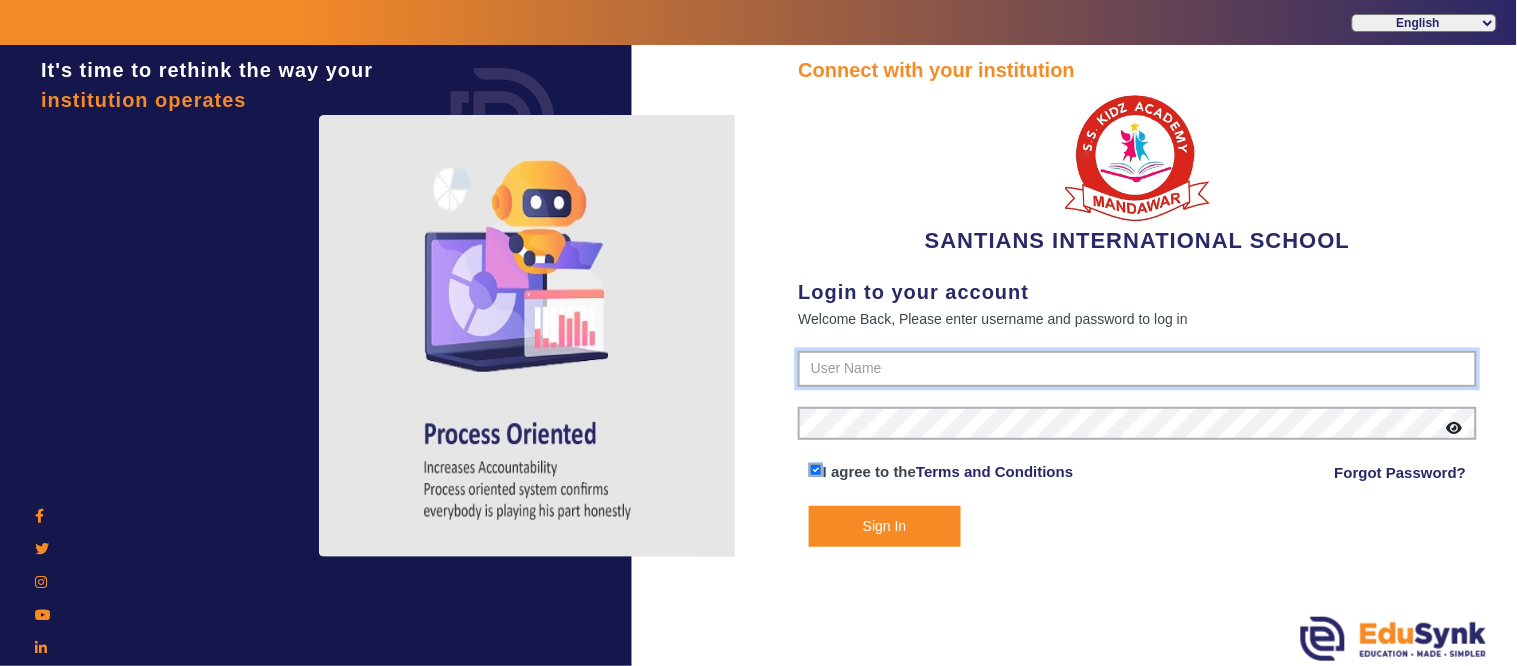 type on "[PHONE]" 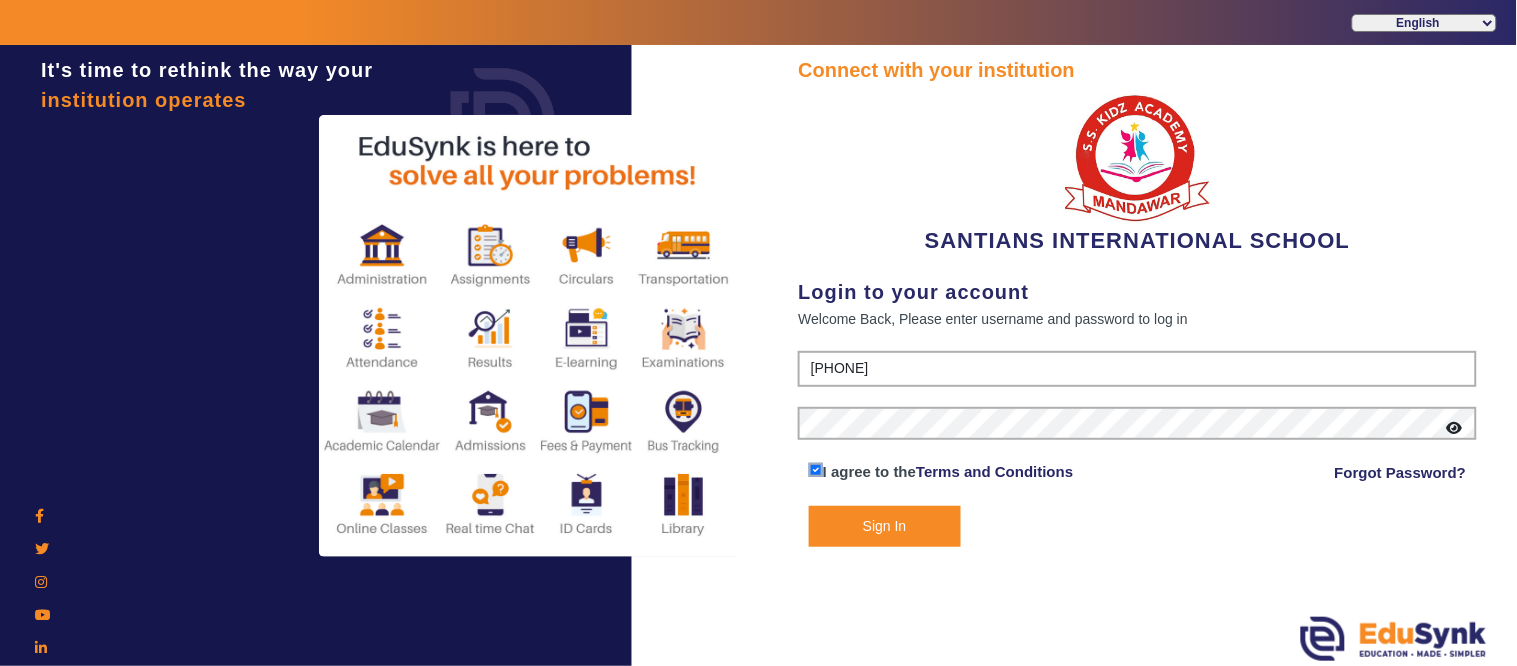 click on "Connect with your institution SANTIANS INTERNATIONAL SCHOOL Login to your account Welcome Back, Please enter username and password to log in [PHONE] I agree to the Terms and Conditions Forgot Password? Sign In" 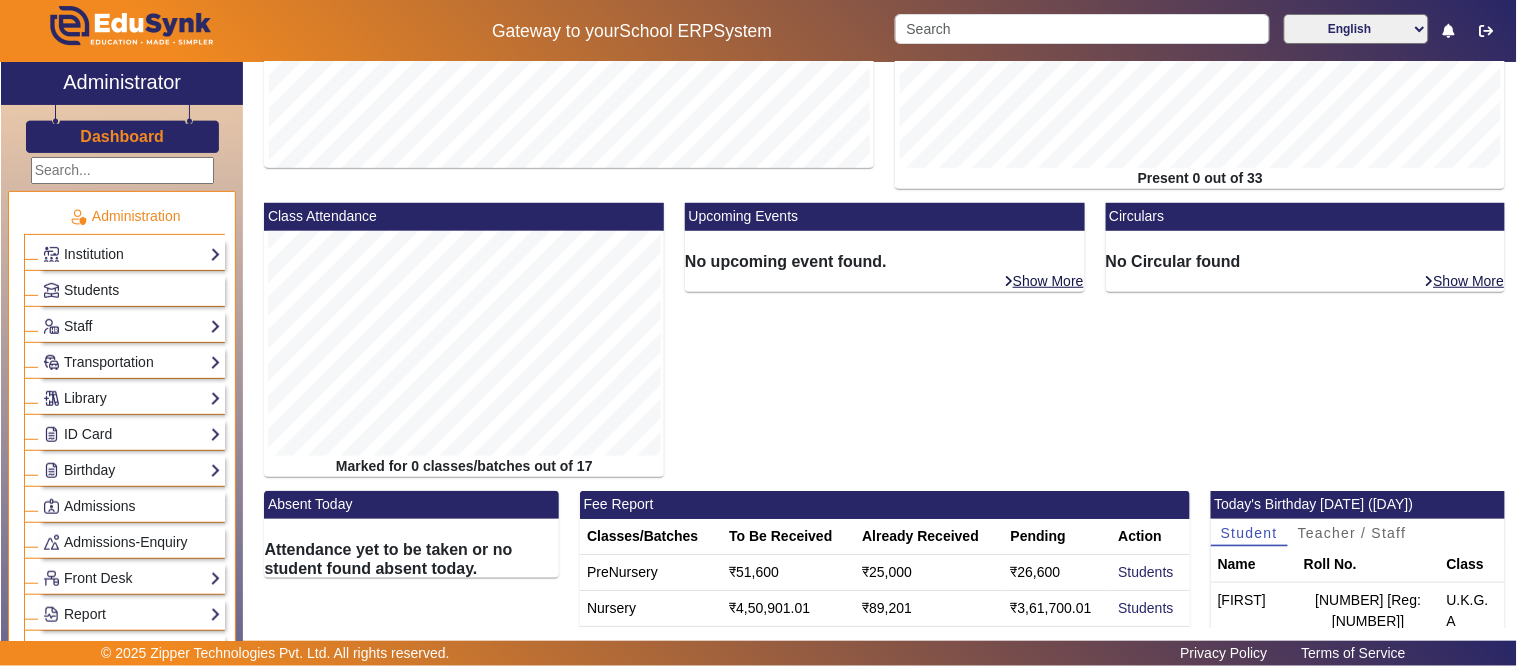 scroll, scrollTop: 440, scrollLeft: 0, axis: vertical 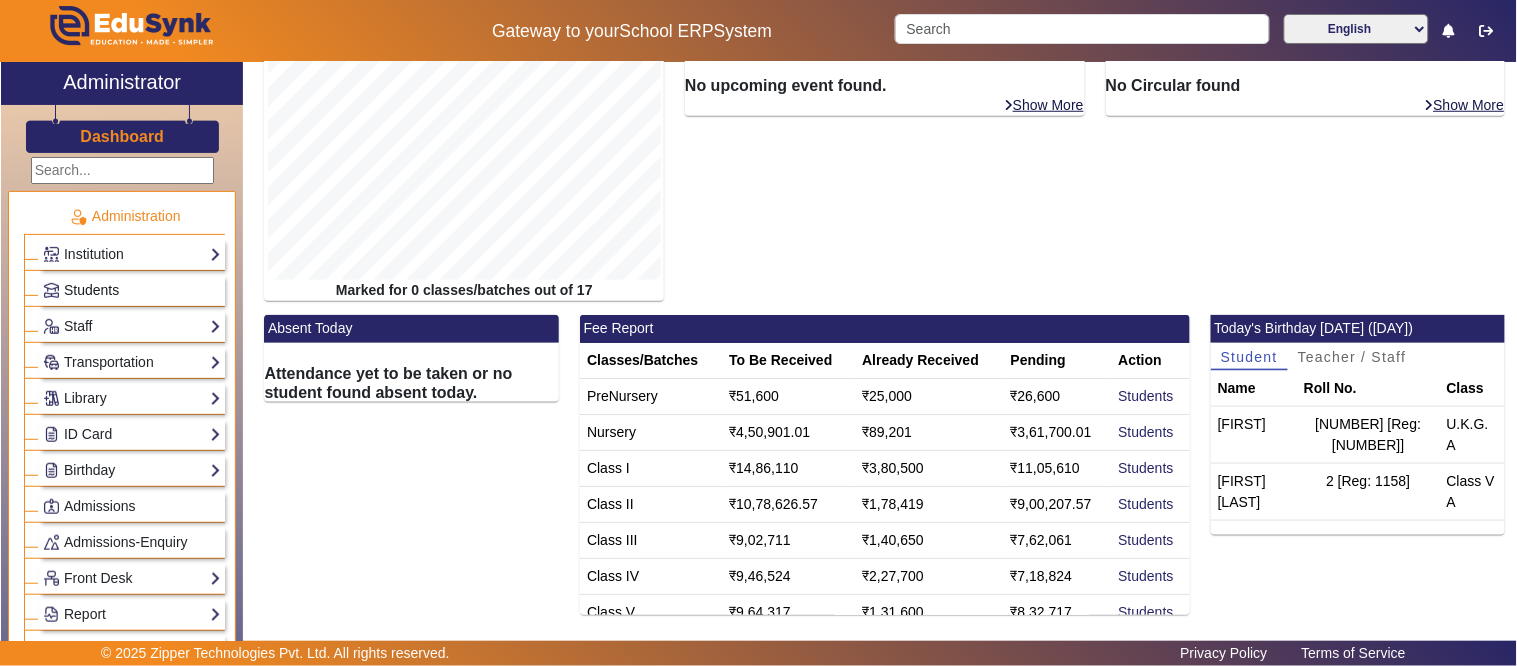 click on "Students" 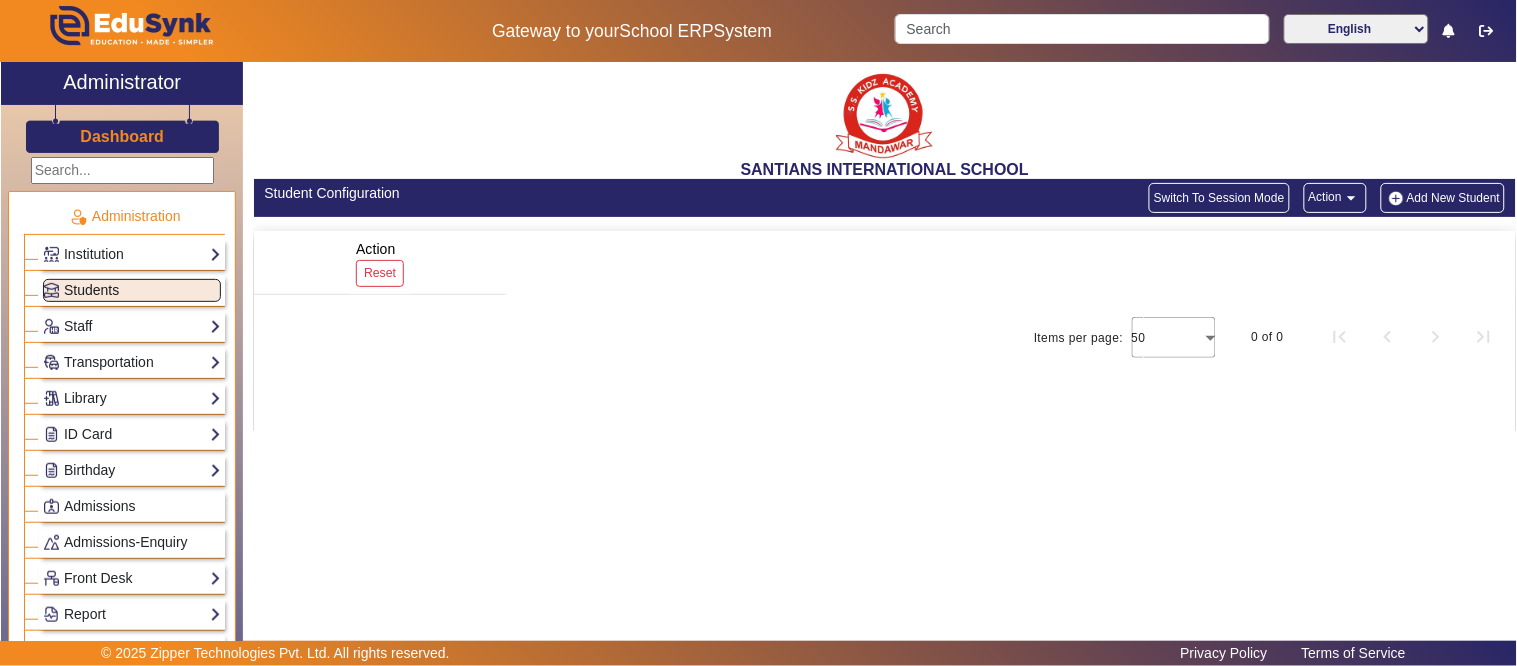 scroll, scrollTop: 0, scrollLeft: 0, axis: both 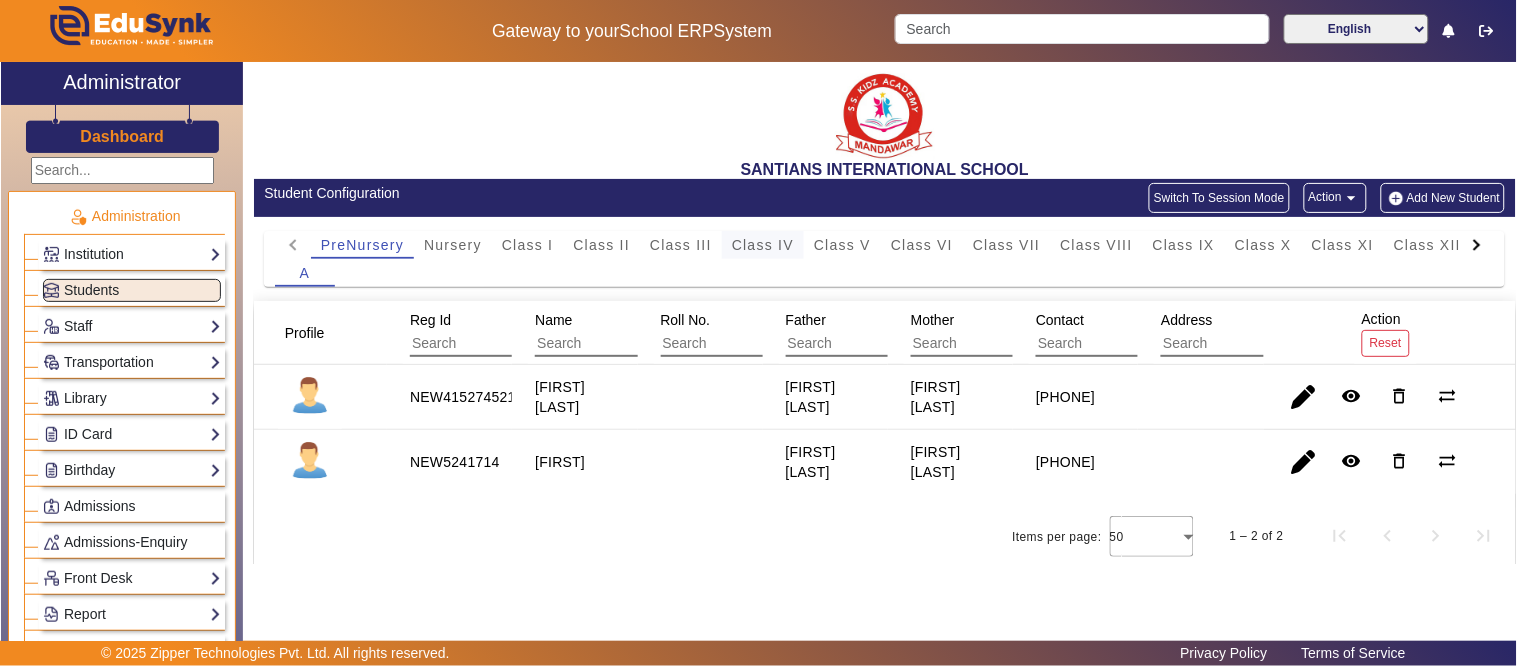 click on "Class IV" at bounding box center (763, 245) 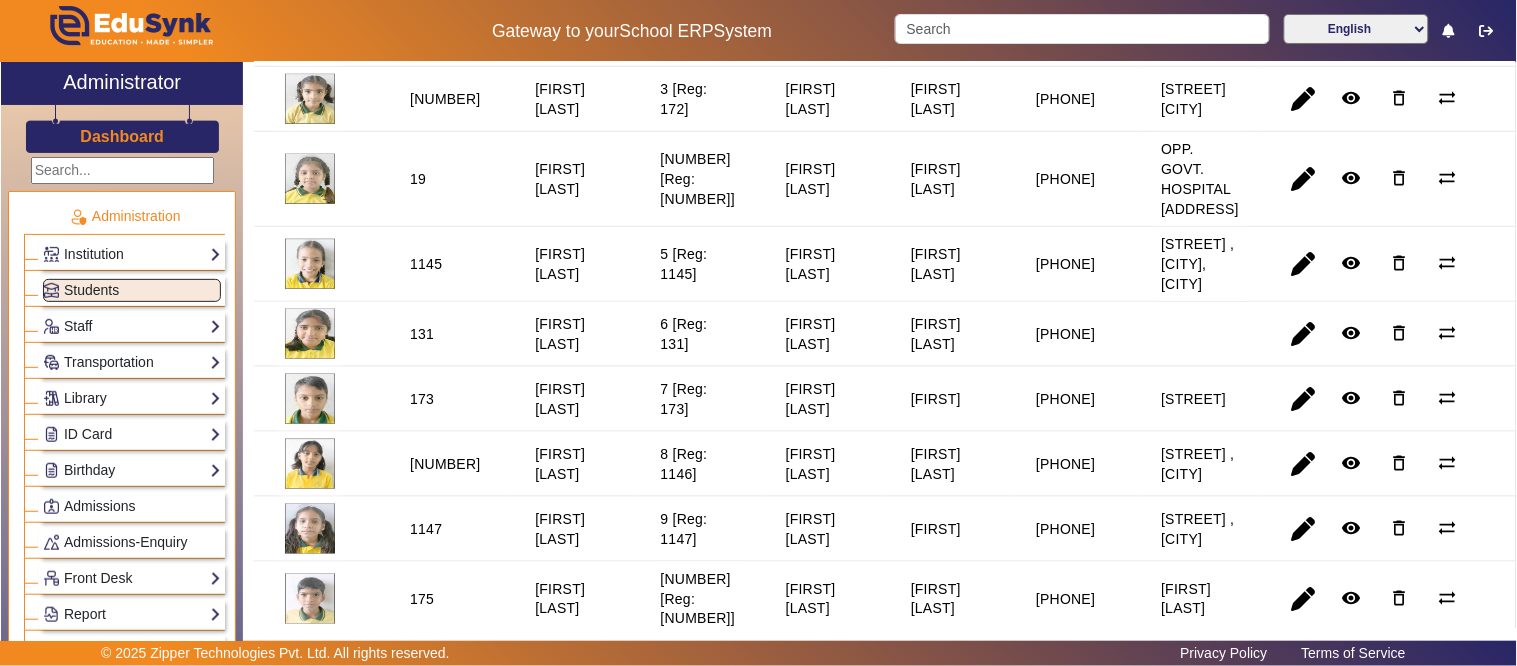 scroll, scrollTop: 555, scrollLeft: 0, axis: vertical 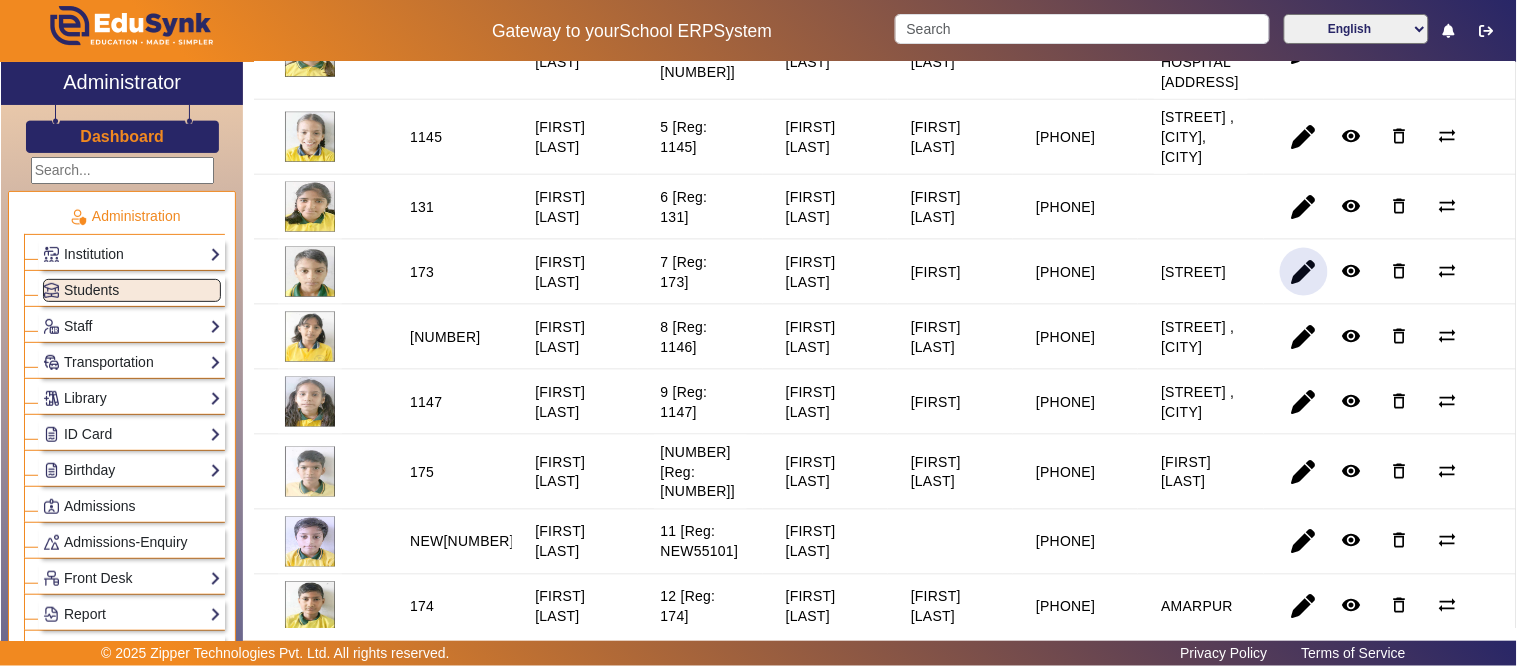 click 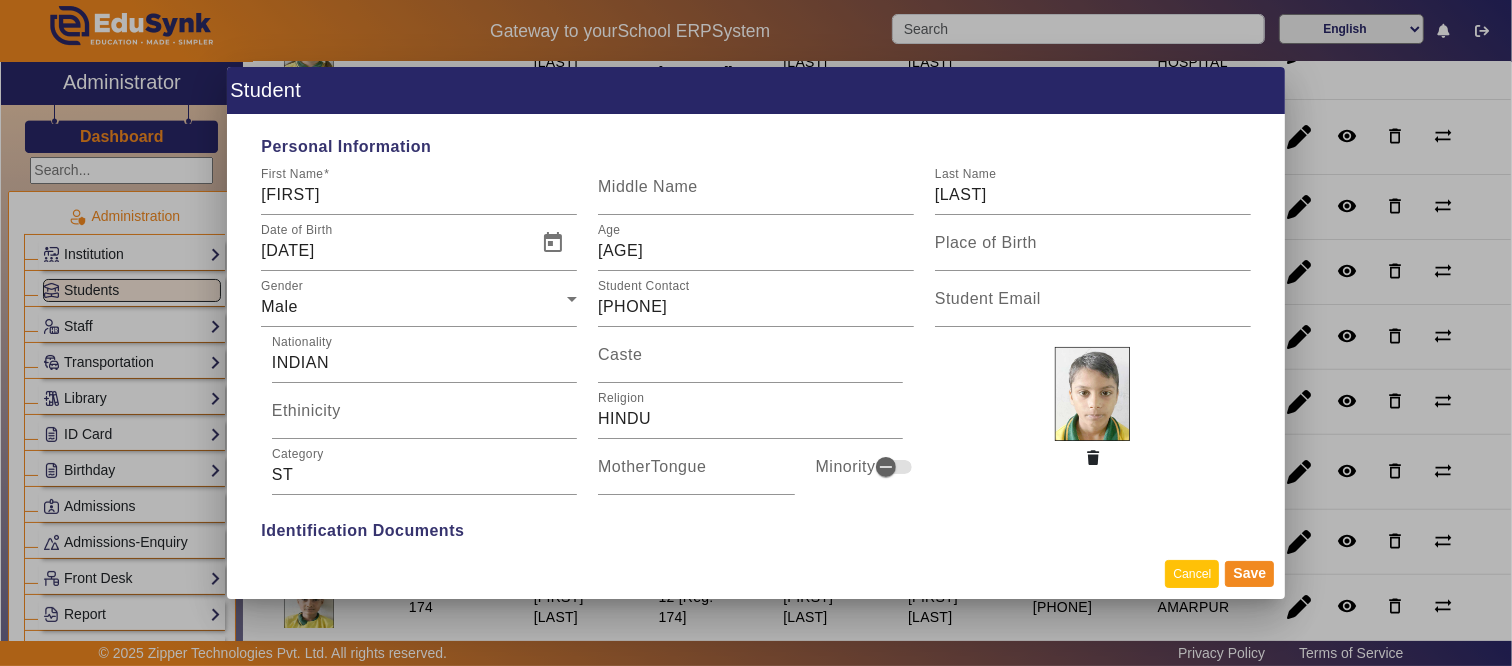 click on "Cancel" at bounding box center [1192, 573] 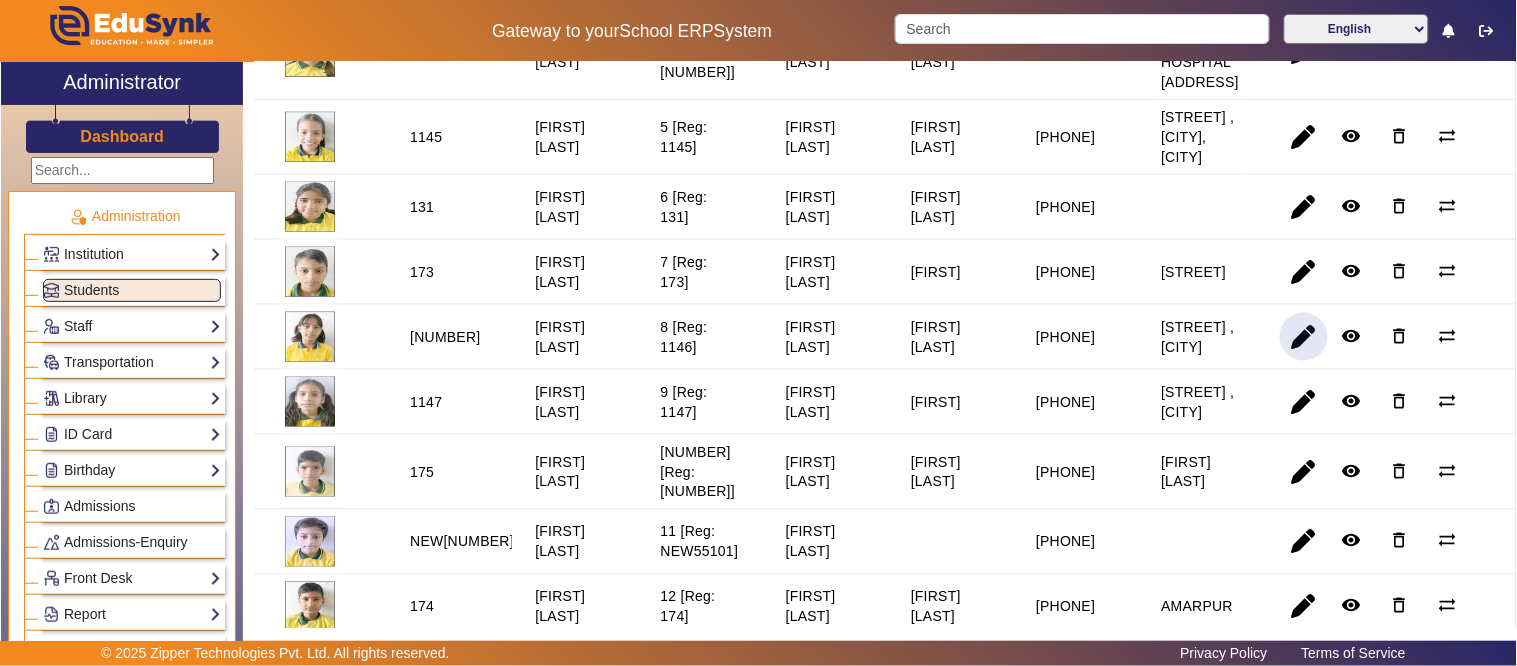 click 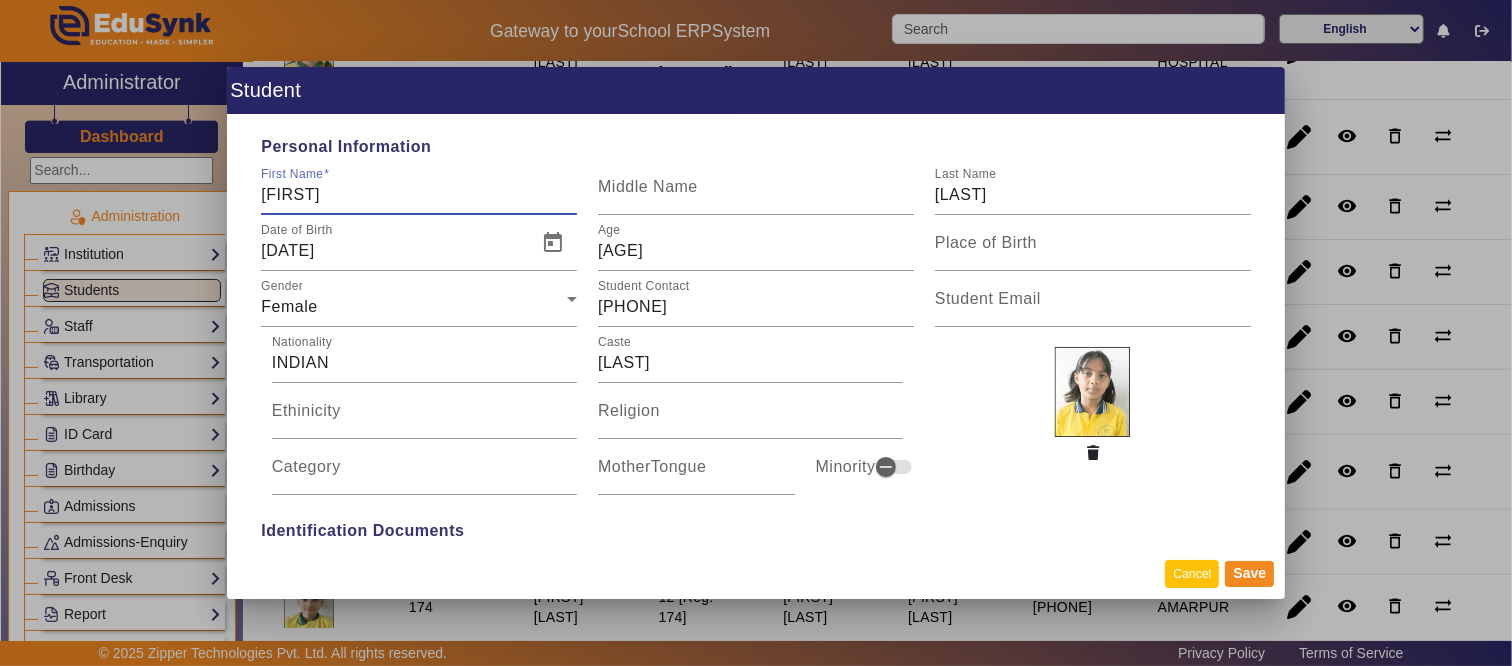 click on "Cancel" at bounding box center (1192, 573) 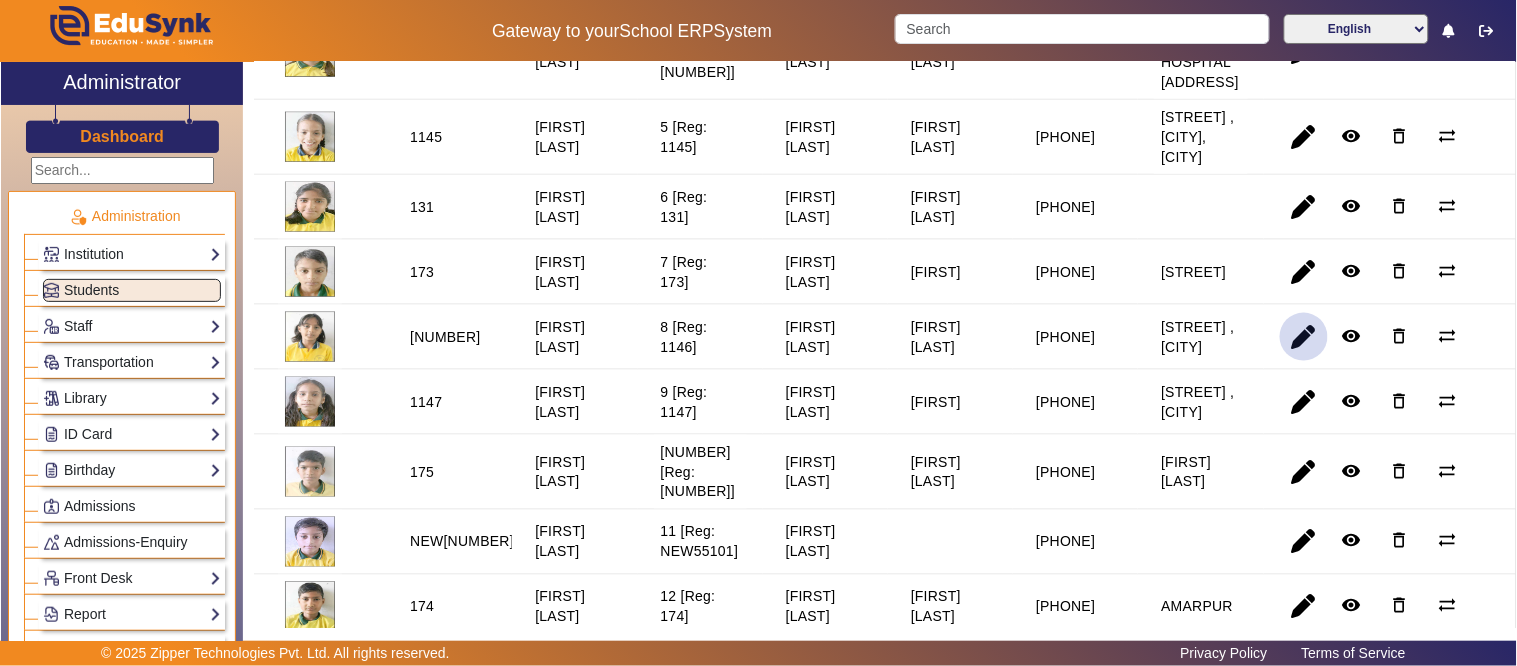 click 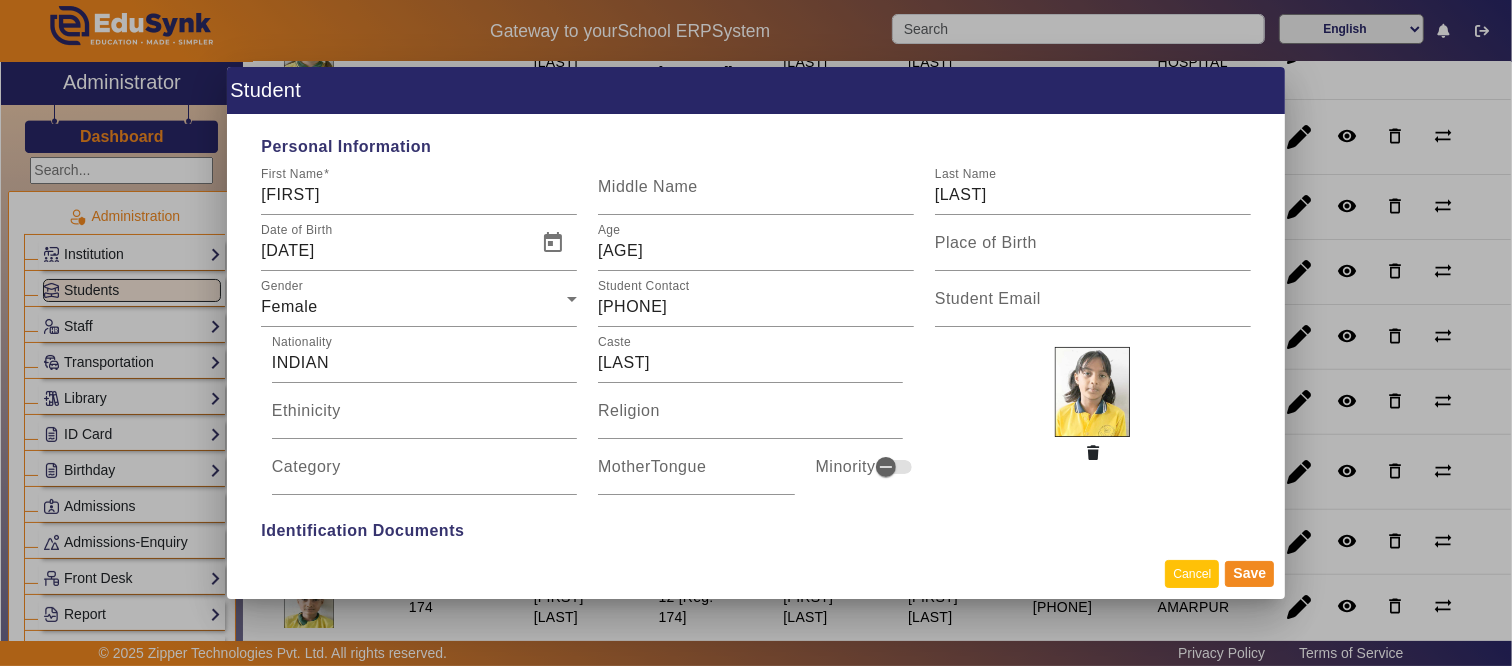 click on "Cancel" at bounding box center [1192, 573] 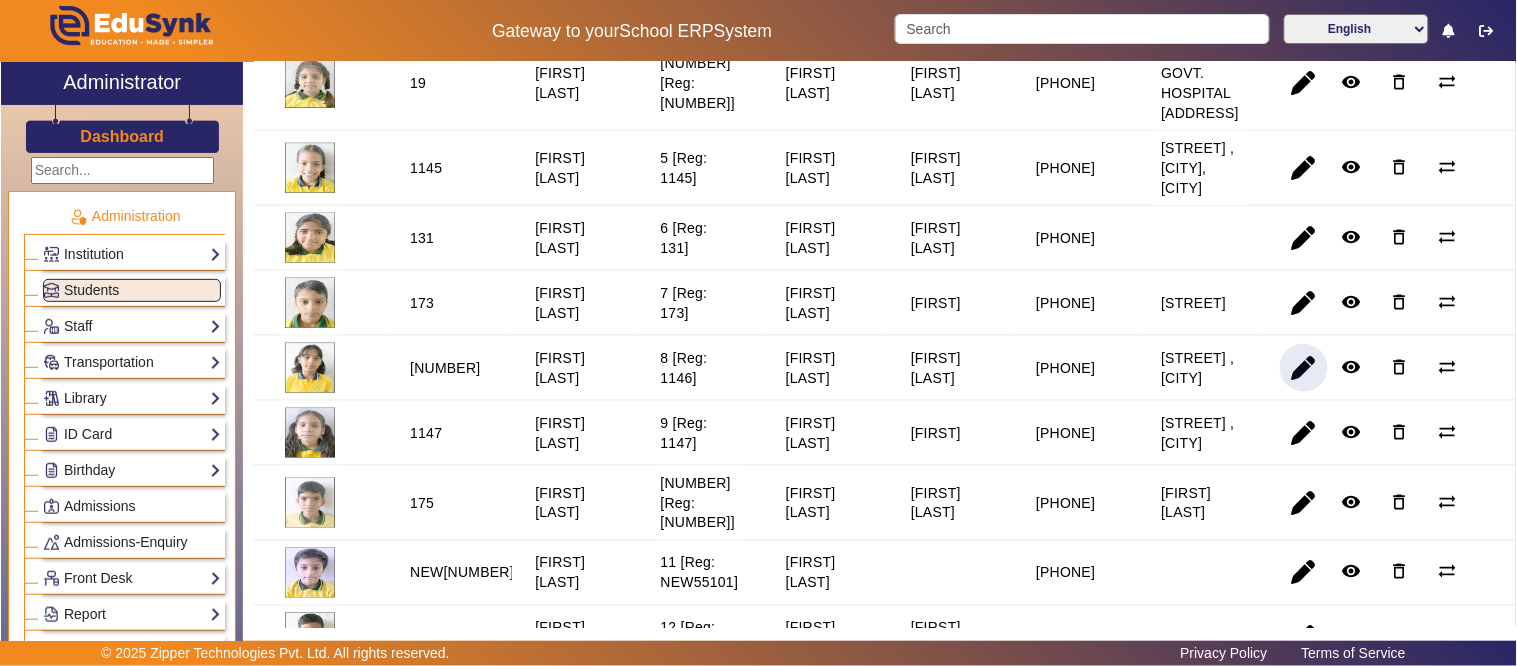 scroll, scrollTop: 555, scrollLeft: 0, axis: vertical 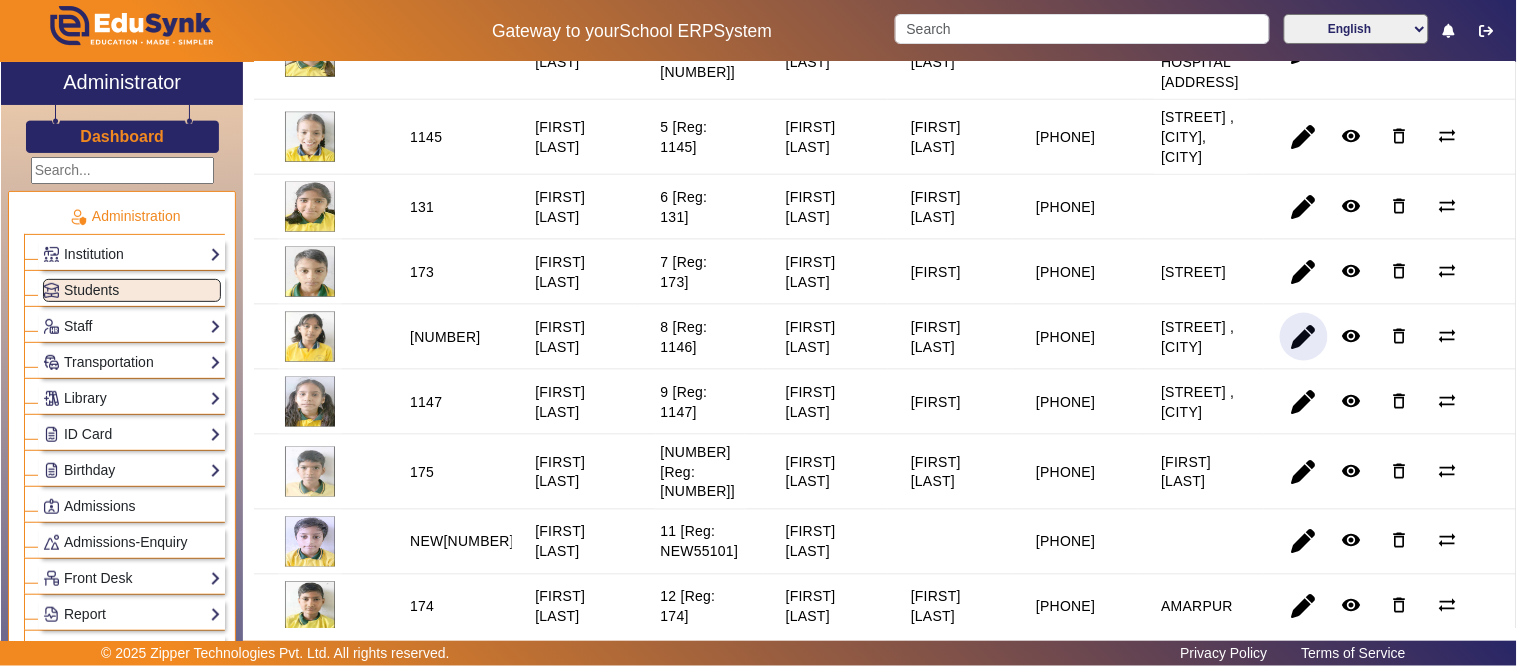 click 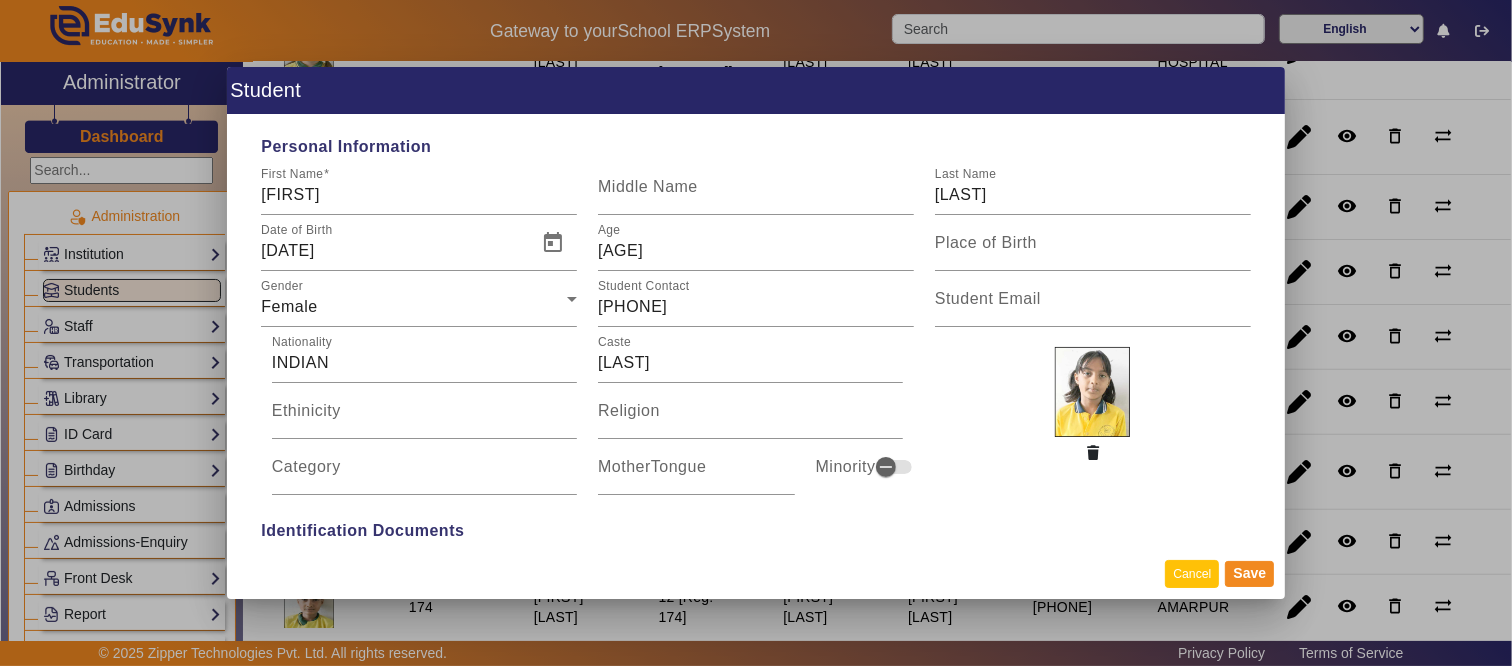click on "Cancel" at bounding box center [1192, 573] 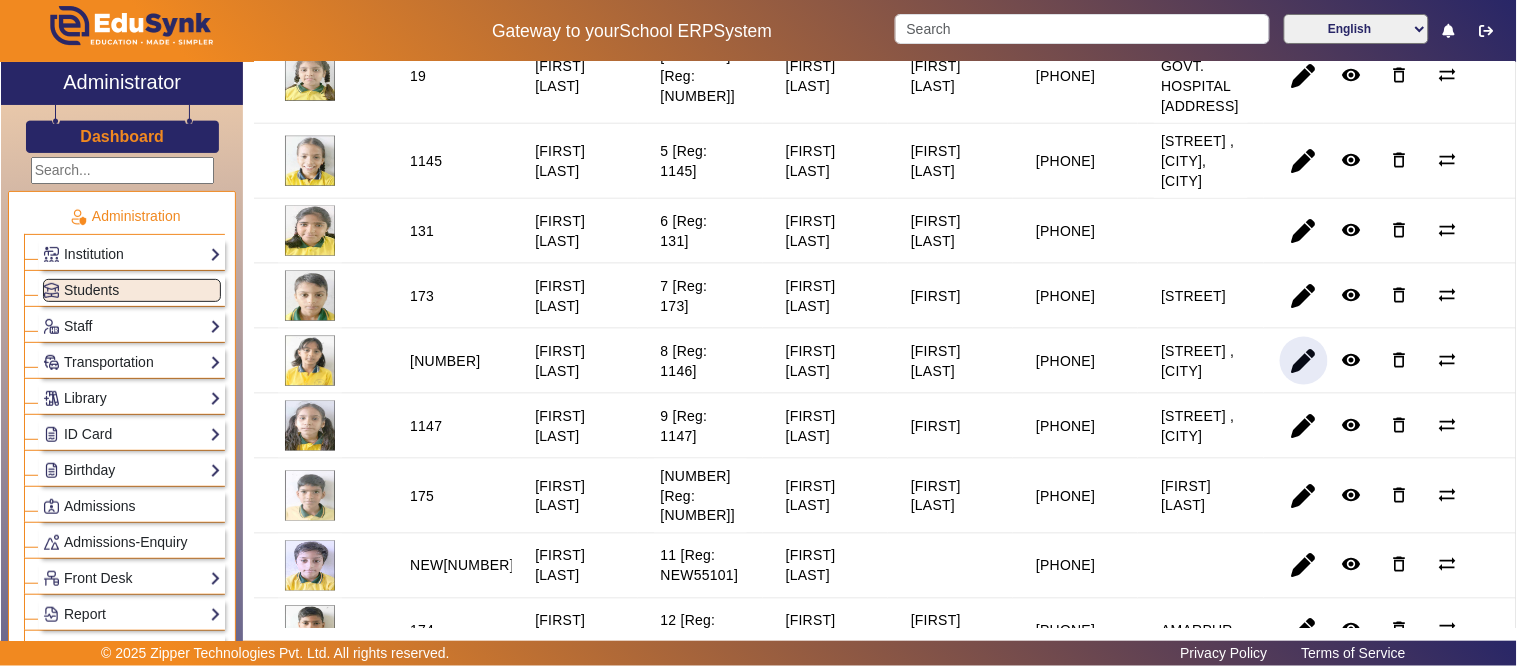 scroll, scrollTop: 666, scrollLeft: 0, axis: vertical 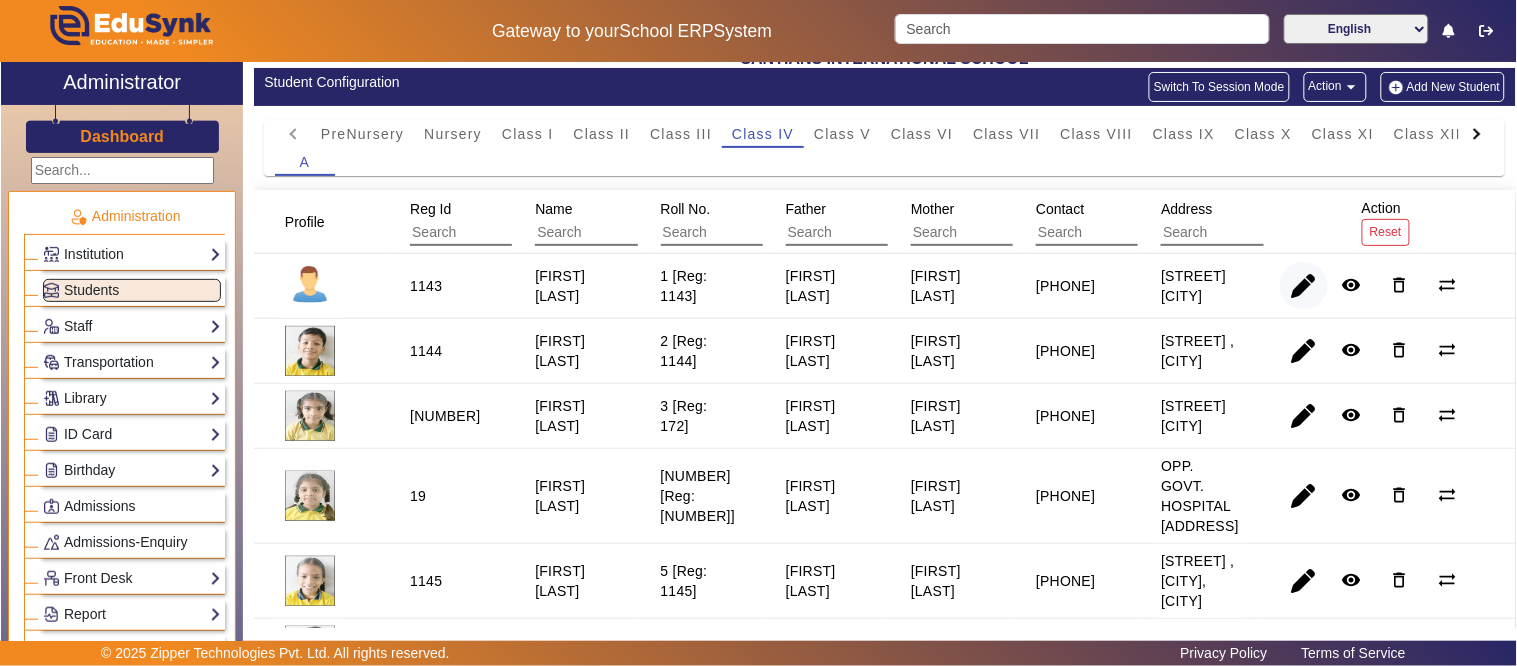 click at bounding box center (1304, 351) 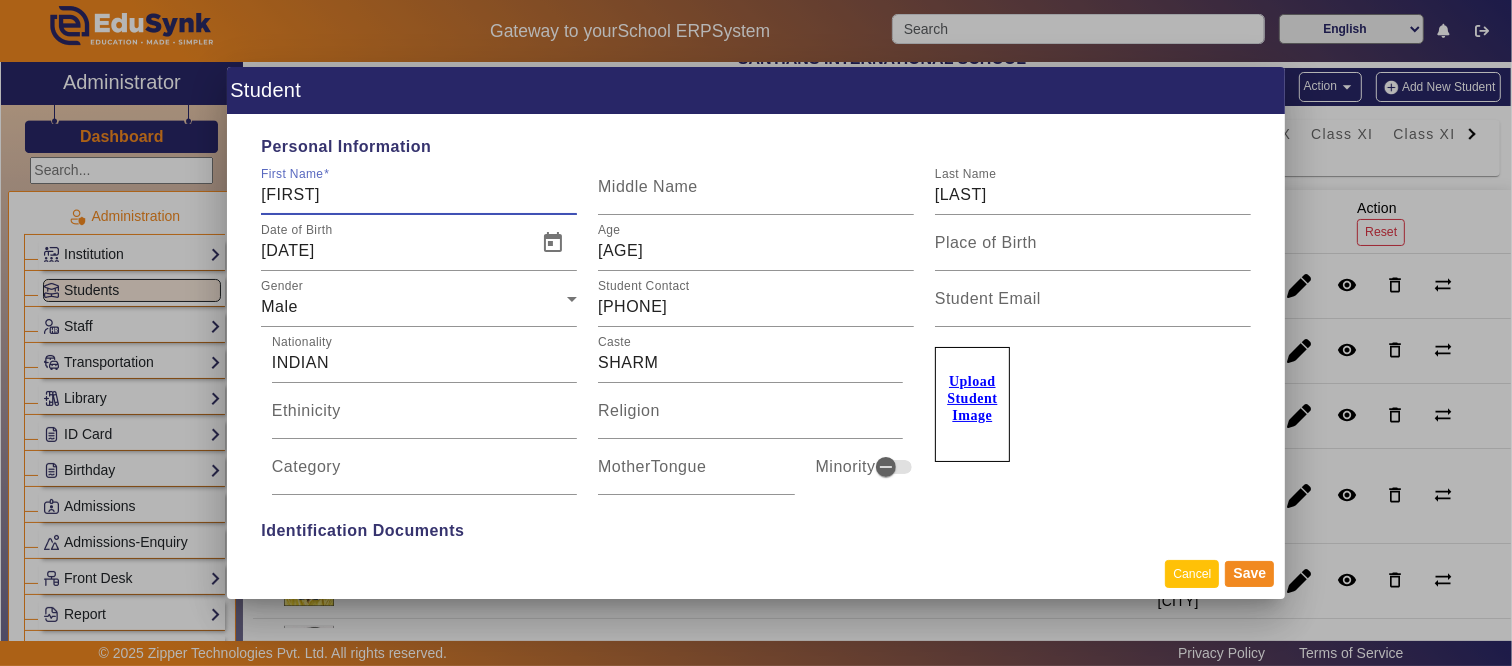 click on "Cancel" at bounding box center (1192, 573) 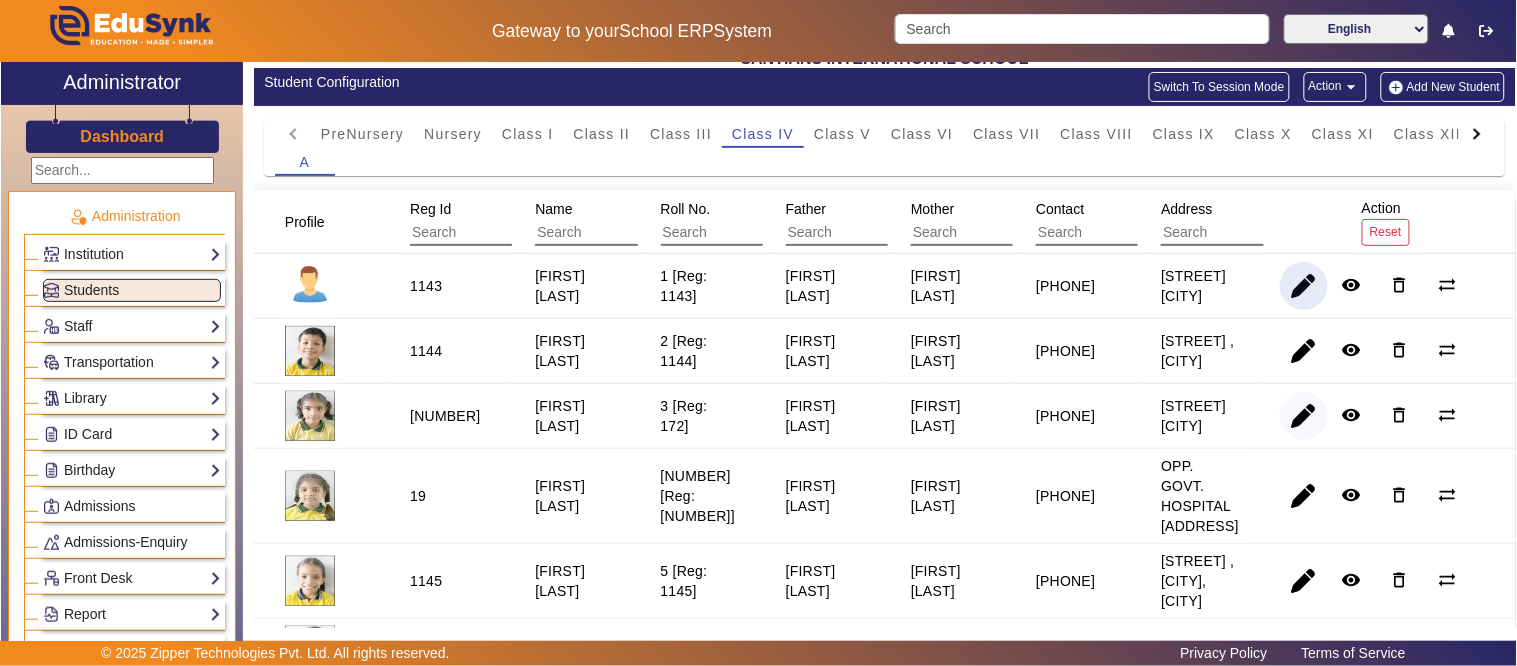 click at bounding box center [1304, 496] 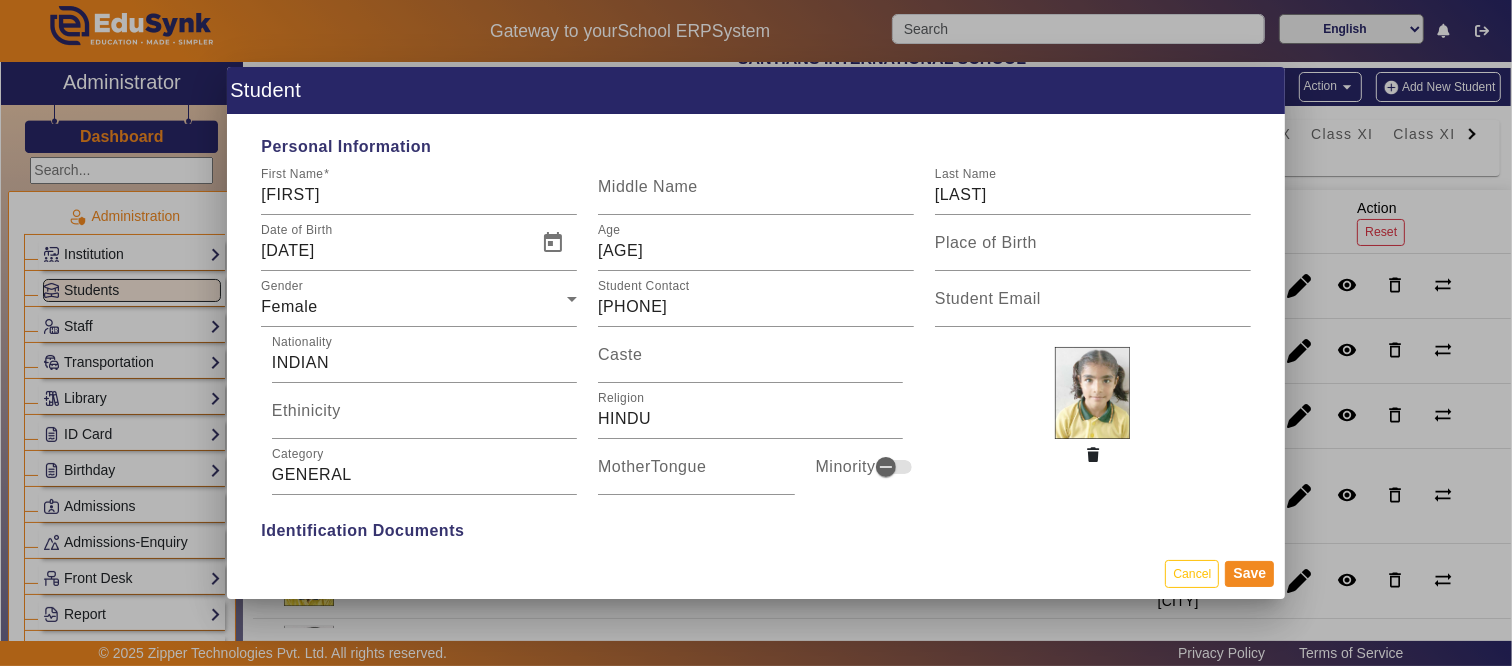 drag, startPoint x: 1182, startPoint y: 572, endPoint x: 996, endPoint y: 655, distance: 203.67867 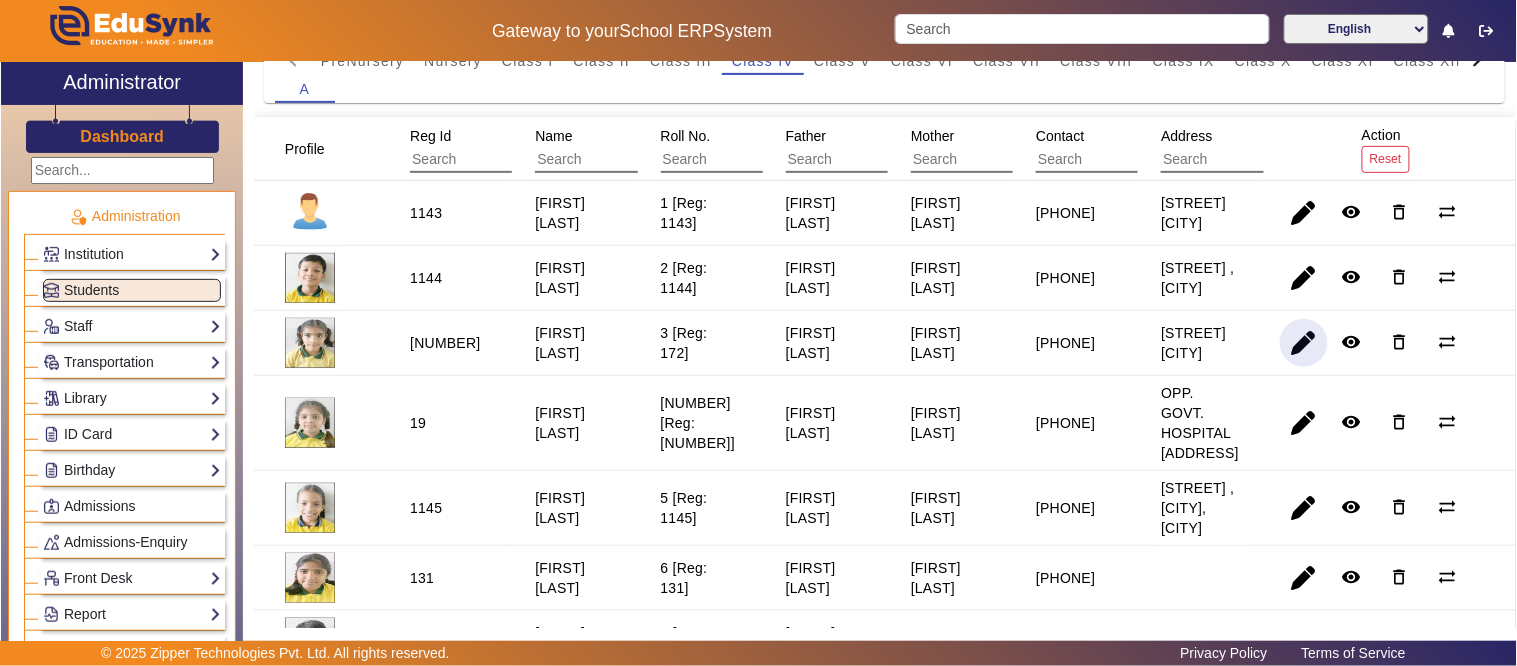 scroll, scrollTop: 222, scrollLeft: 0, axis: vertical 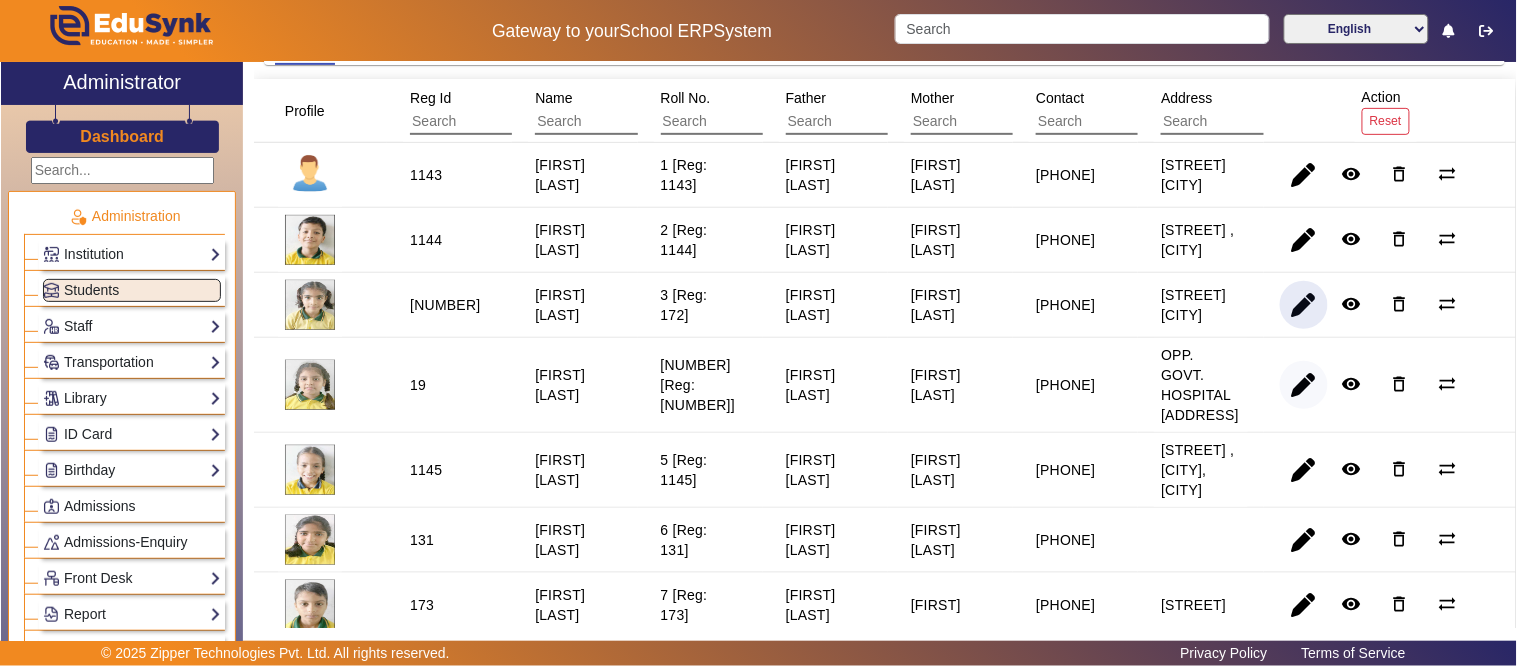 click at bounding box center [1304, 470] 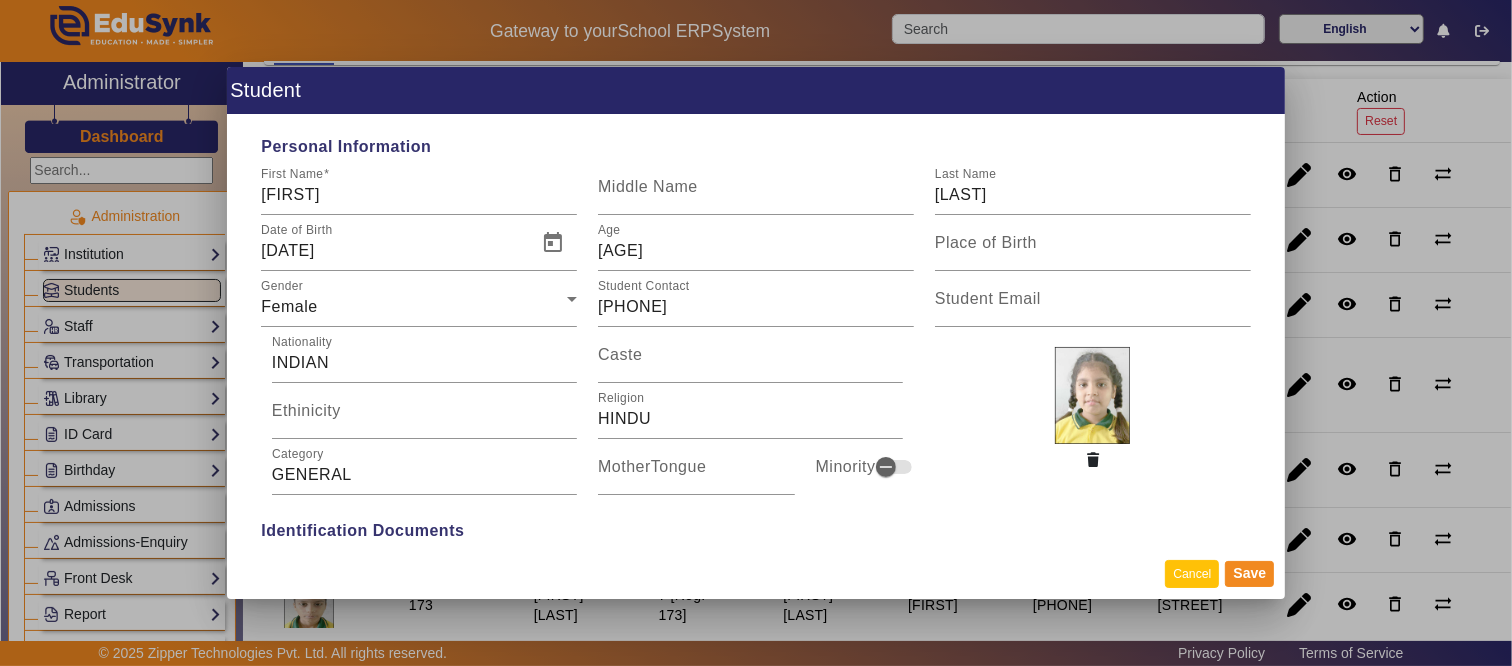 click on "Cancel" at bounding box center (1192, 573) 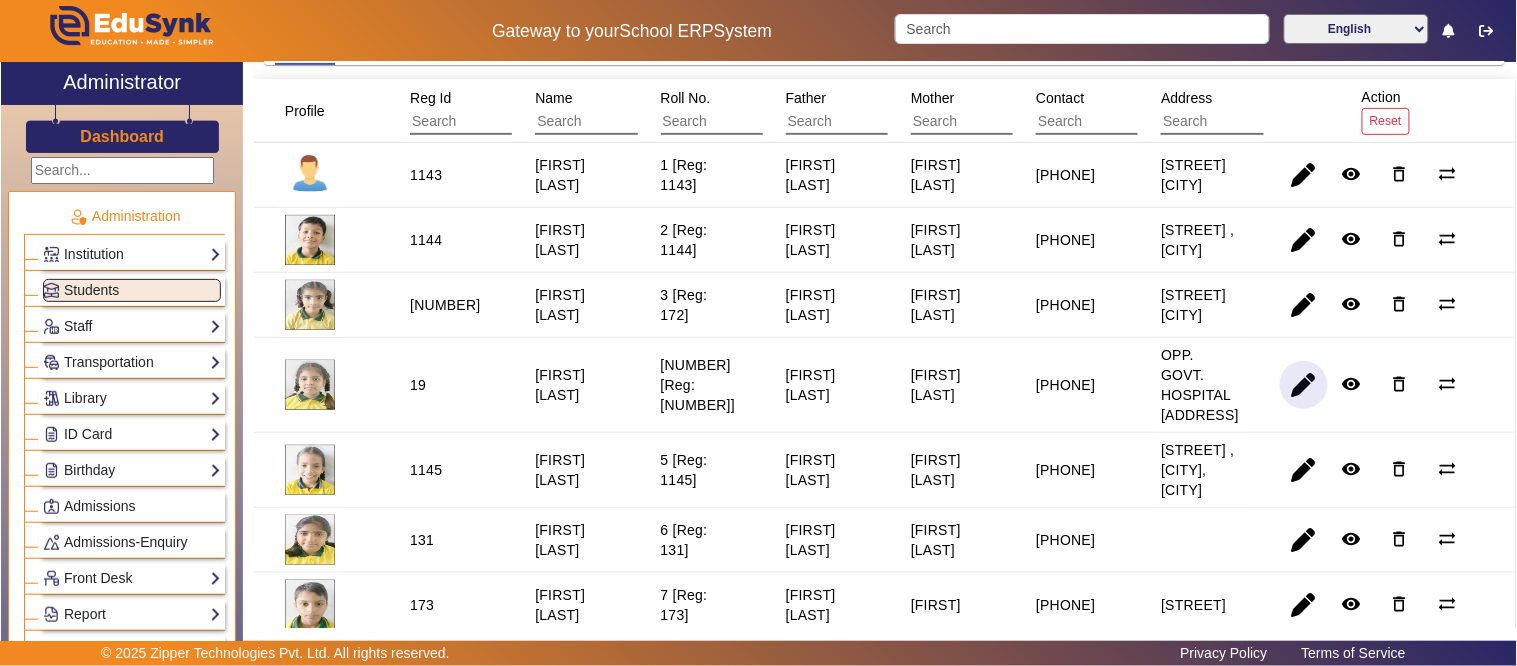 scroll, scrollTop: 0, scrollLeft: 0, axis: both 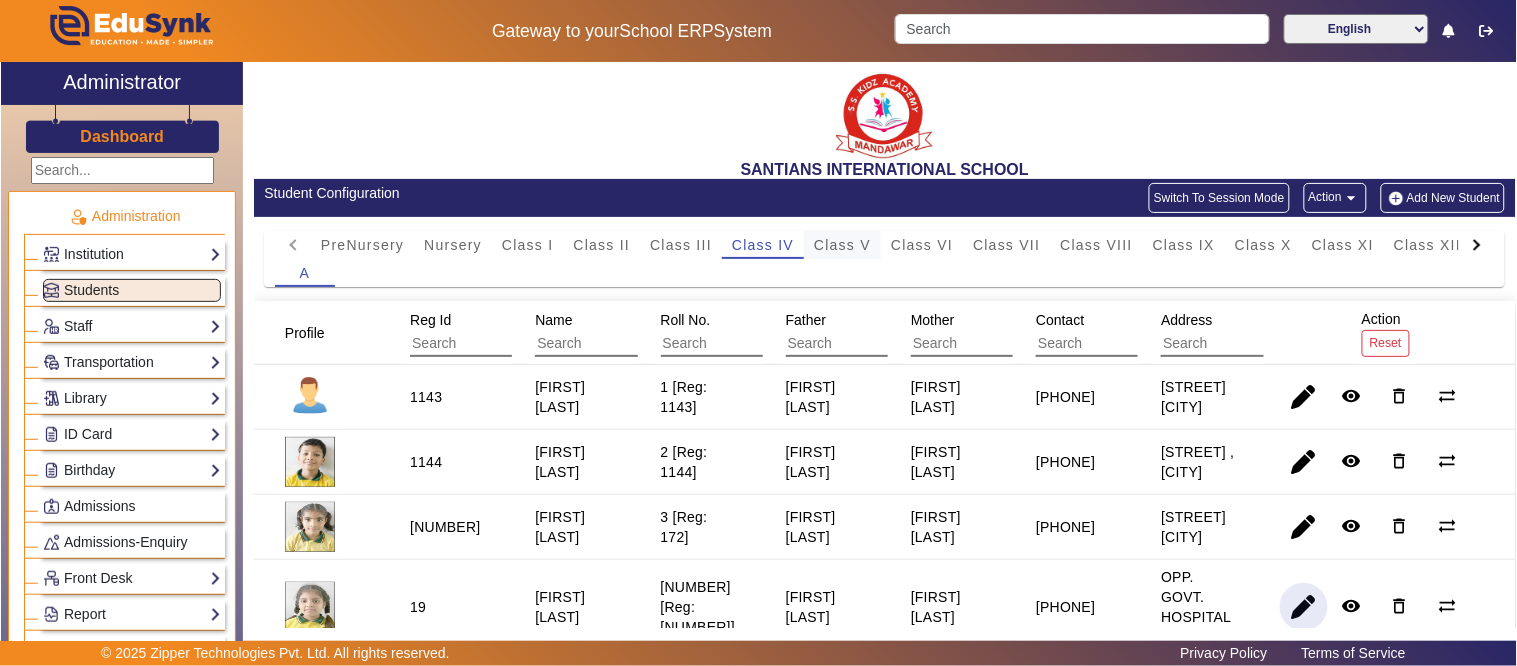 click on "Class V" at bounding box center [842, 245] 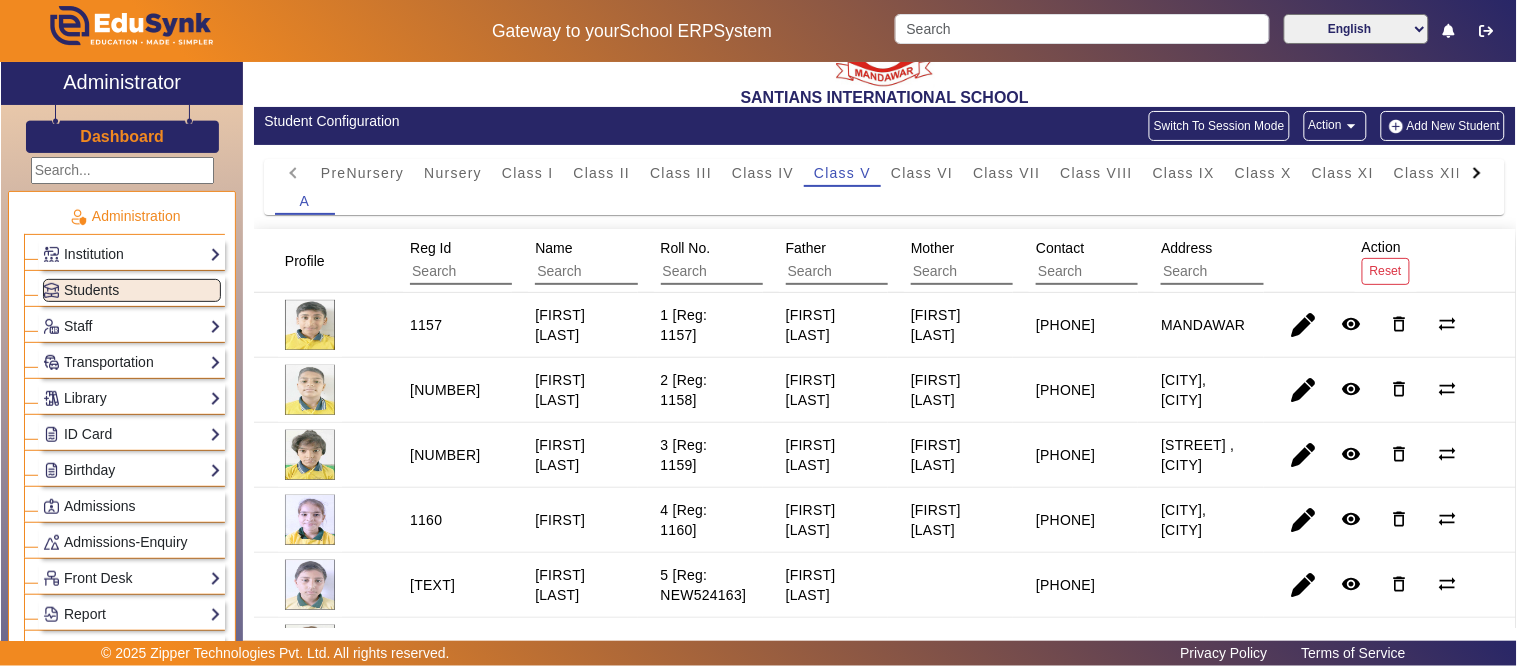 scroll, scrollTop: 111, scrollLeft: 0, axis: vertical 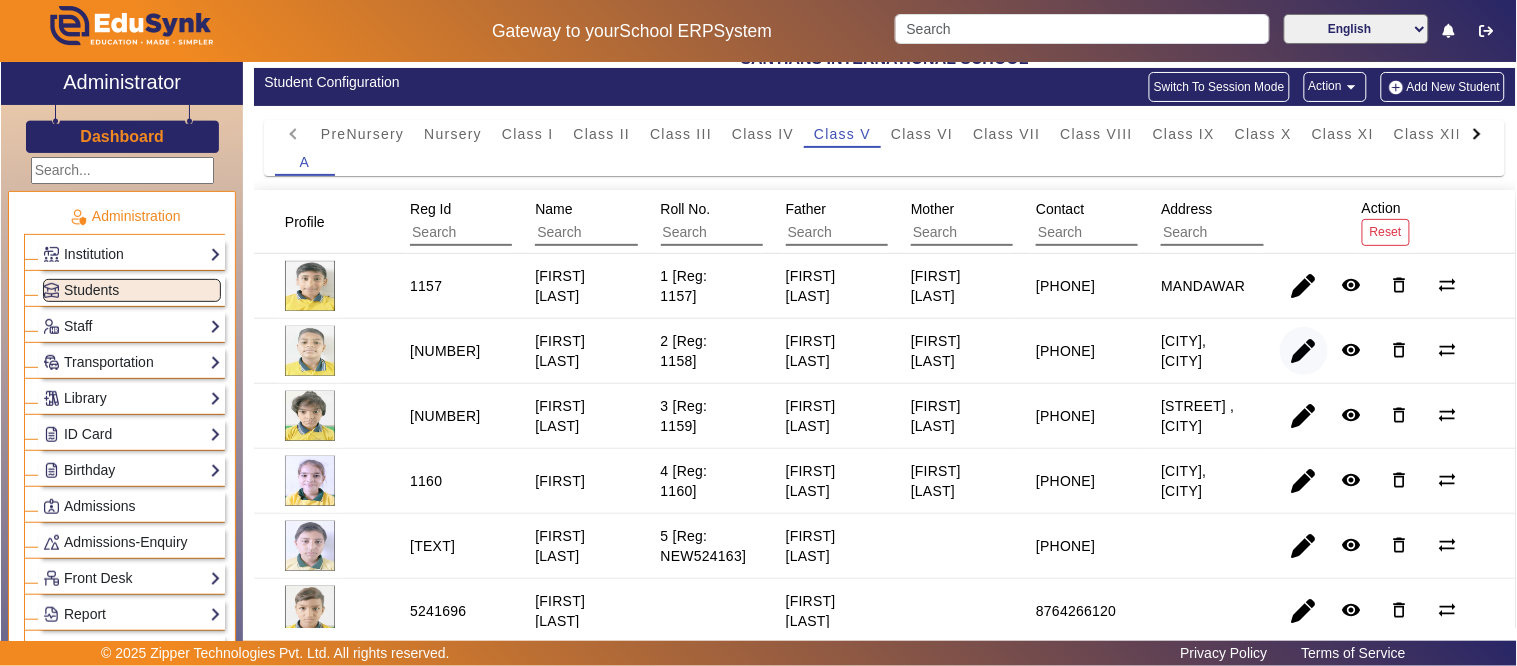 click at bounding box center [1304, 416] 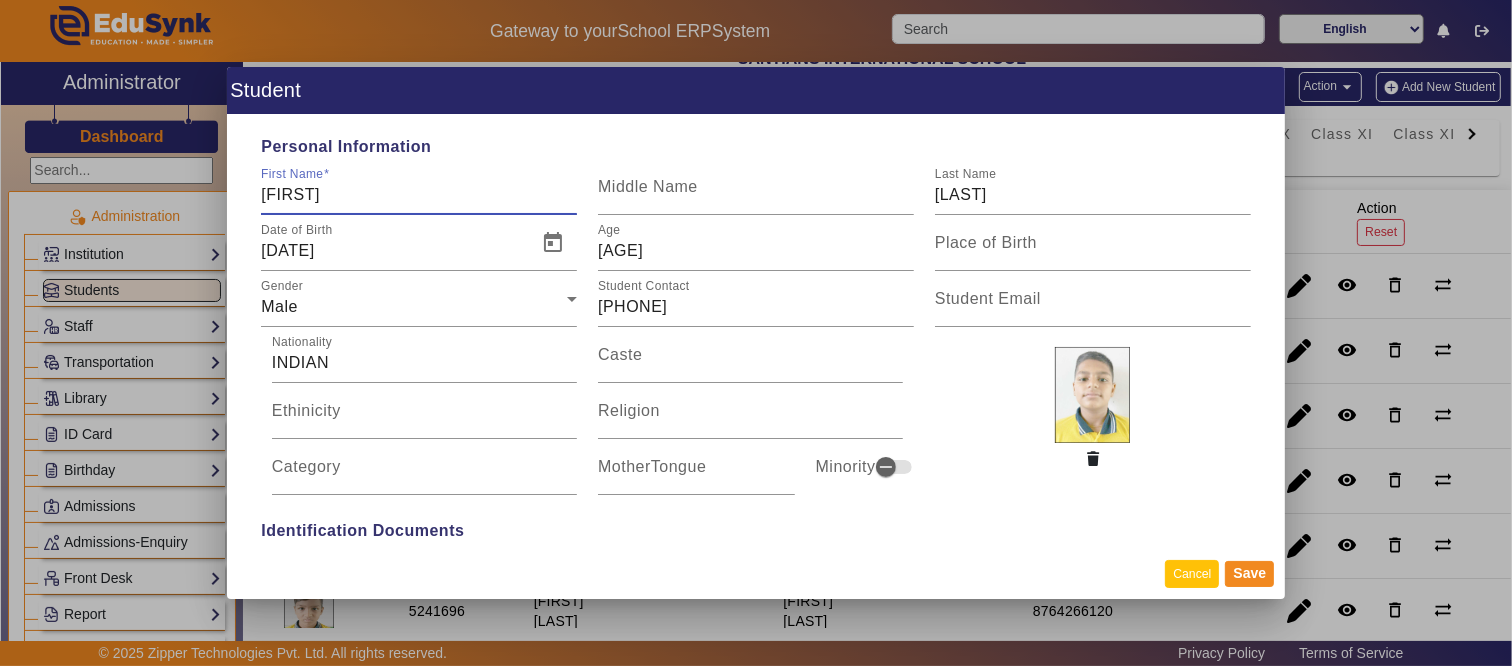 click on "Cancel" at bounding box center (1192, 573) 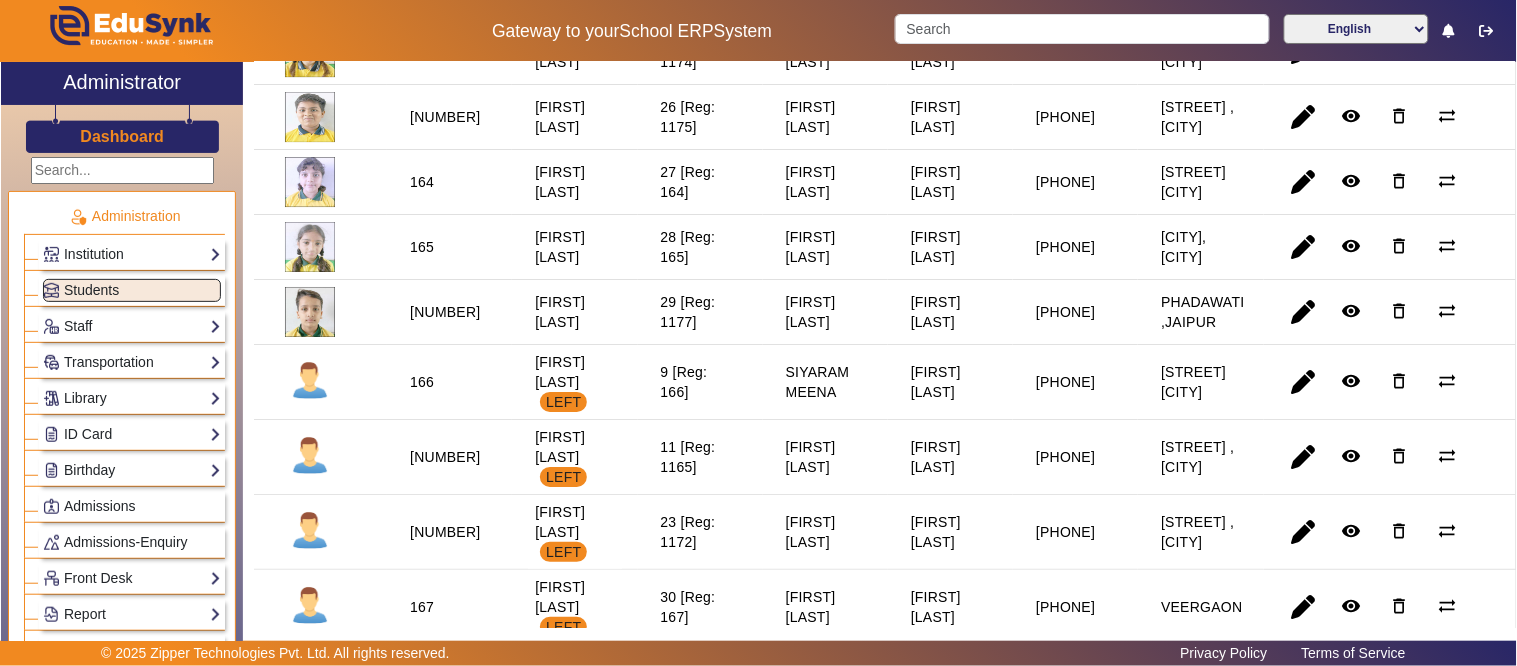 scroll, scrollTop: 1777, scrollLeft: 0, axis: vertical 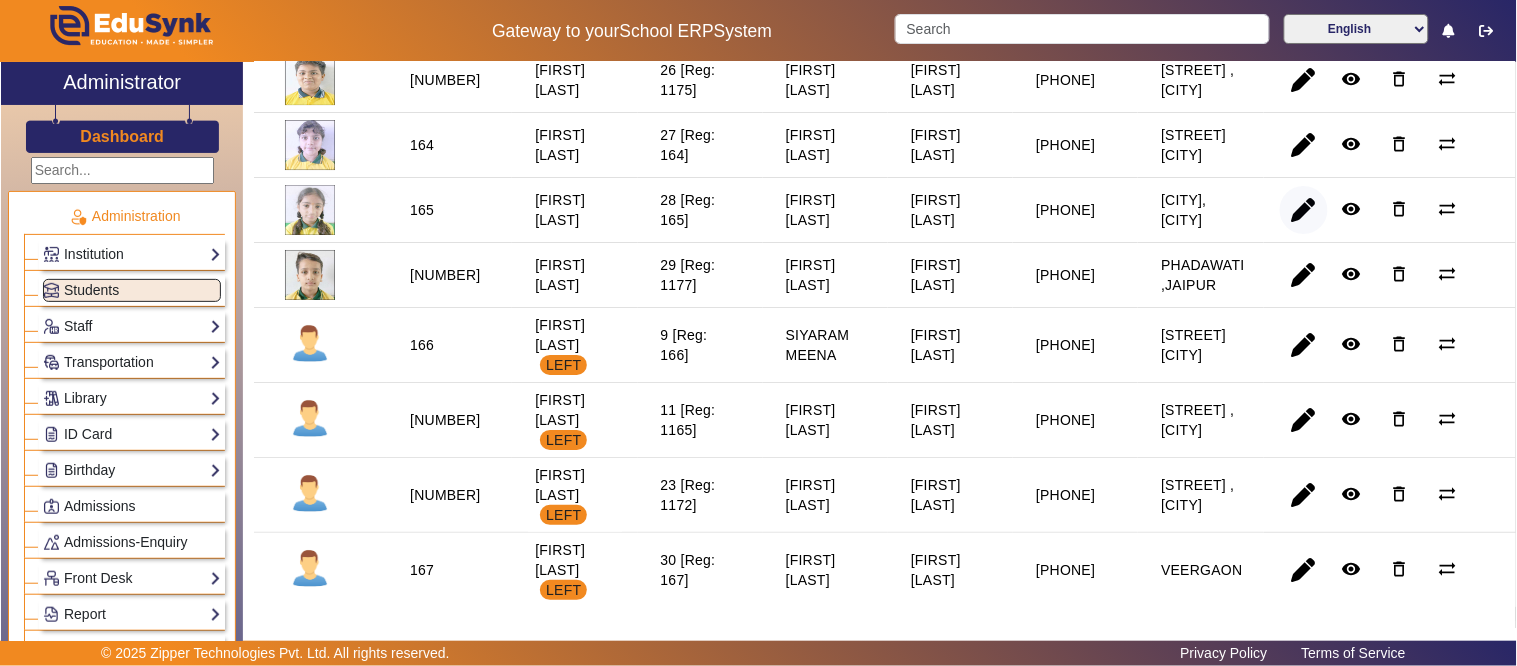 click at bounding box center (1304, 275) 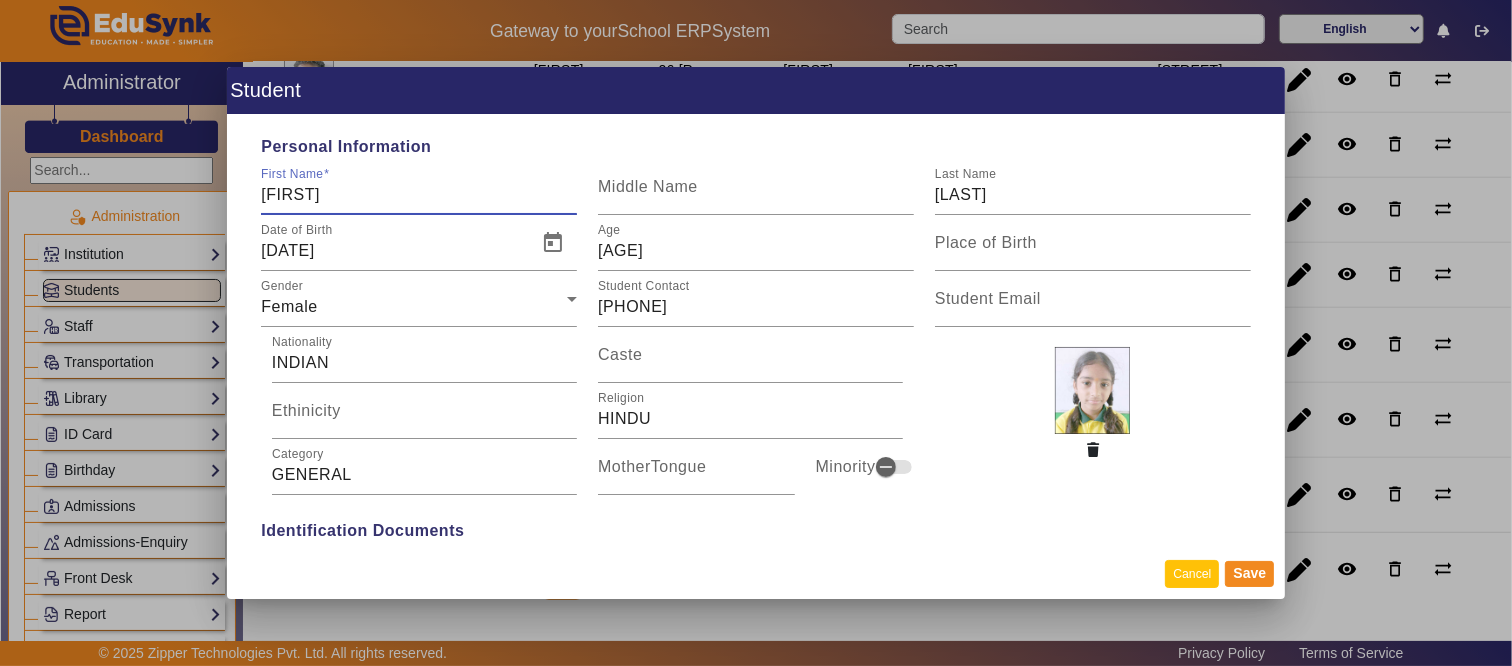 click on "Cancel" at bounding box center [1192, 573] 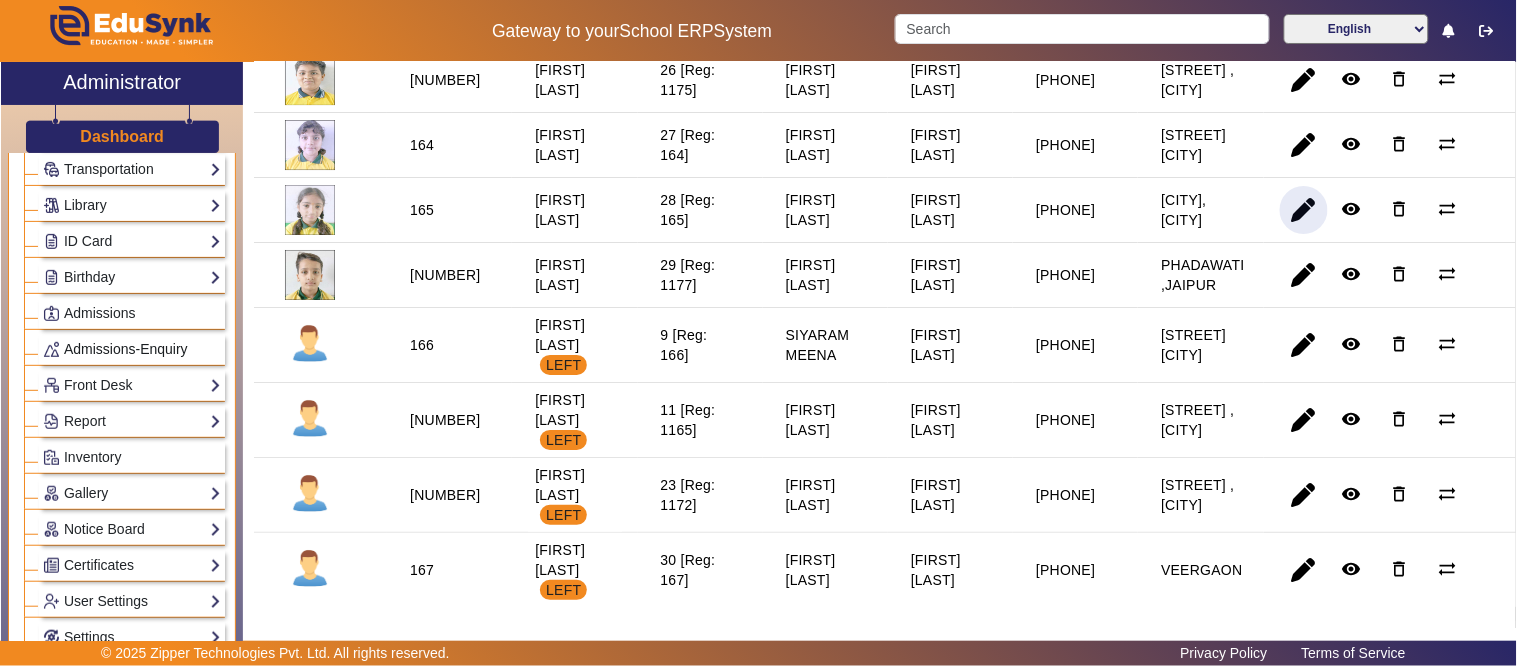 scroll, scrollTop: 222, scrollLeft: 0, axis: vertical 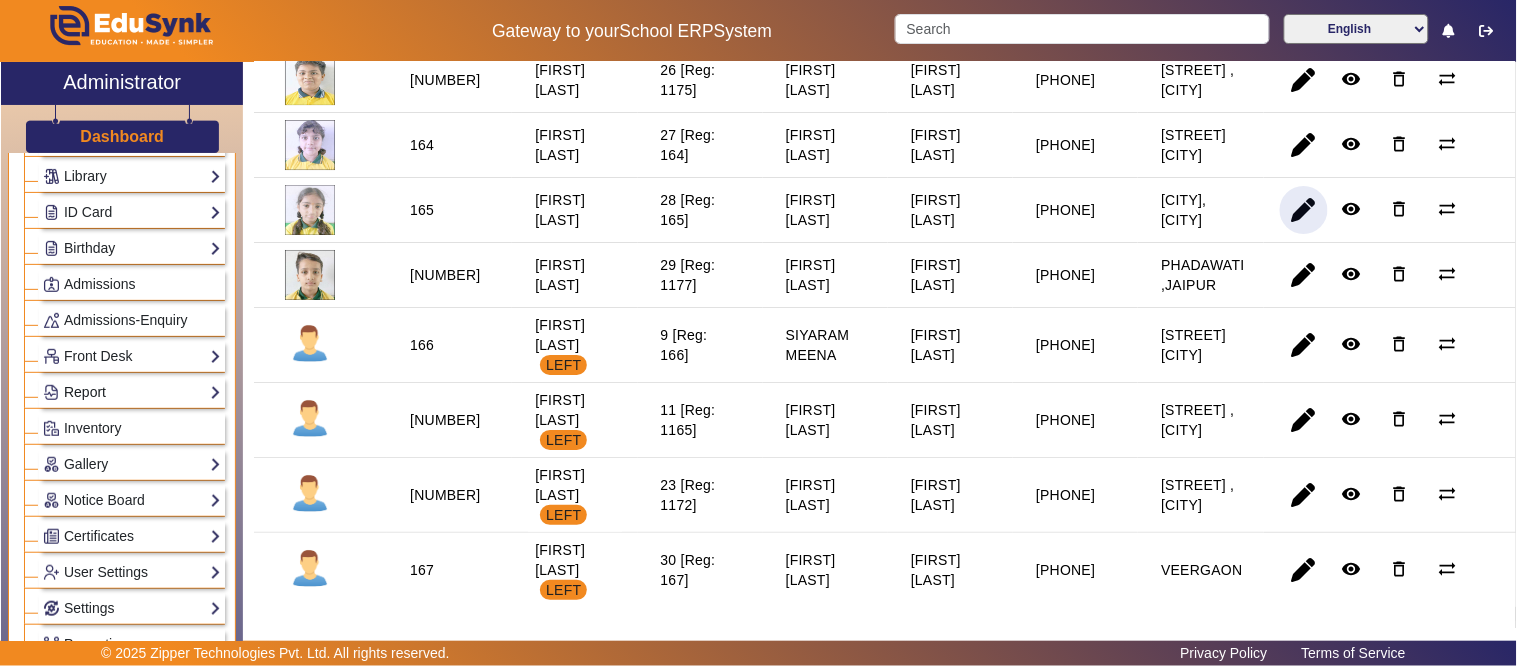 click on "Report" 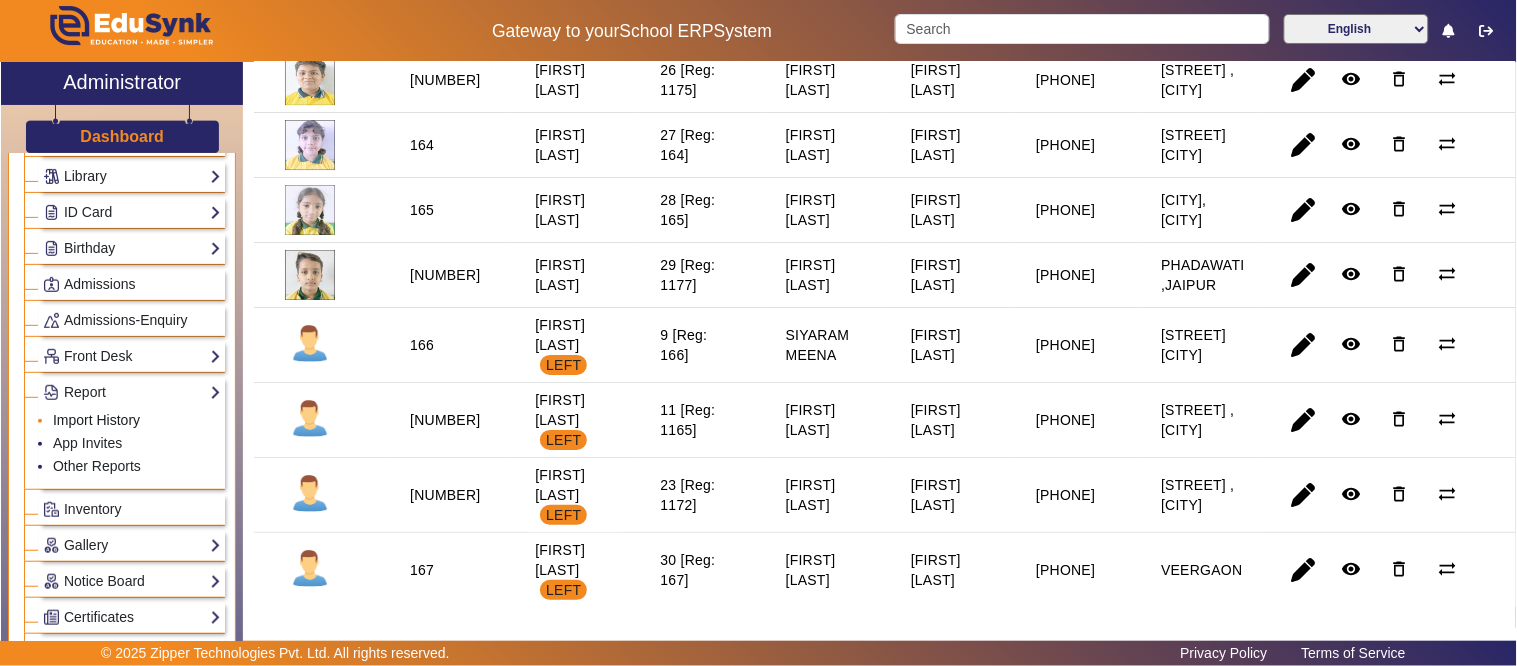click on "Import History" 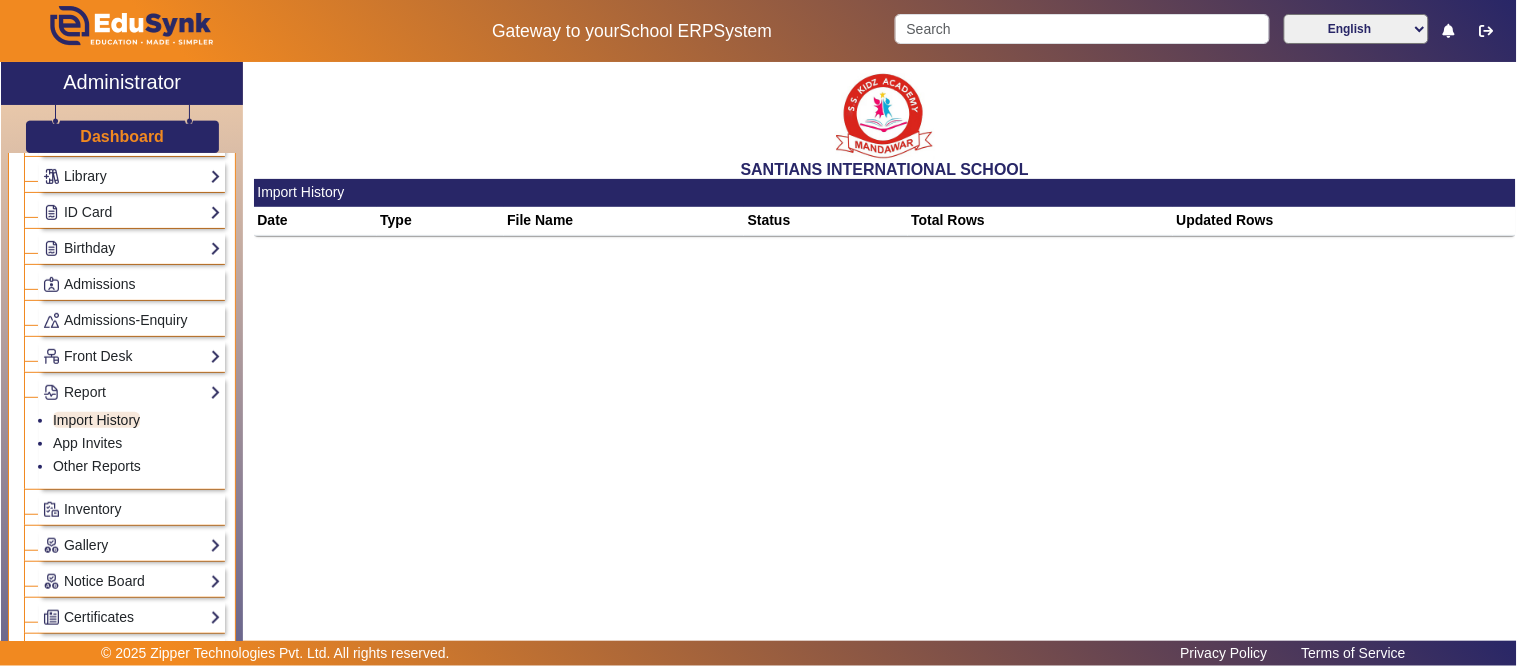 scroll, scrollTop: 0, scrollLeft: 0, axis: both 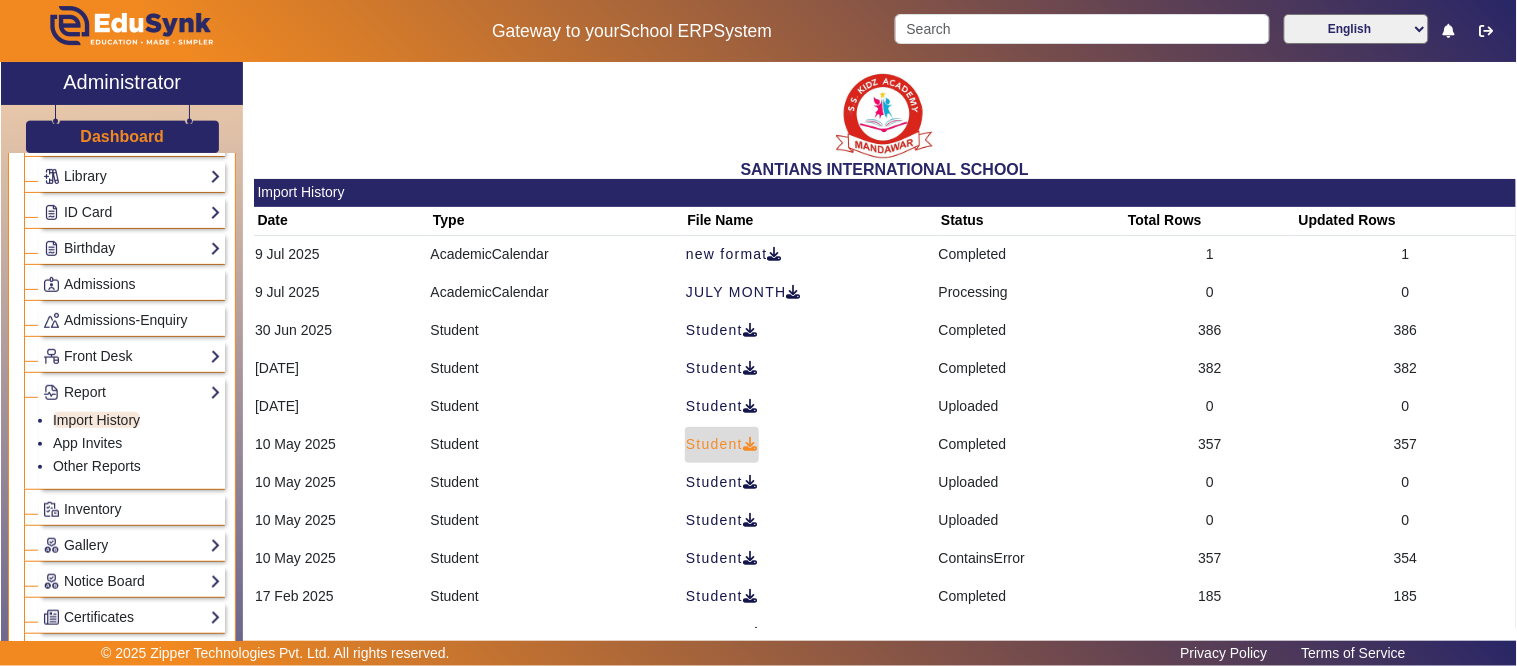 click 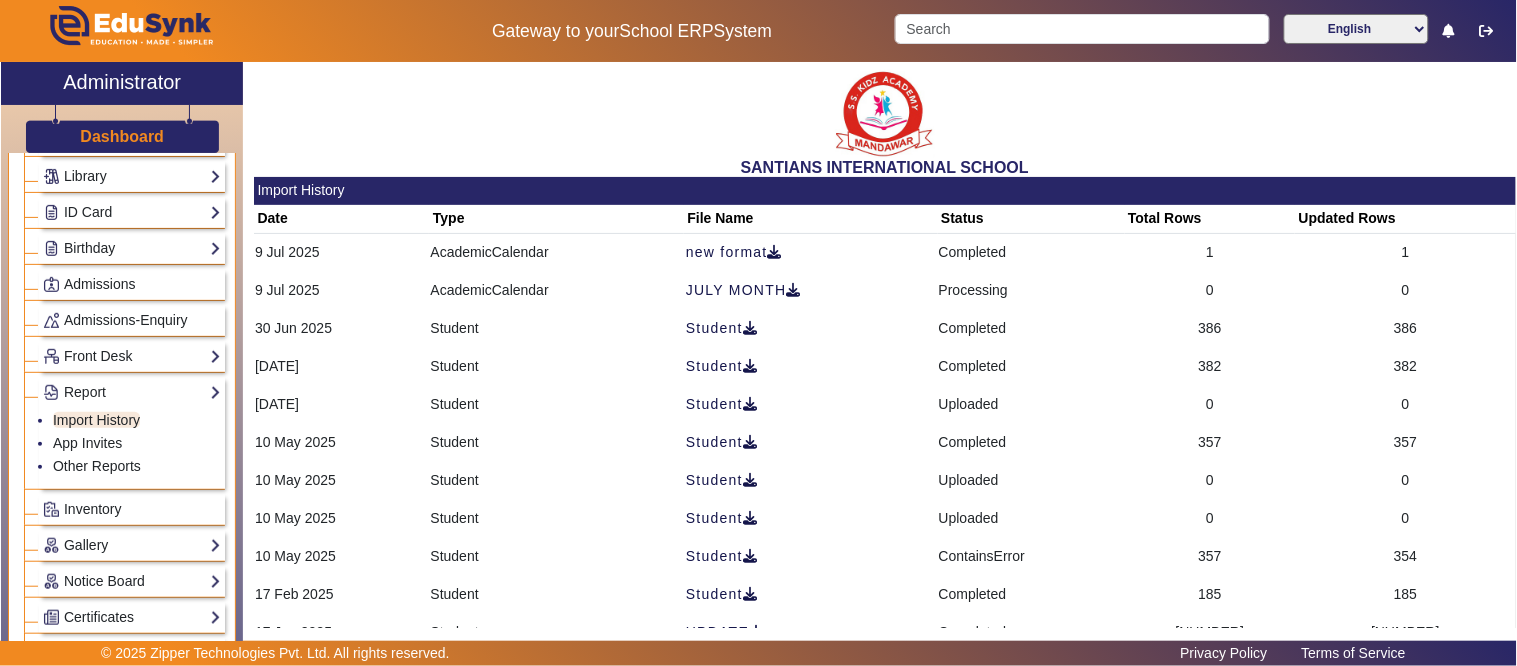 scroll, scrollTop: 0, scrollLeft: 0, axis: both 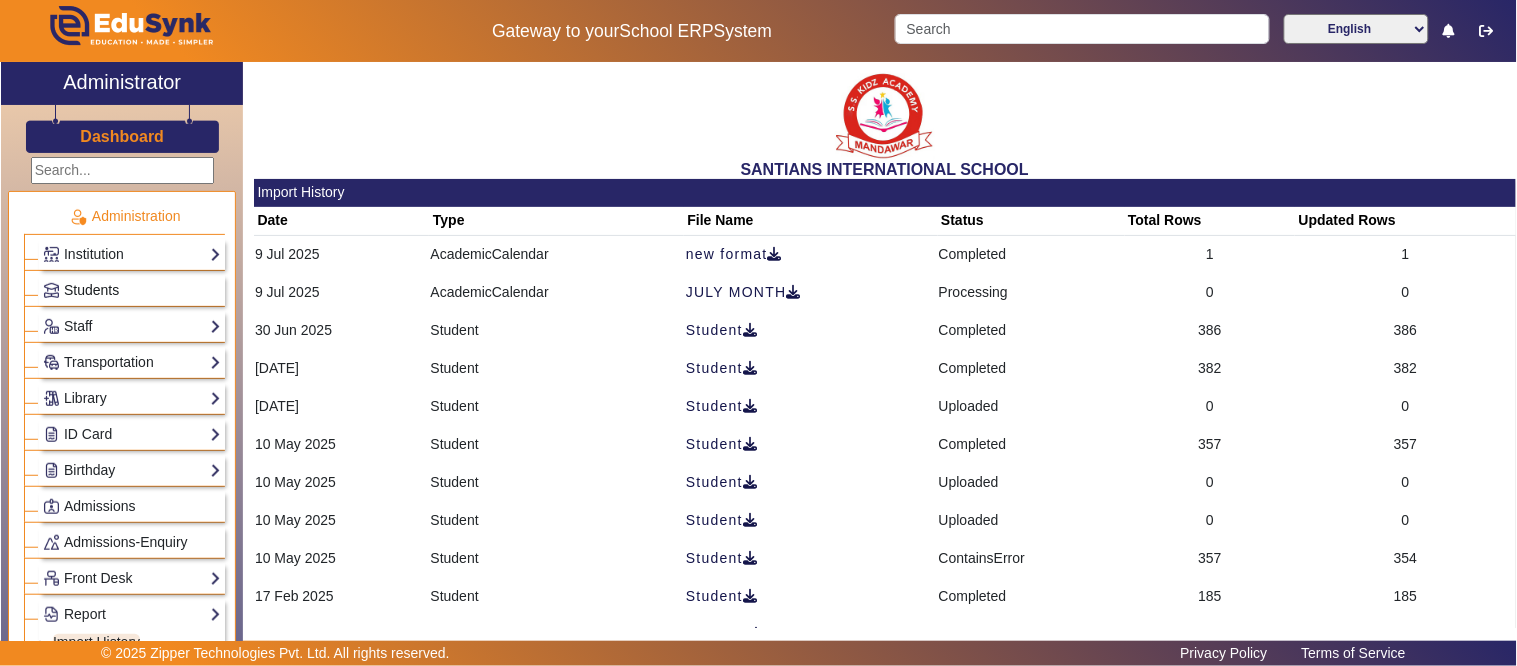 click on "Students" 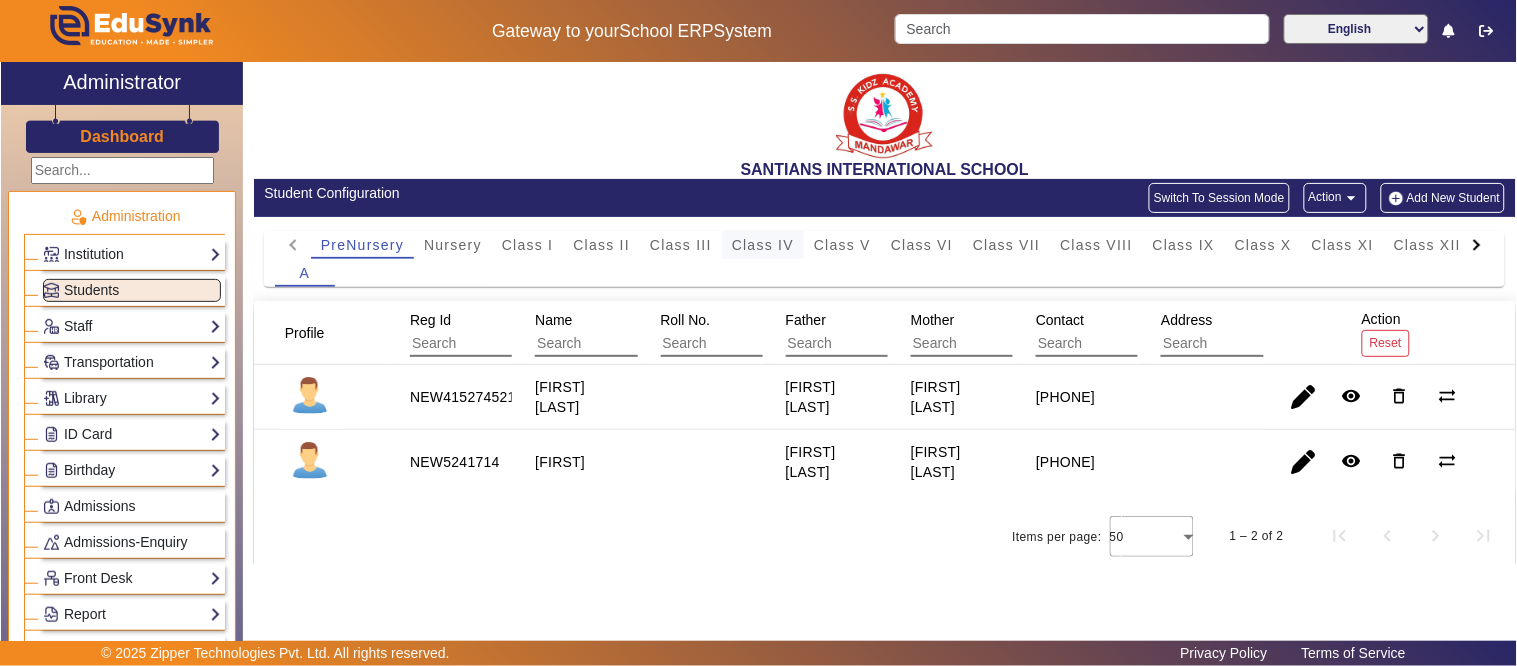click on "Class IV" at bounding box center (763, 245) 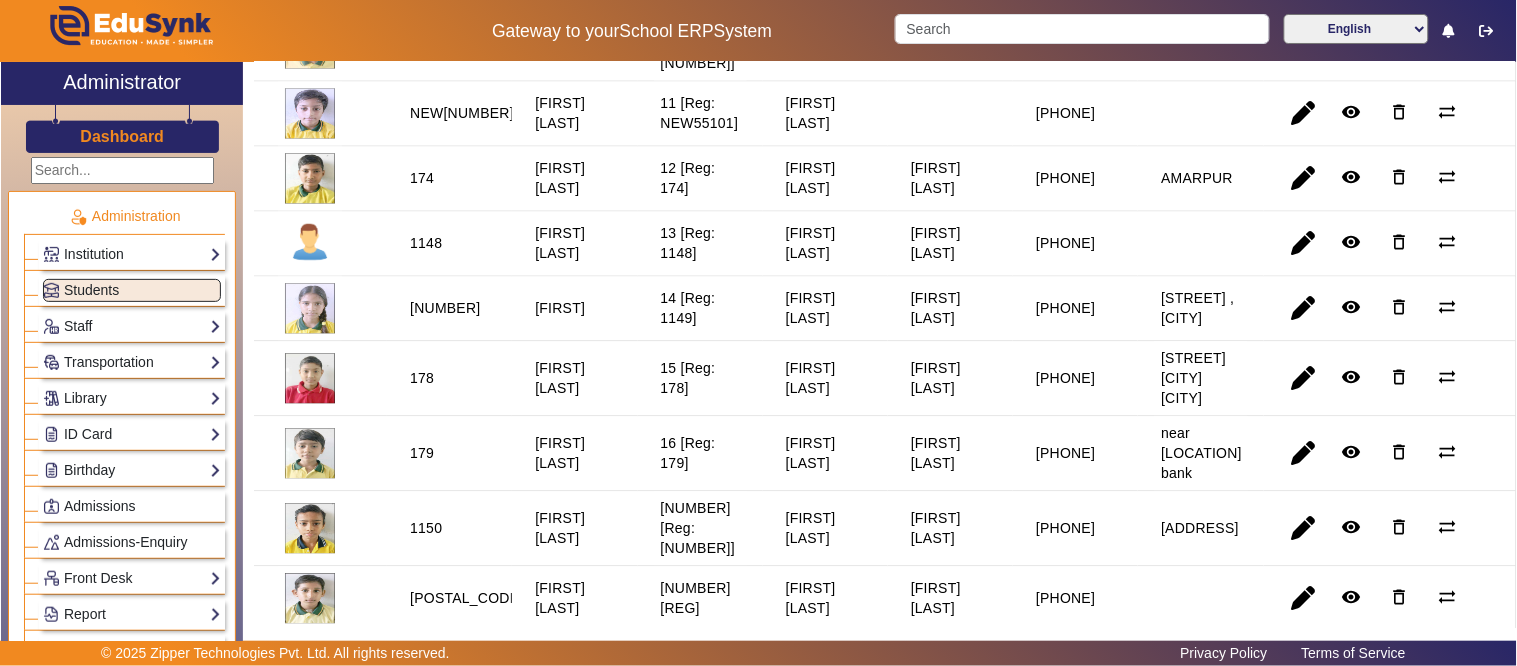 scroll, scrollTop: 1111, scrollLeft: 0, axis: vertical 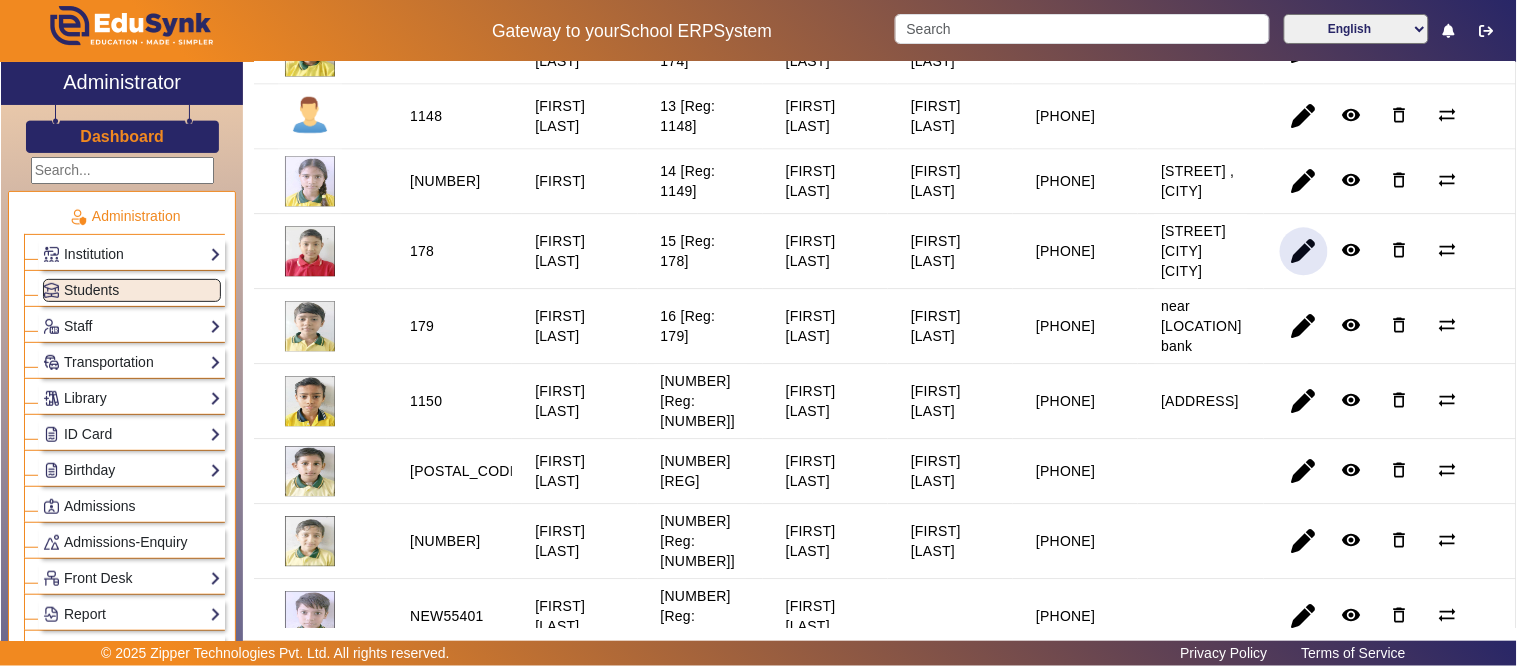 click 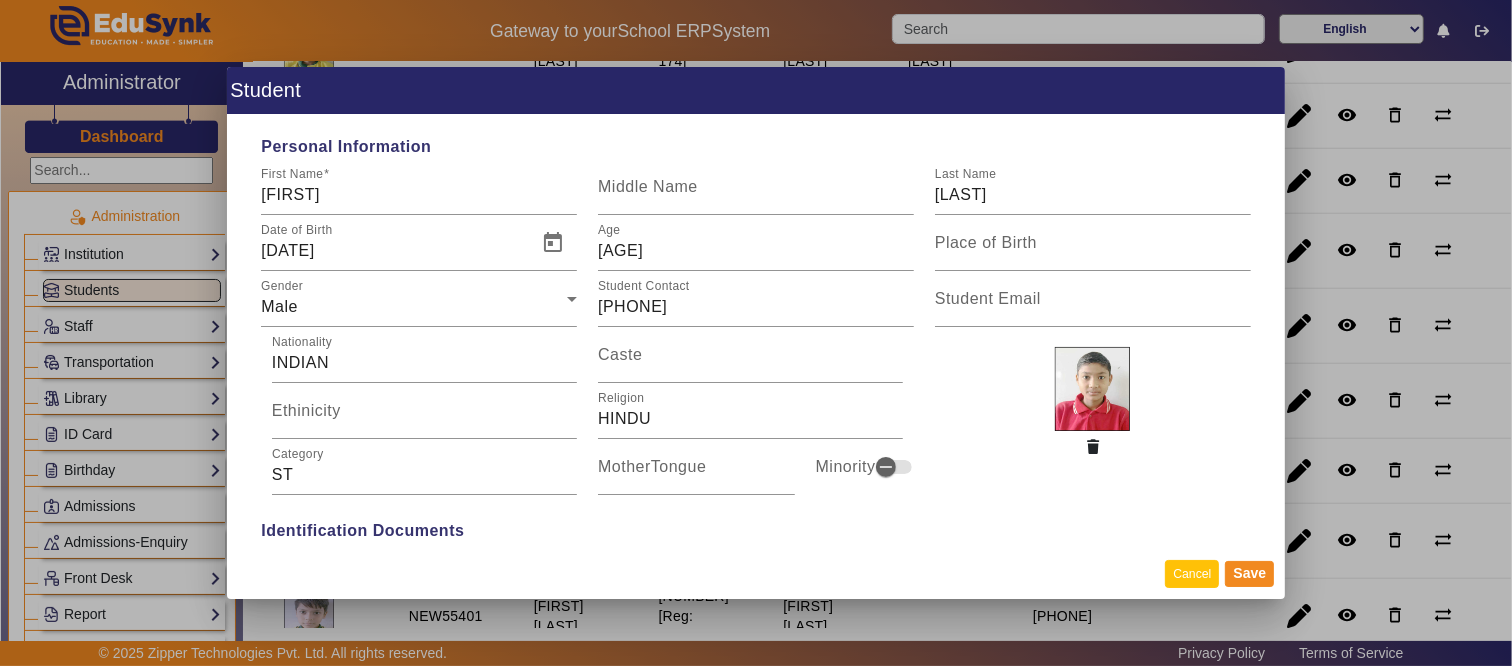 click on "Cancel" at bounding box center [1192, 573] 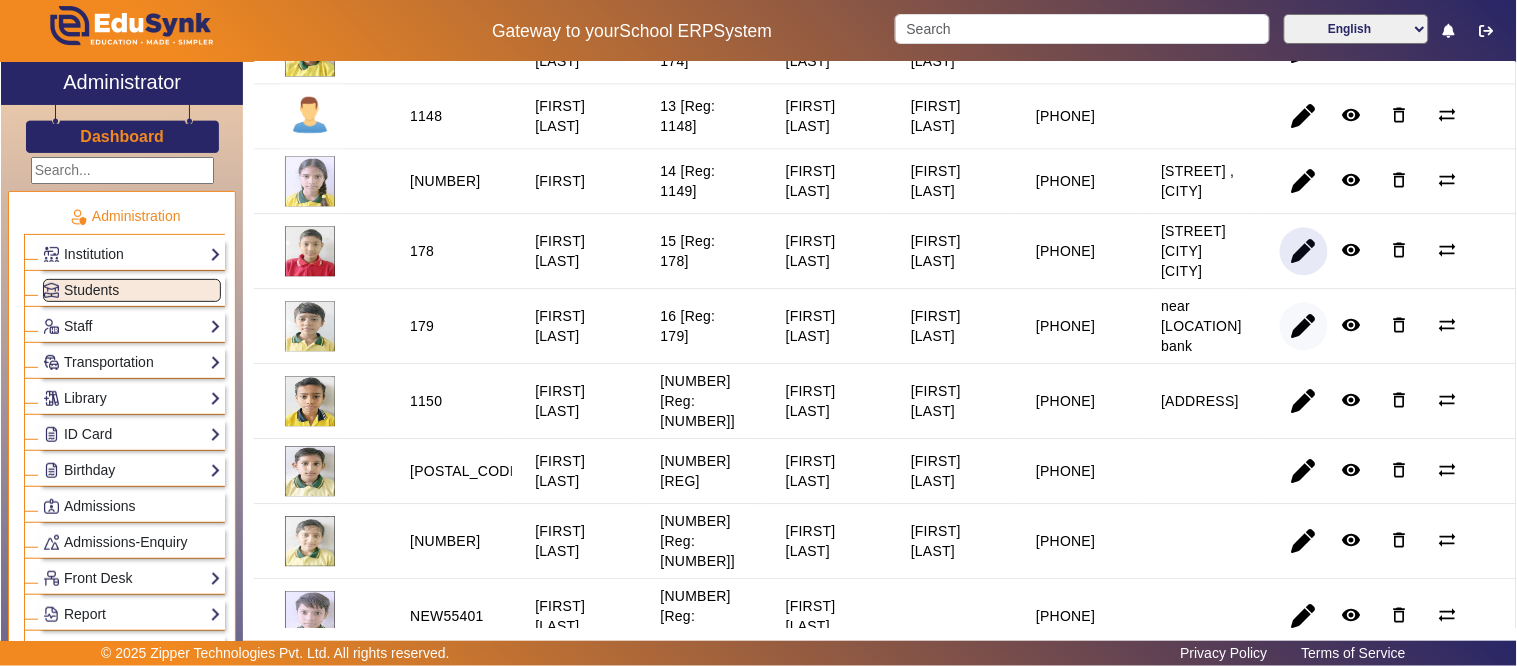 click at bounding box center [1304, 401] 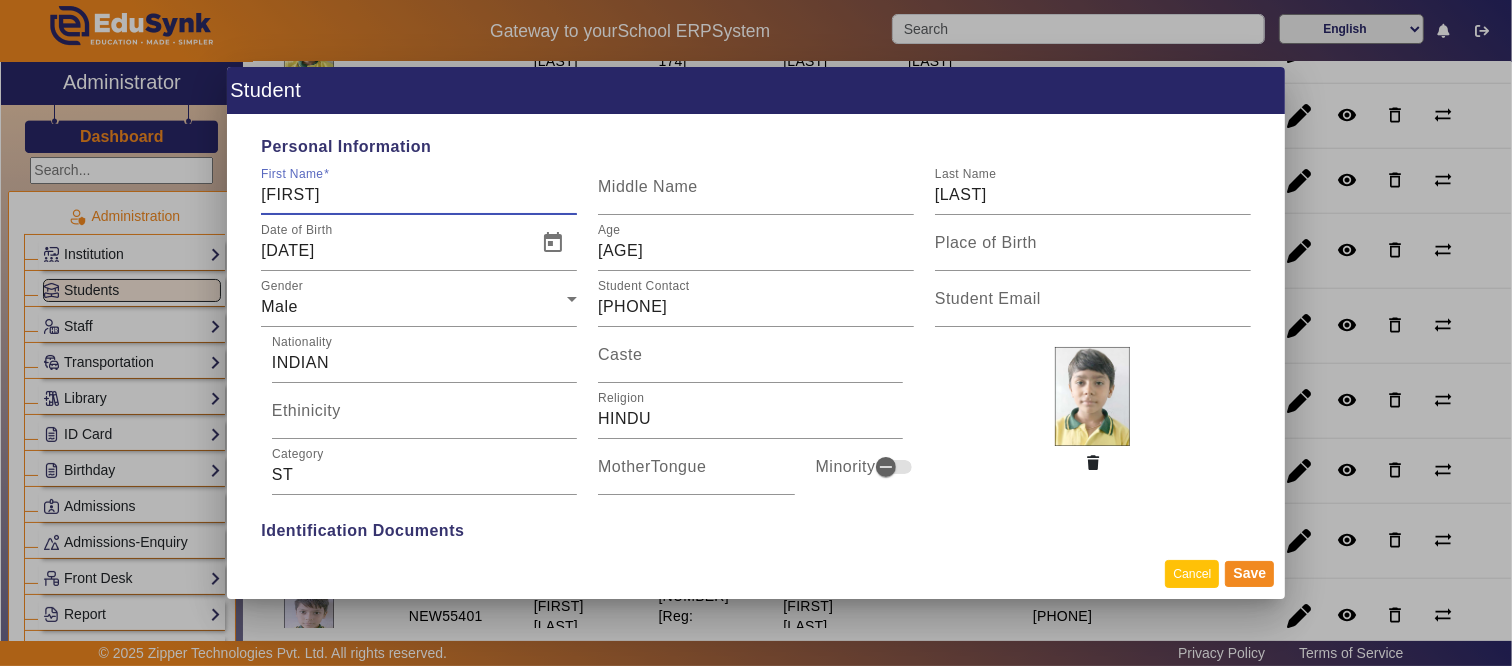 click on "Cancel" at bounding box center [1192, 573] 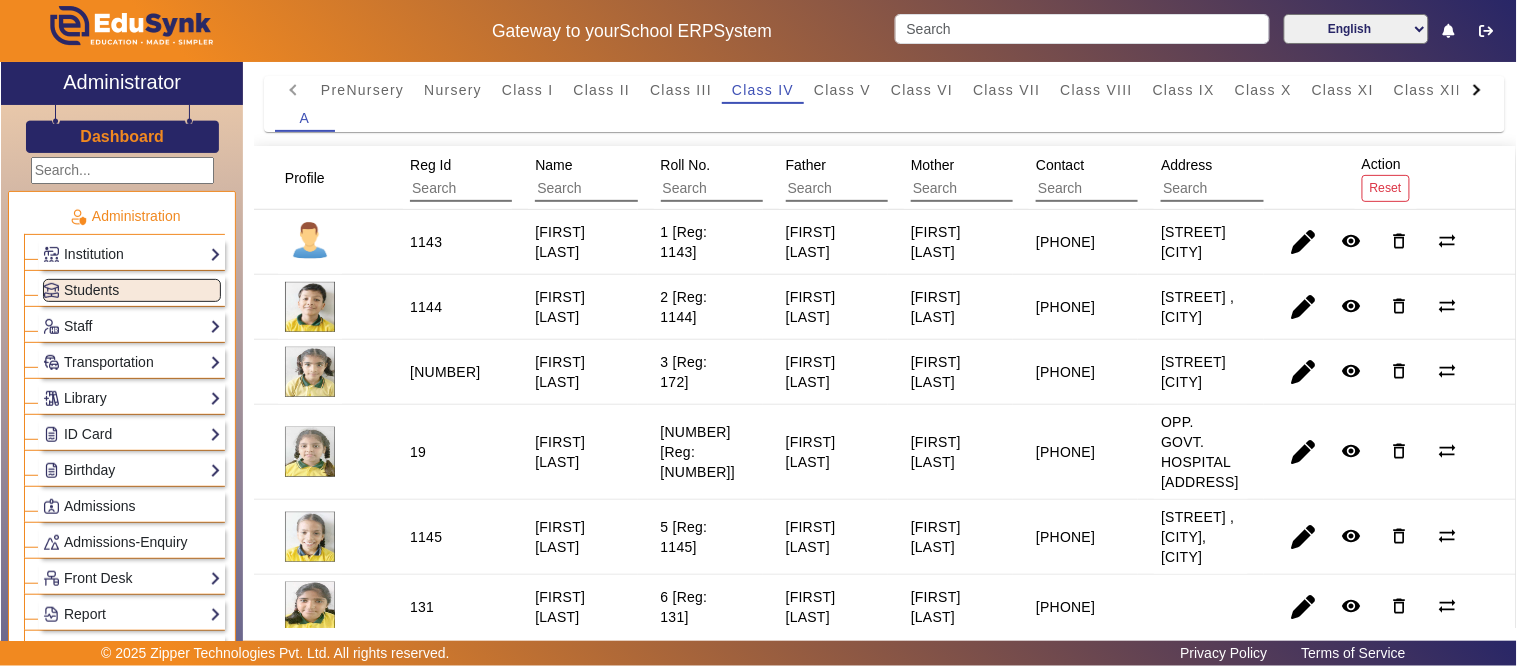 scroll, scrollTop: 0, scrollLeft: 0, axis: both 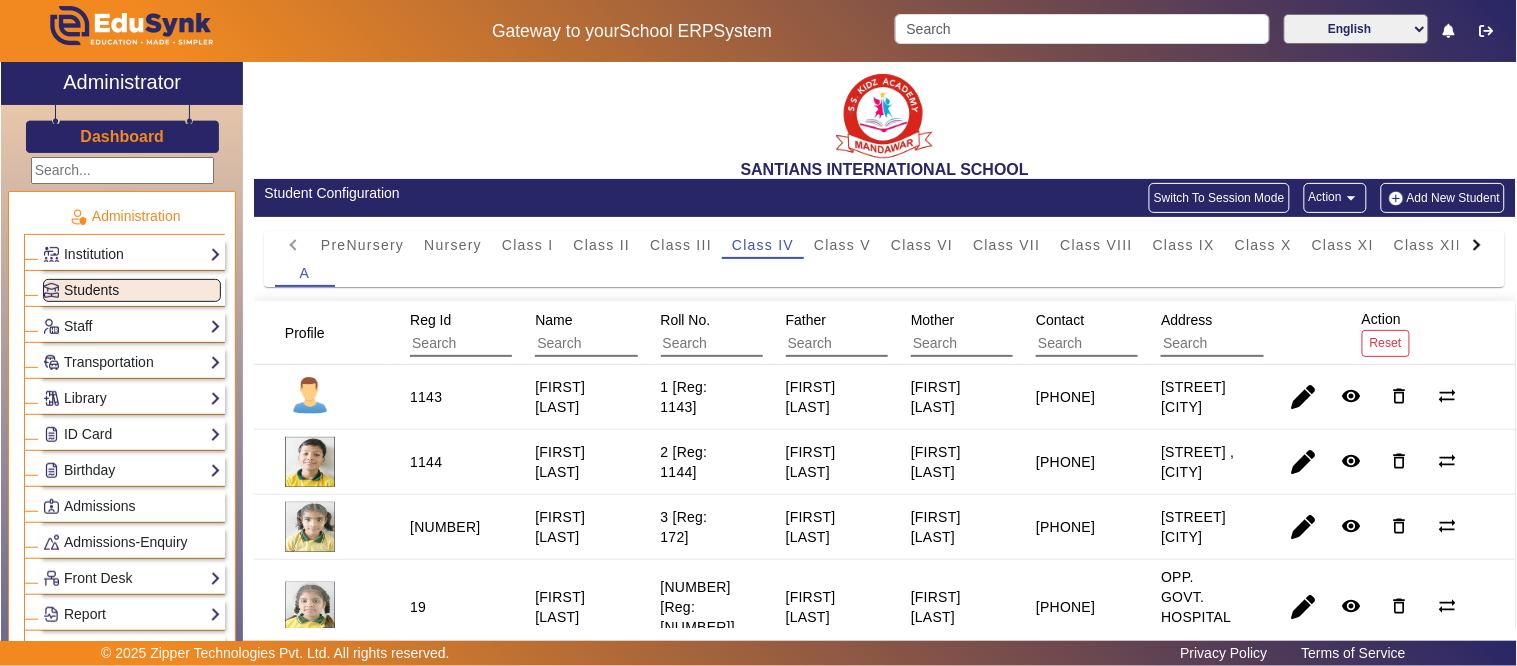 click on "Students" 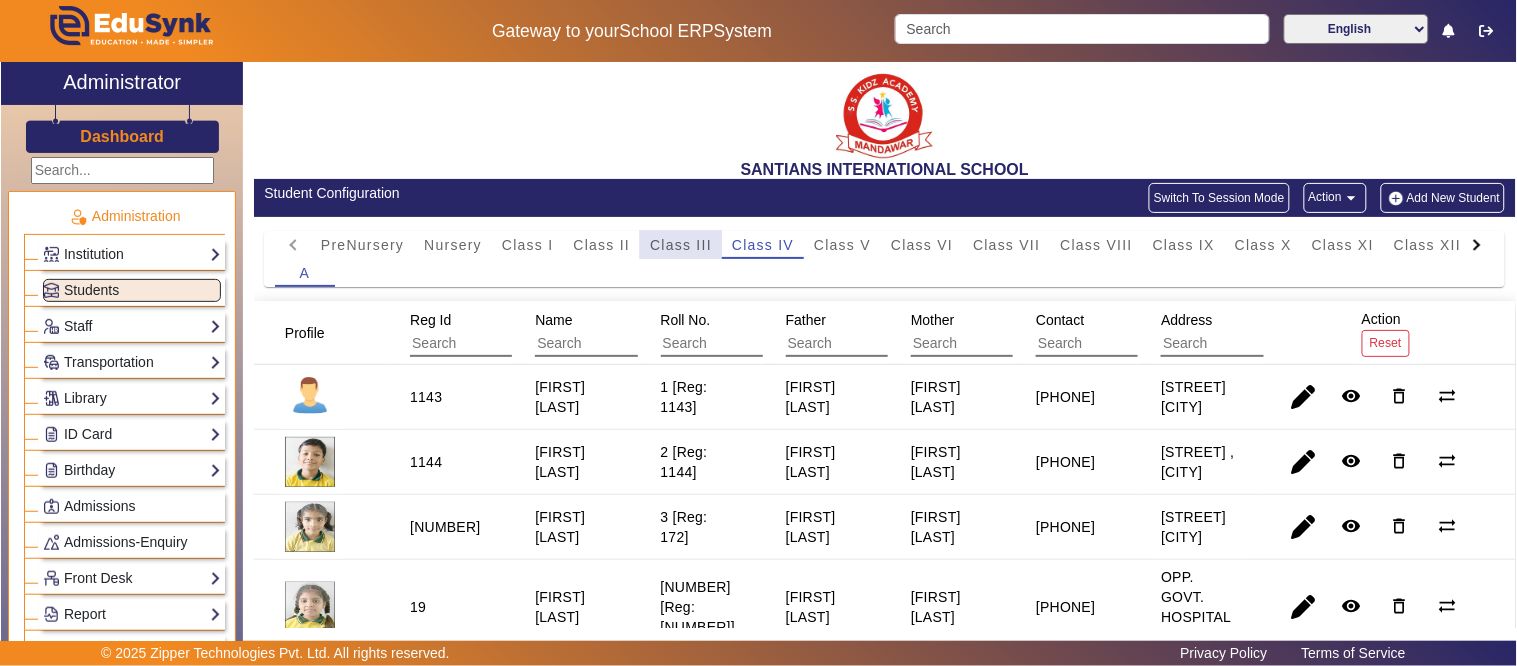 click on "Class III" at bounding box center [681, 245] 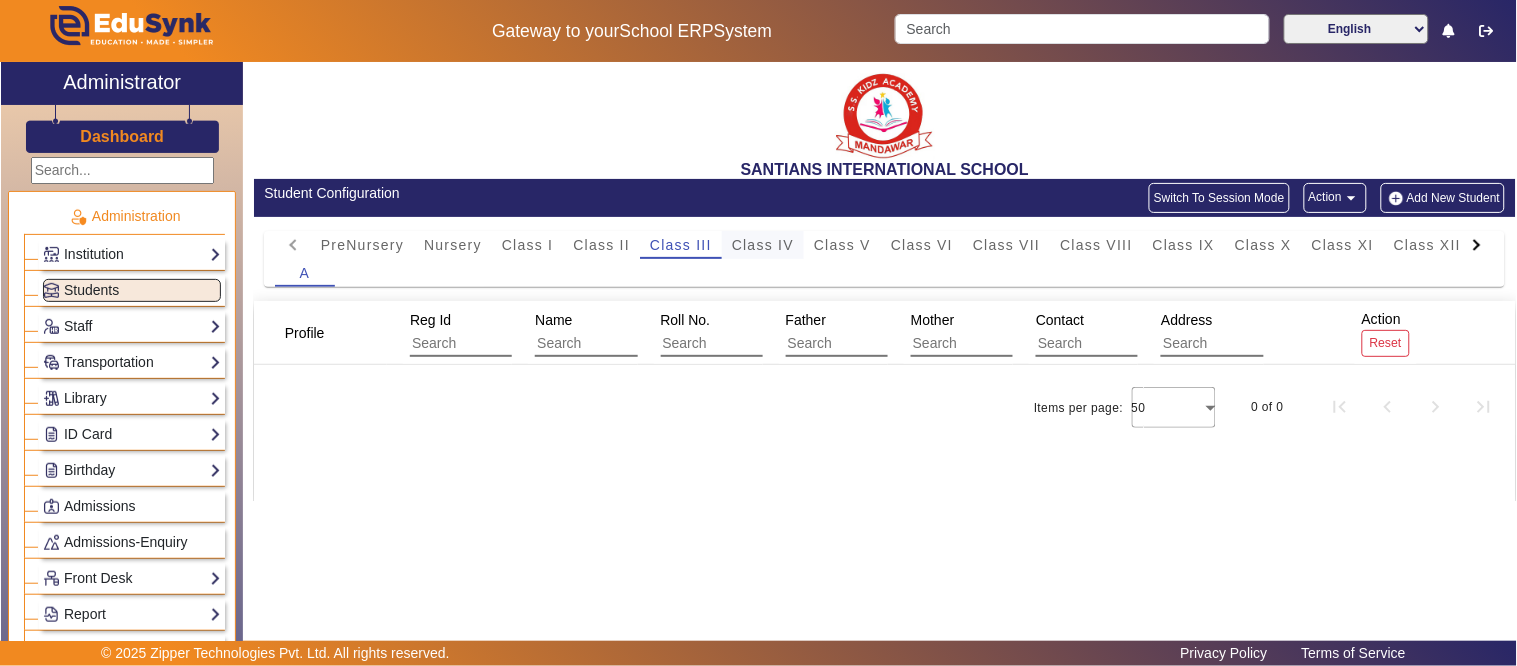 click on "Class IV" at bounding box center [763, 245] 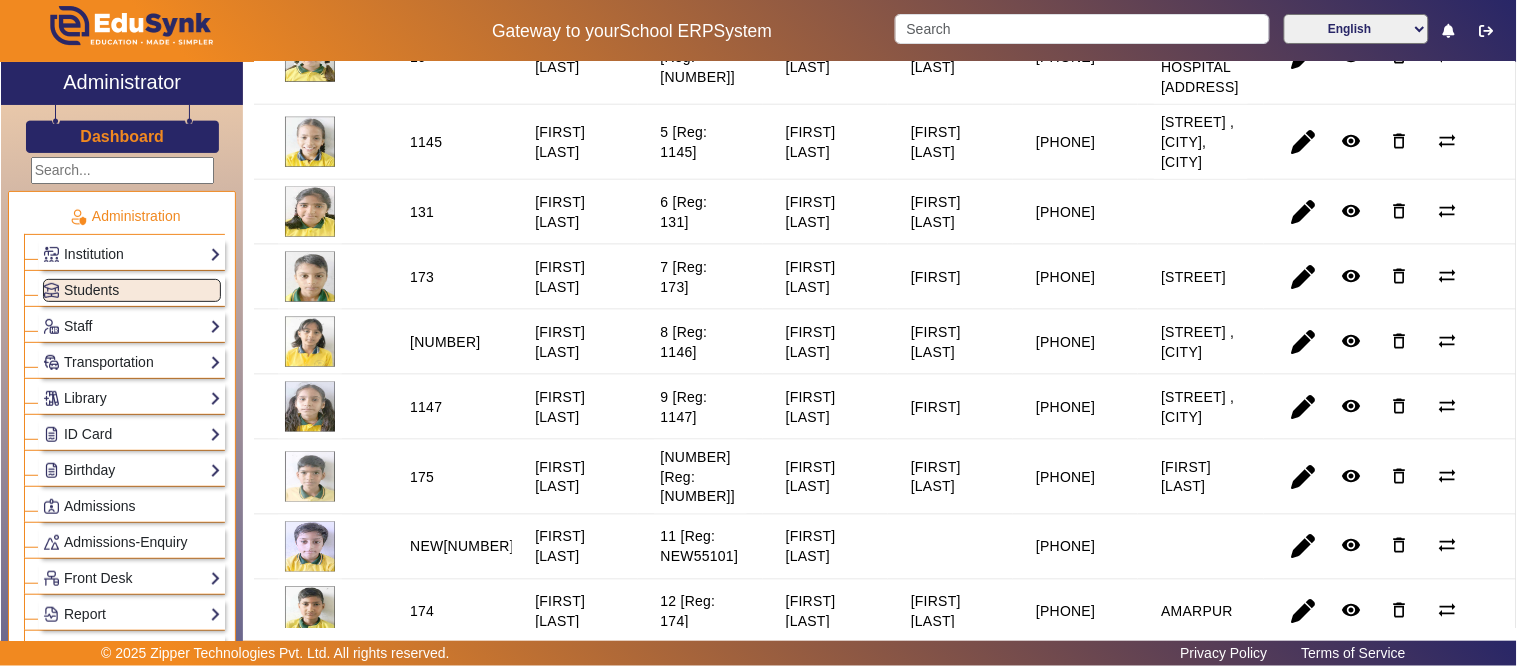 scroll, scrollTop: 134, scrollLeft: 0, axis: vertical 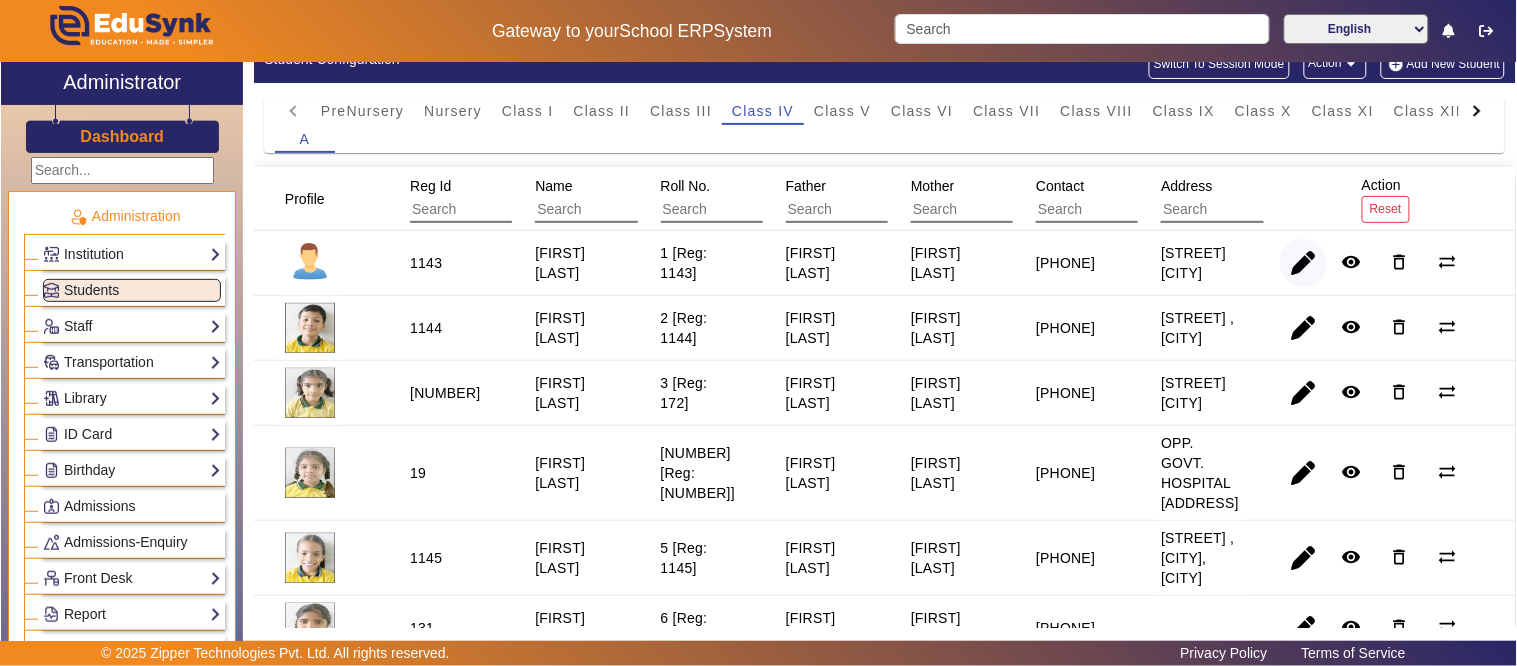 click at bounding box center (1304, 328) 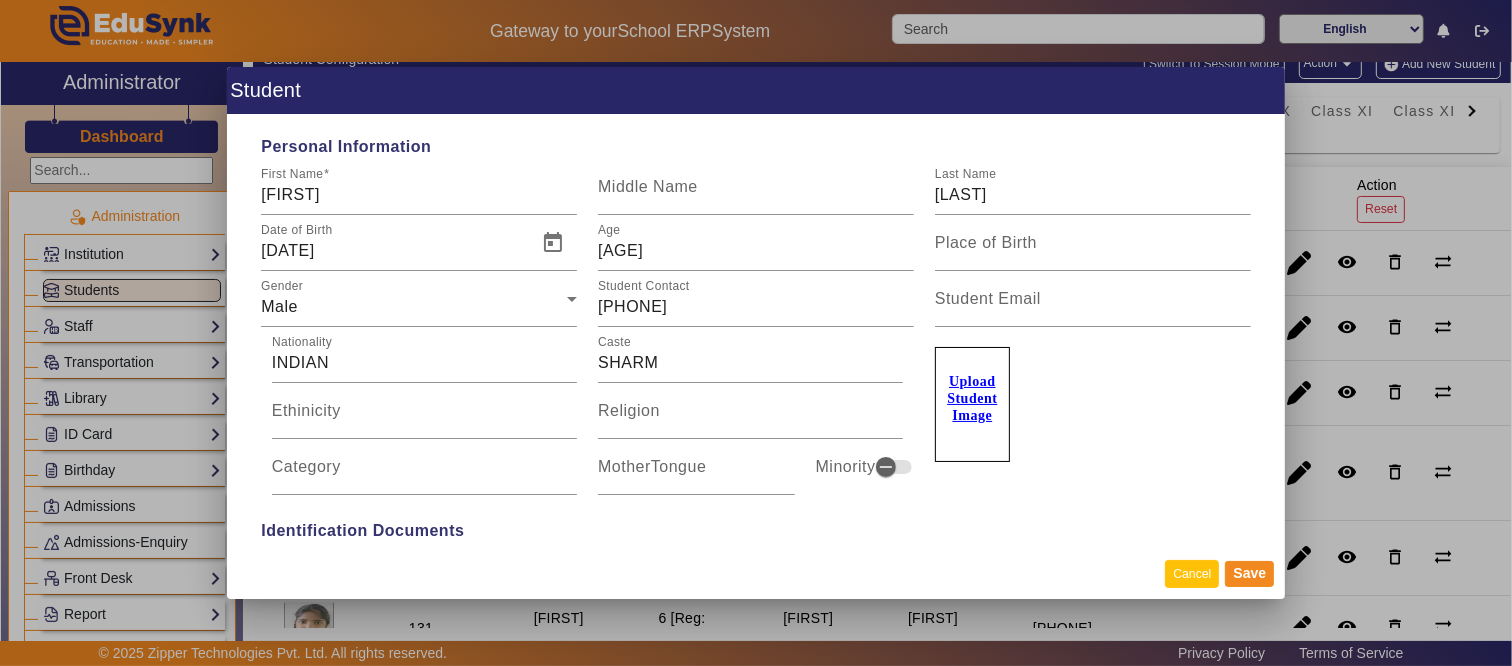 click on "Cancel" at bounding box center [1192, 573] 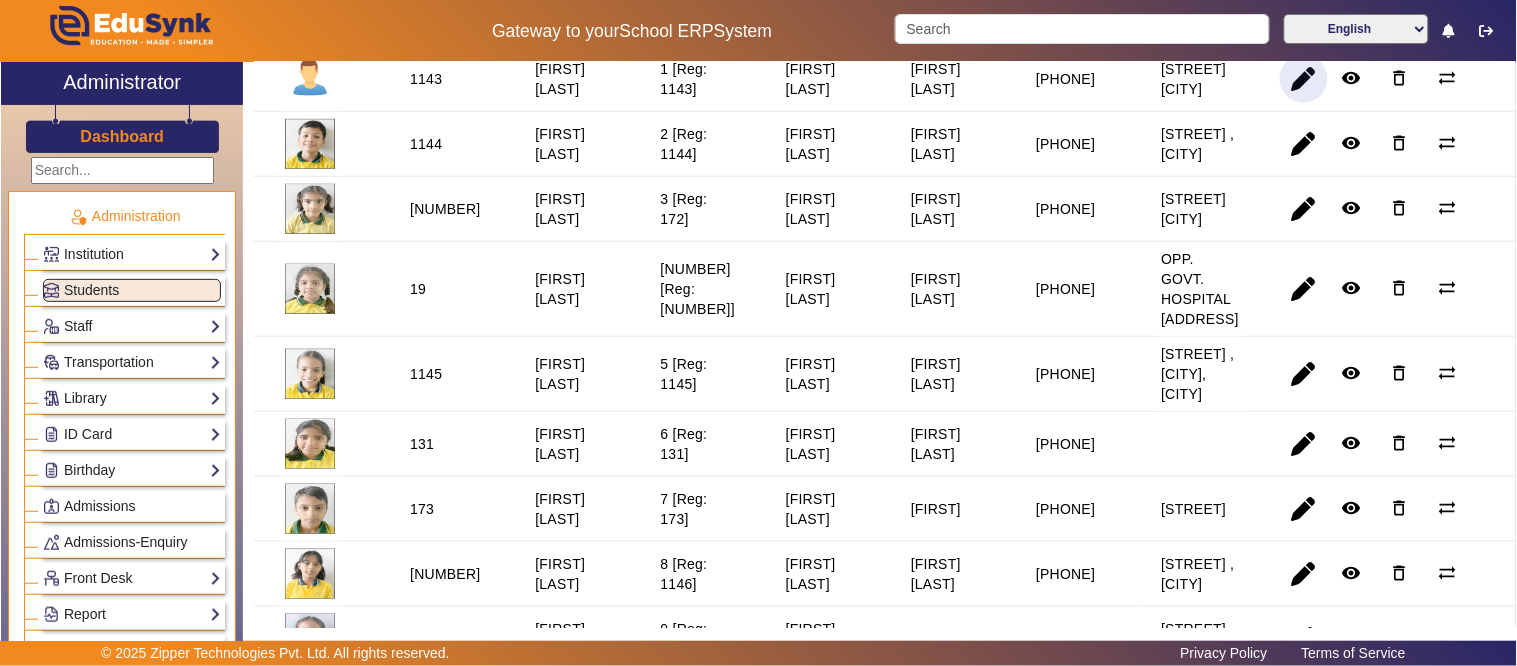 scroll, scrollTop: 356, scrollLeft: 0, axis: vertical 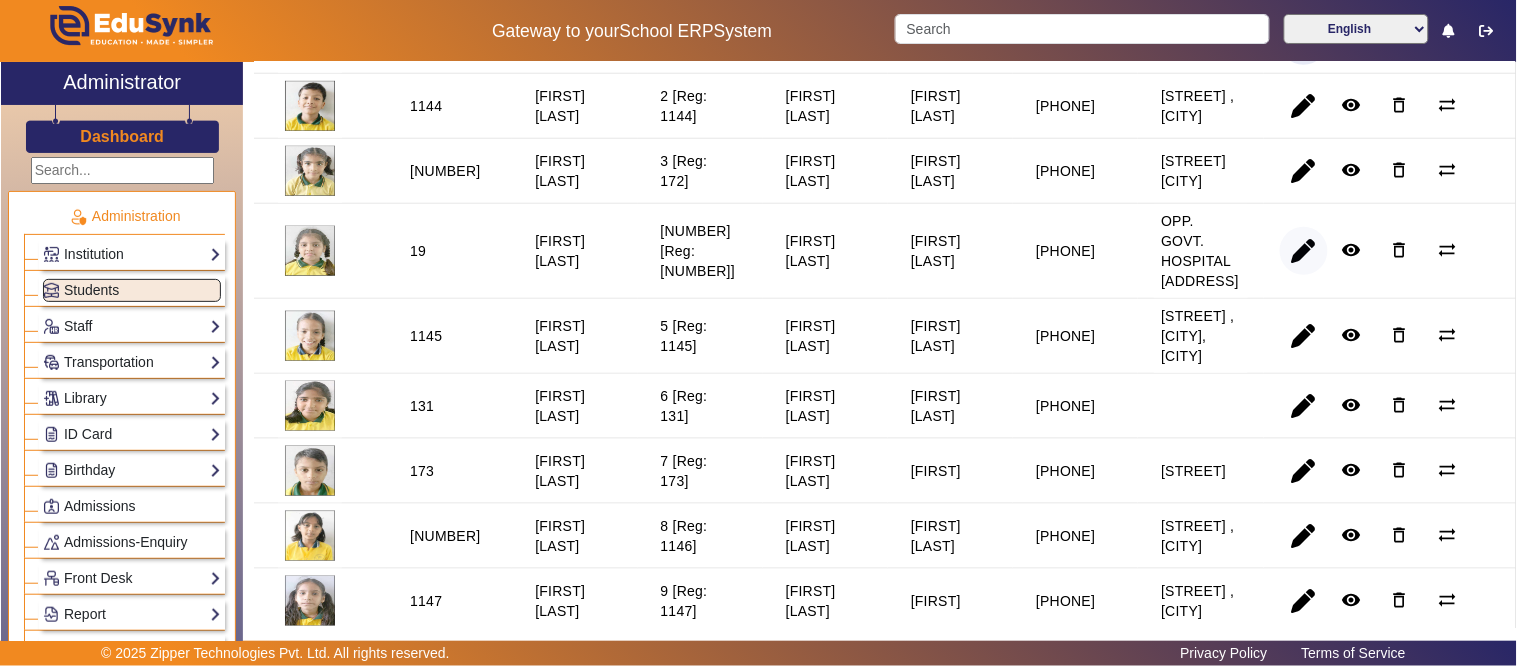 click at bounding box center (1304, 336) 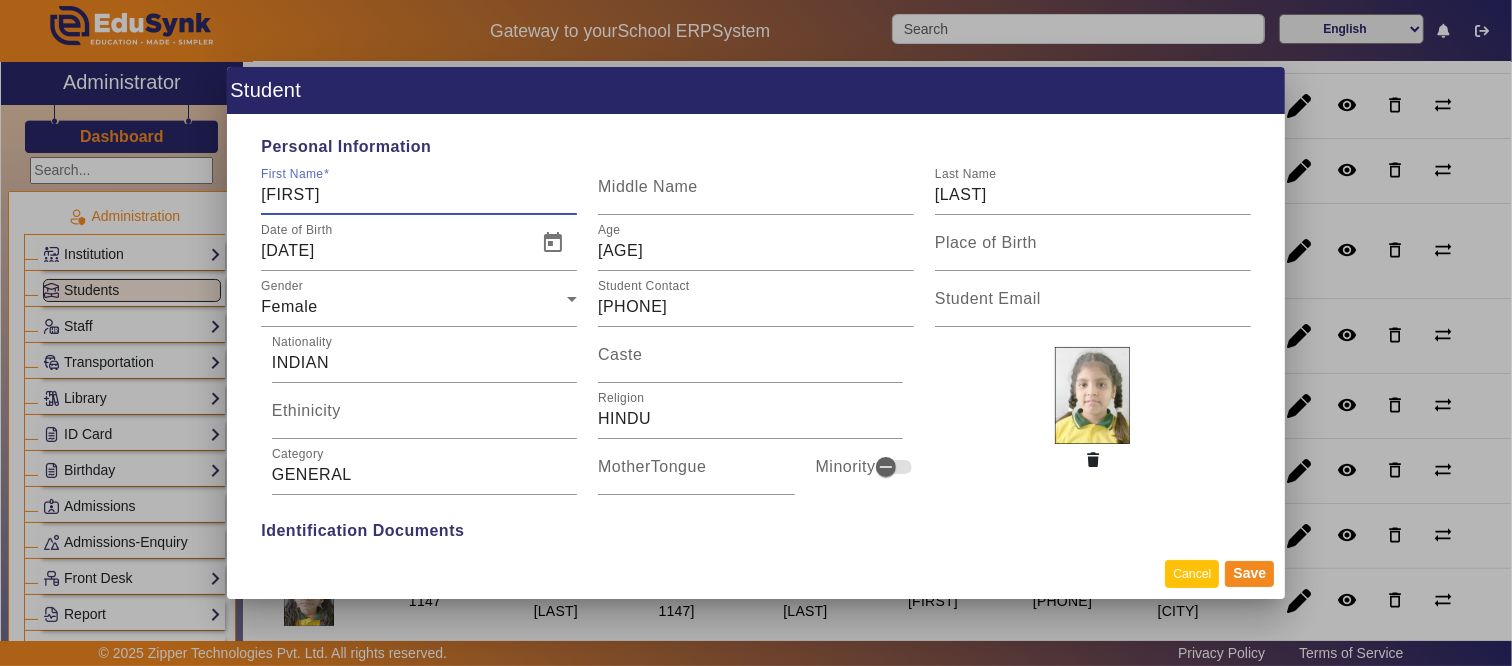 click on "Cancel" at bounding box center [1192, 573] 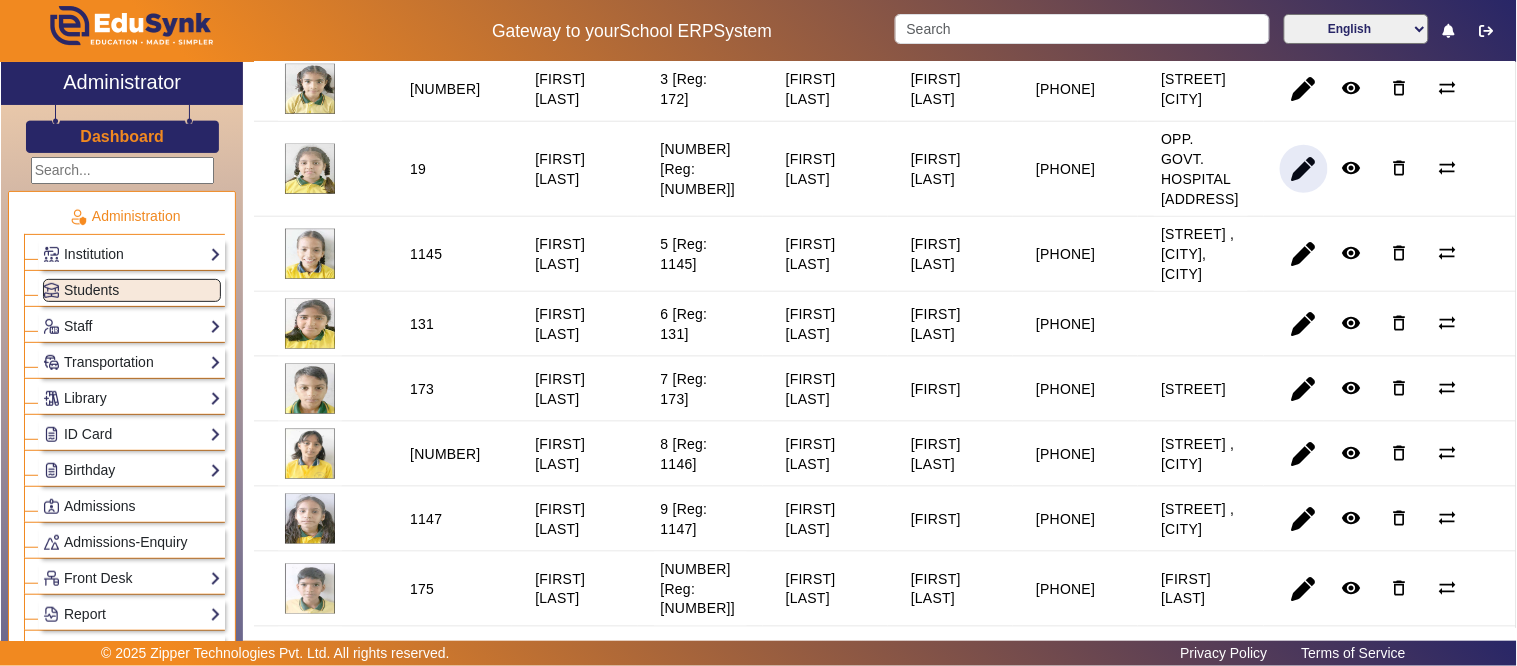scroll, scrollTop: 578, scrollLeft: 0, axis: vertical 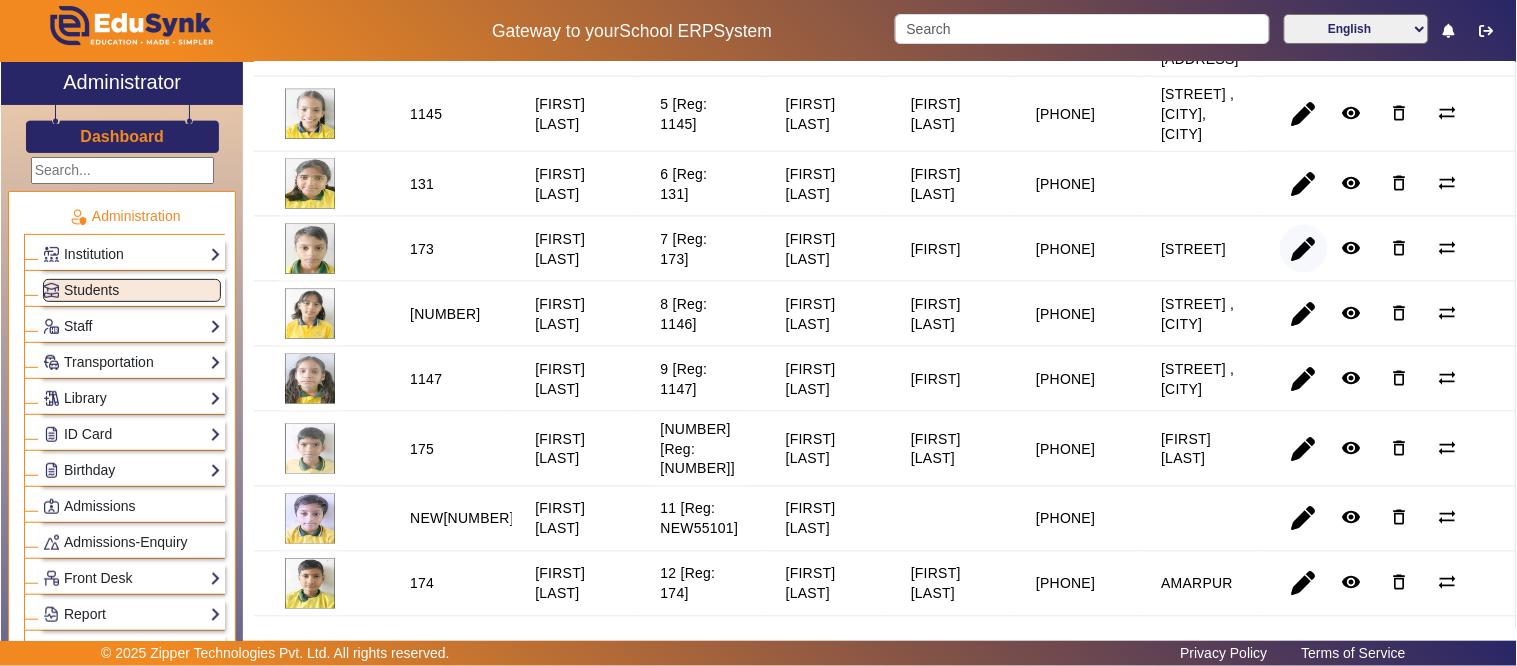 click at bounding box center [1304, 314] 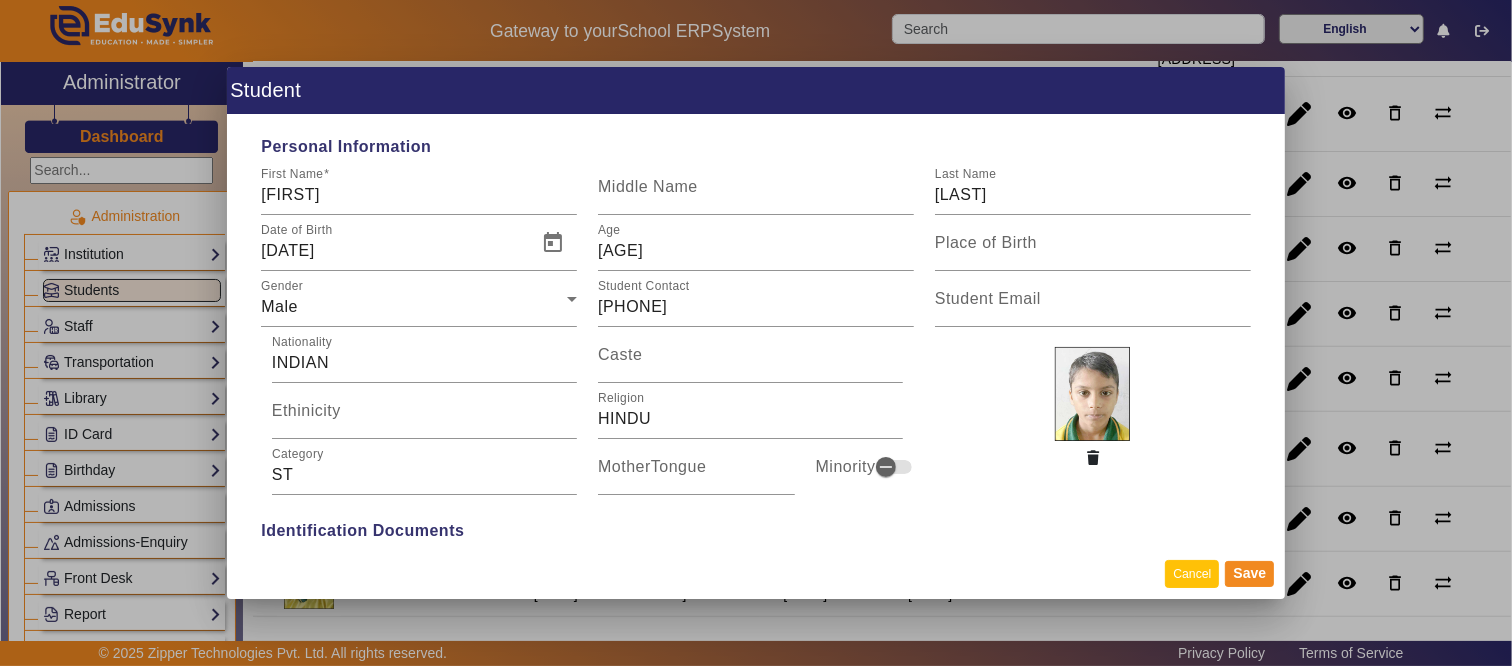 click on "Cancel" at bounding box center [1192, 573] 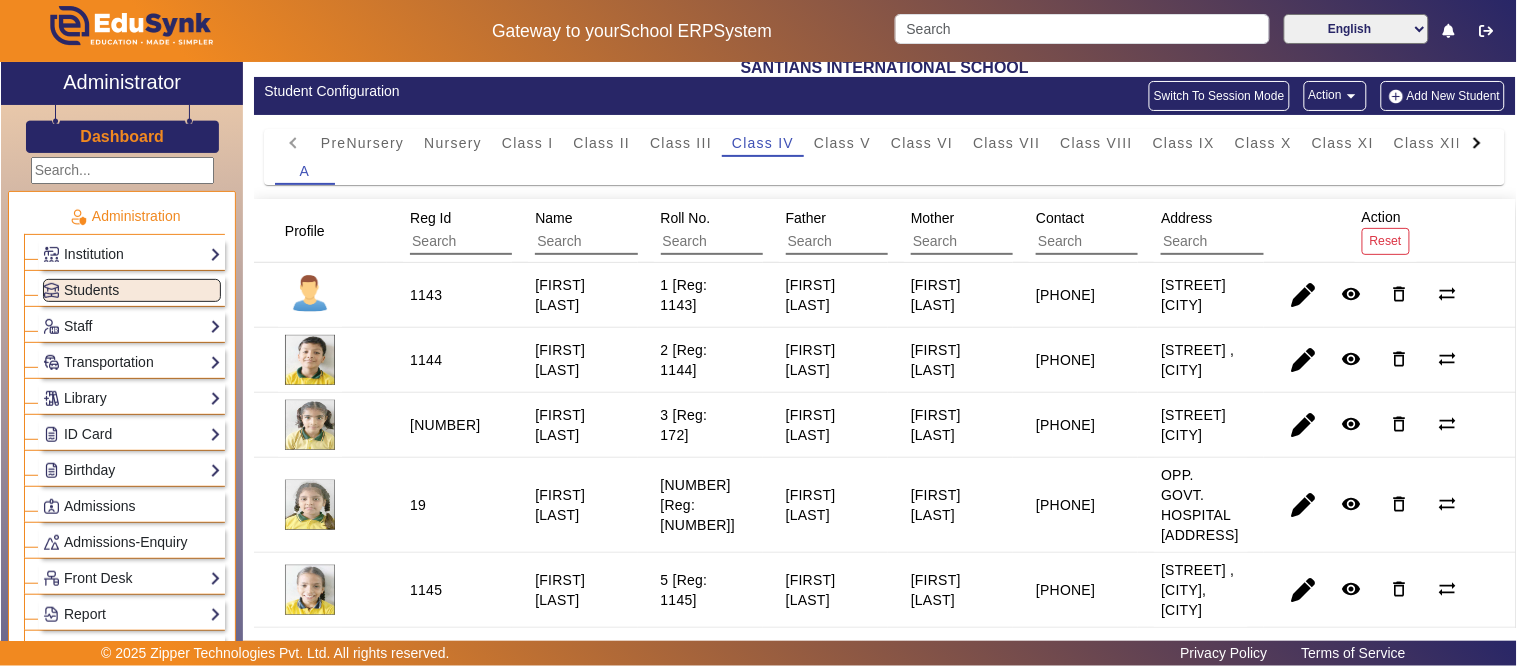 scroll, scrollTop: 23, scrollLeft: 0, axis: vertical 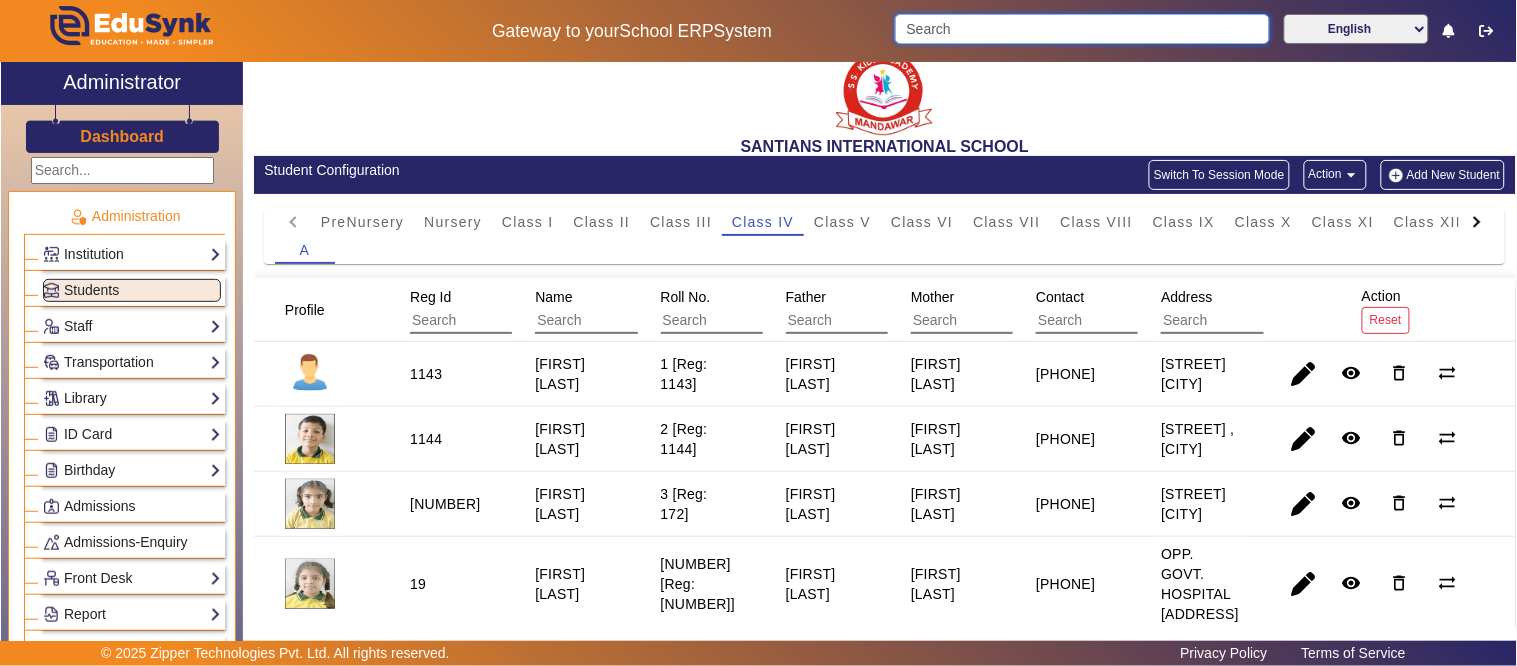 click at bounding box center (1082, 29) 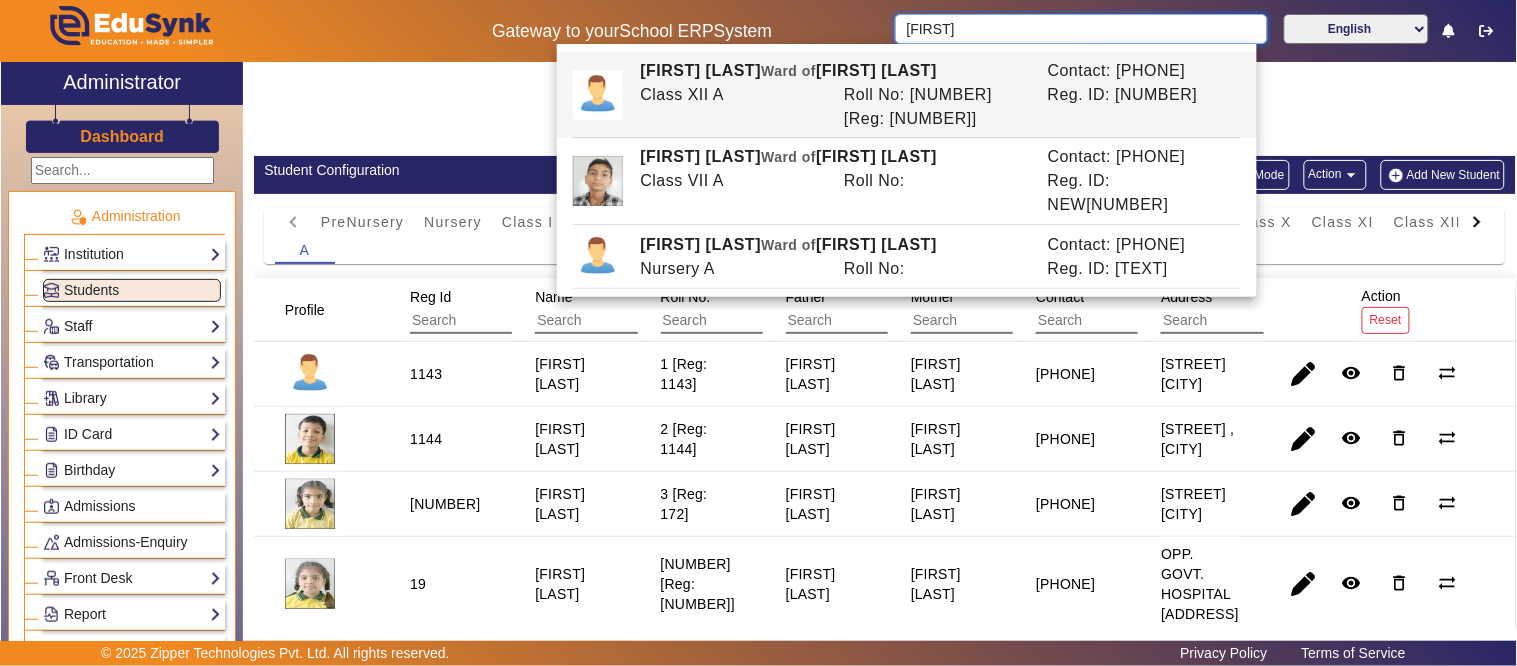 type on "[FIRST]" 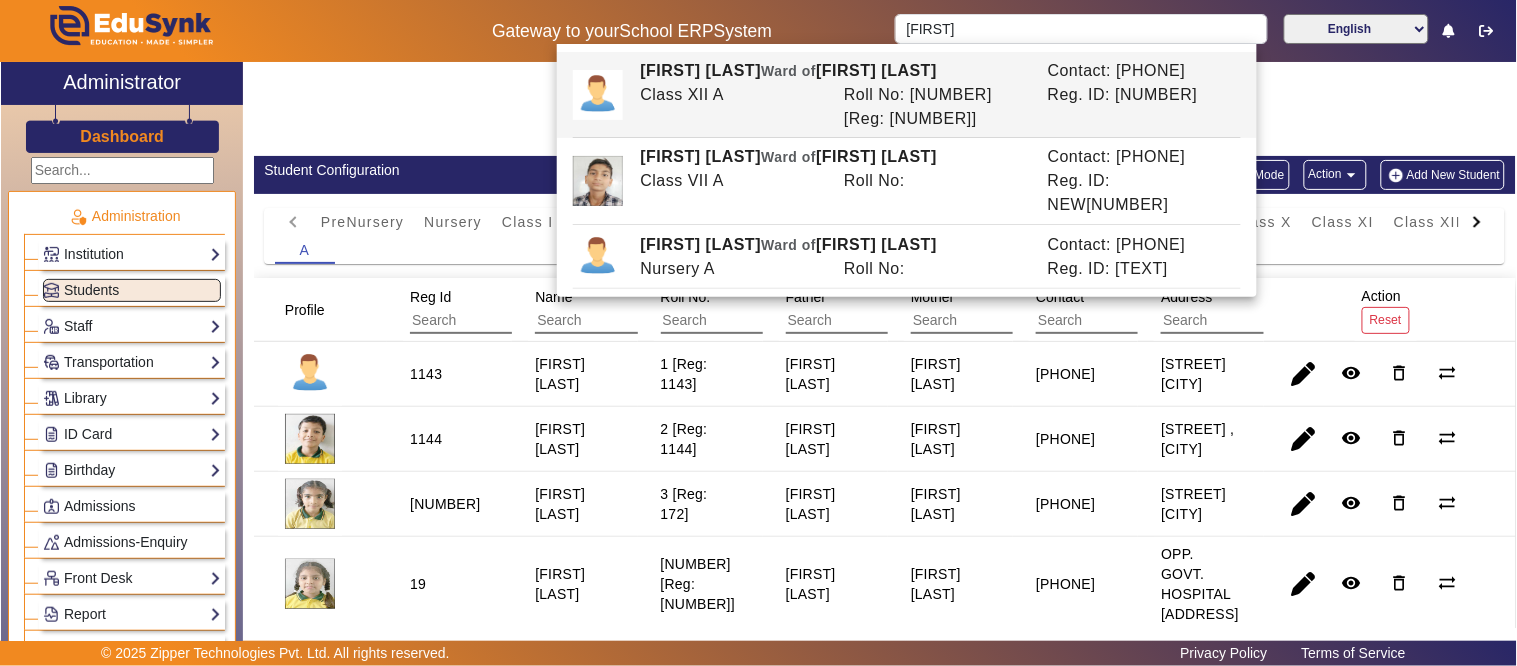 click on "[FIRST] [LAST]" at bounding box center (825, 439) 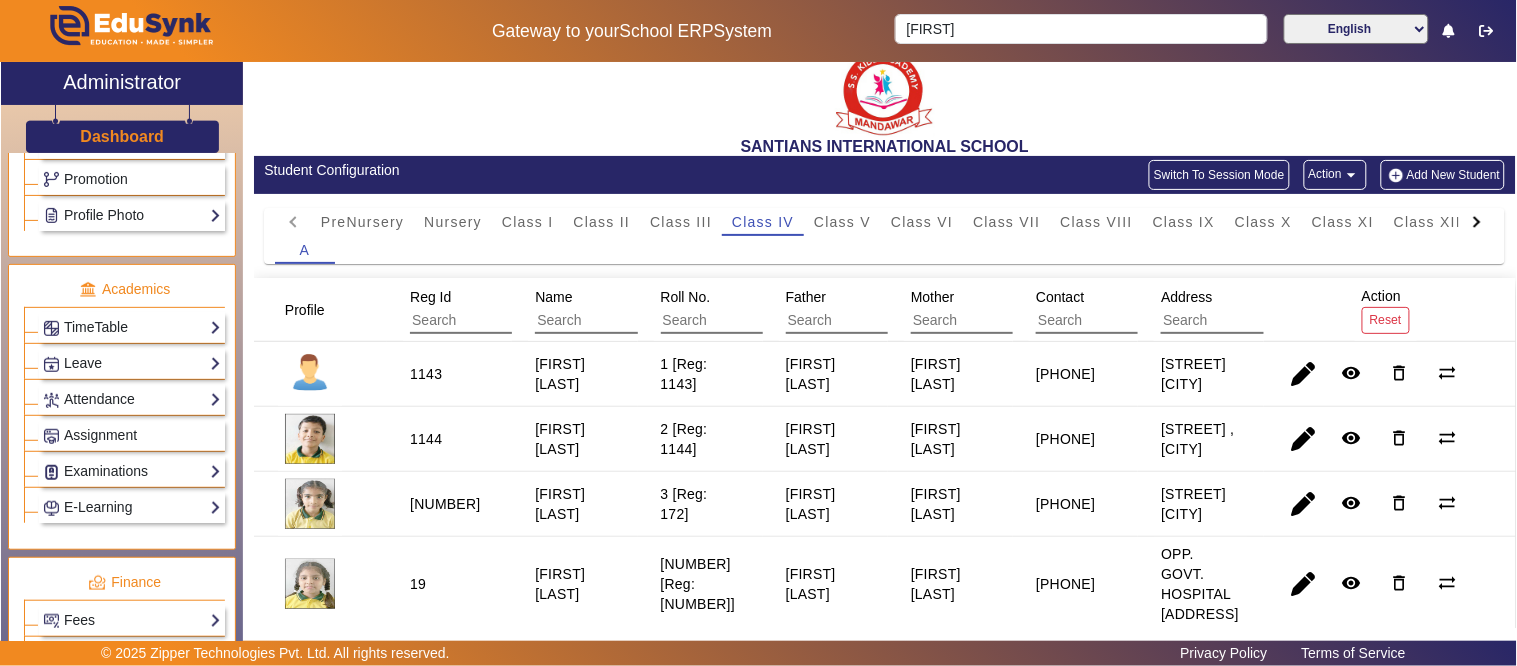 scroll, scrollTop: 888, scrollLeft: 0, axis: vertical 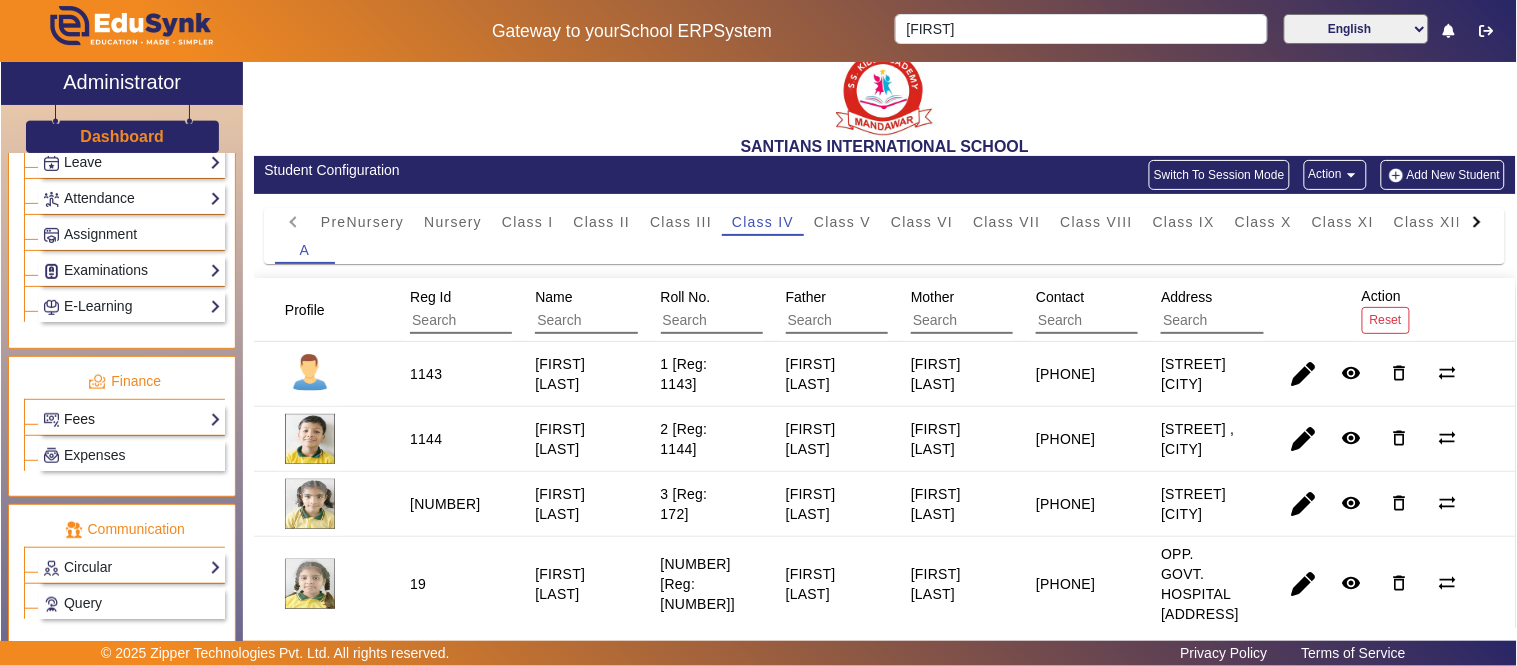 click on "Fees" 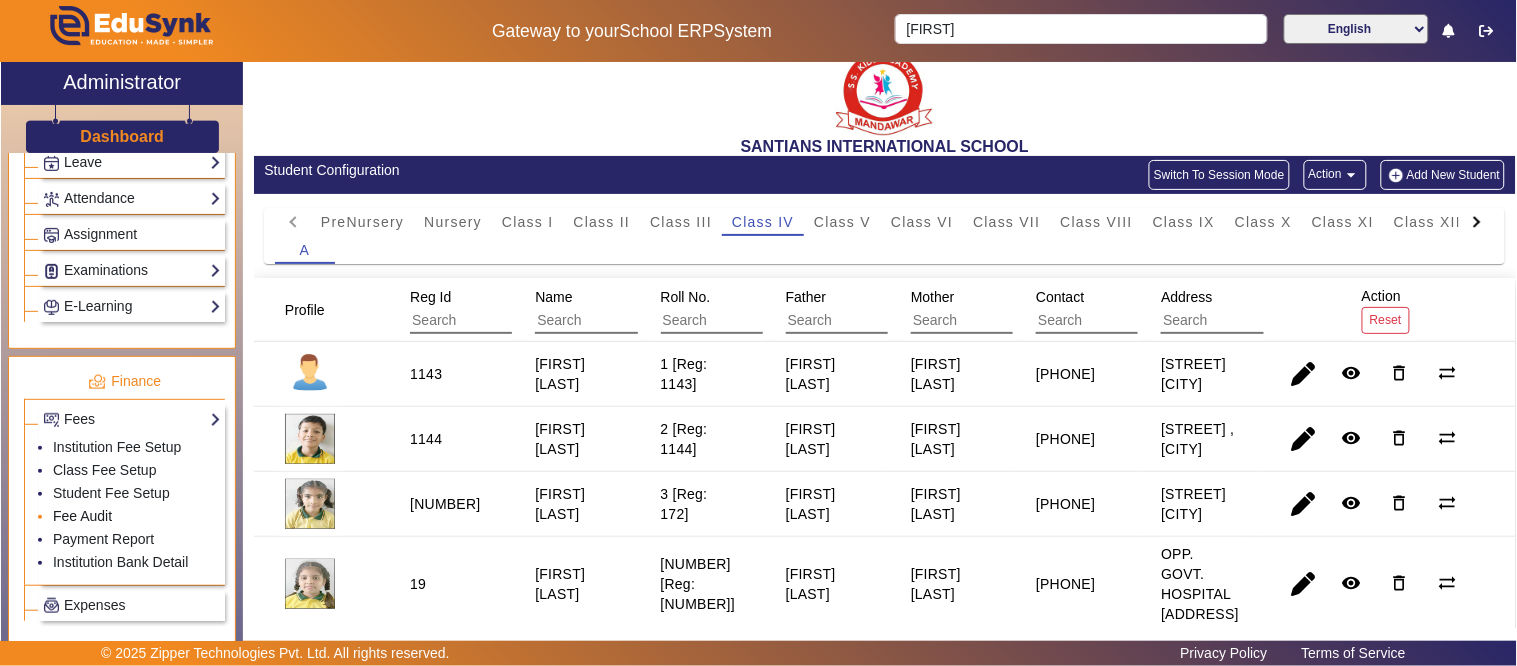 click on "Fee Audit" 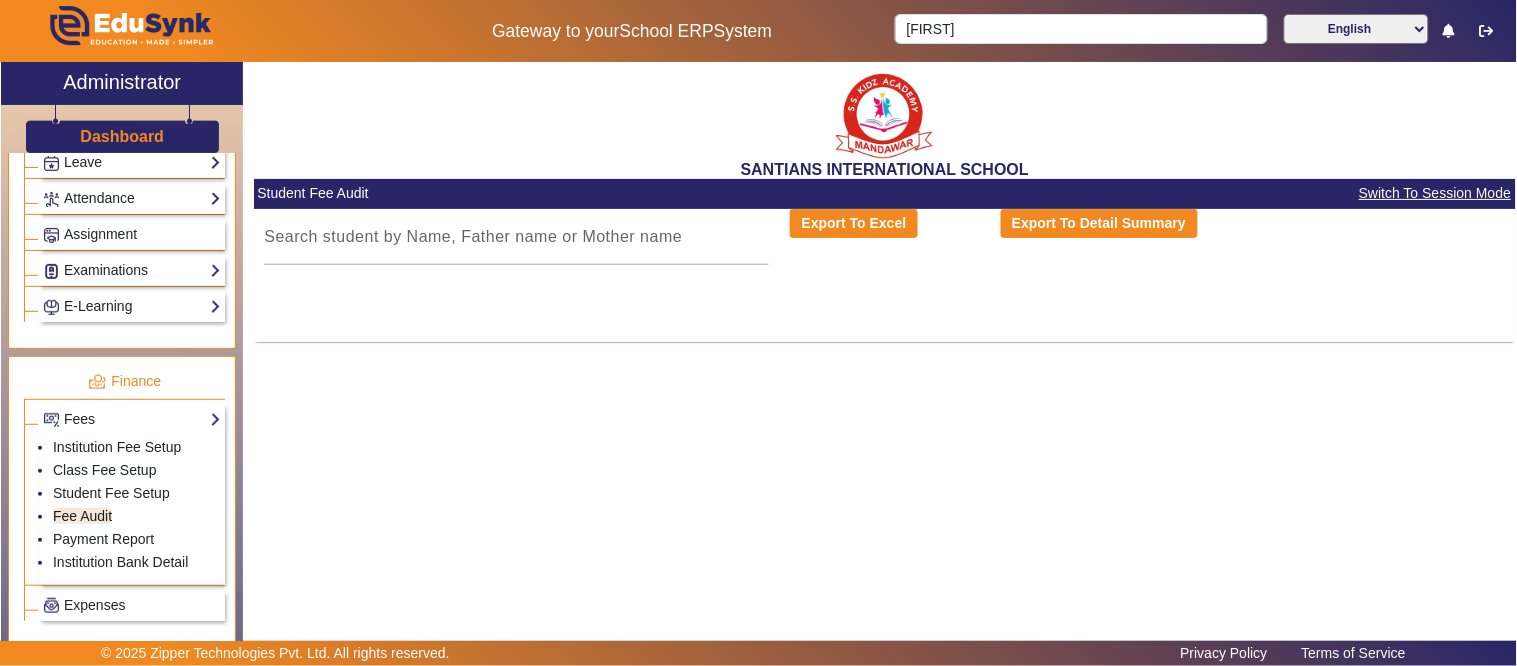 scroll, scrollTop: 0, scrollLeft: 0, axis: both 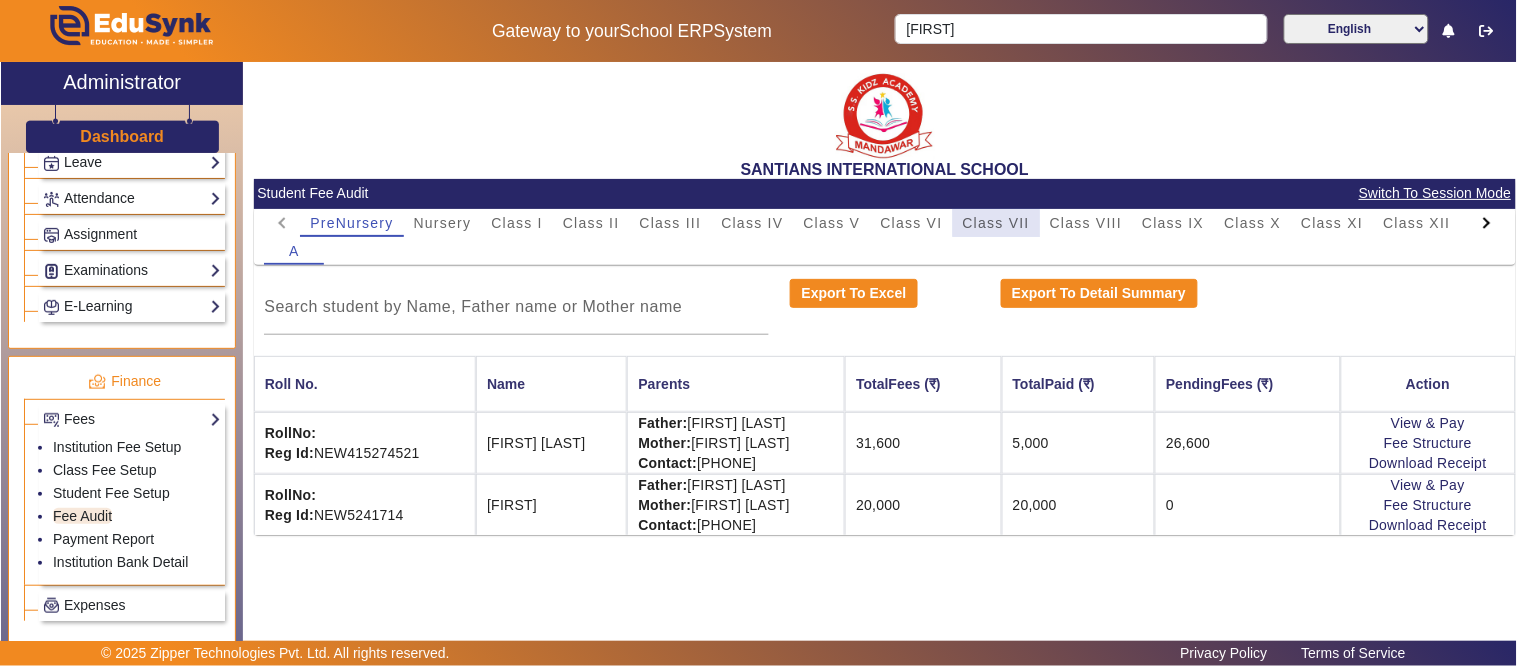 click on "Class VII" at bounding box center (996, 223) 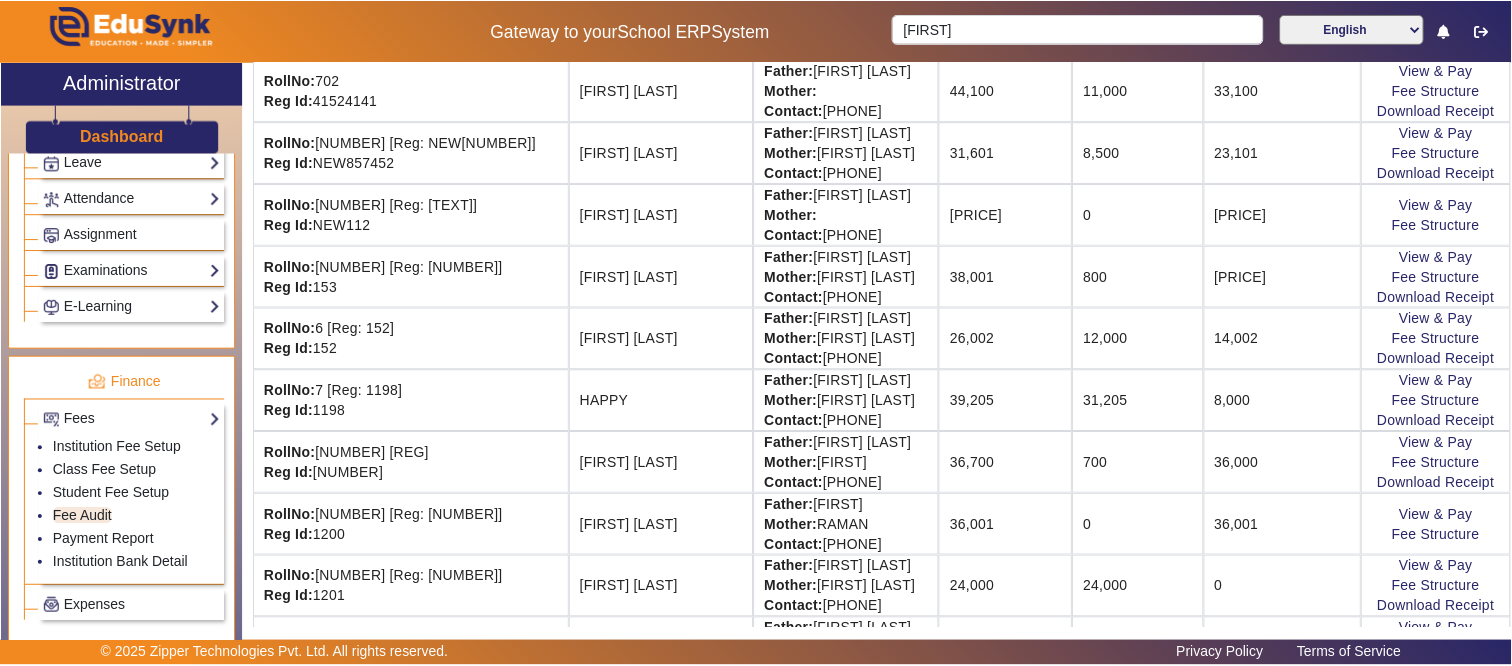scroll, scrollTop: 1000, scrollLeft: 0, axis: vertical 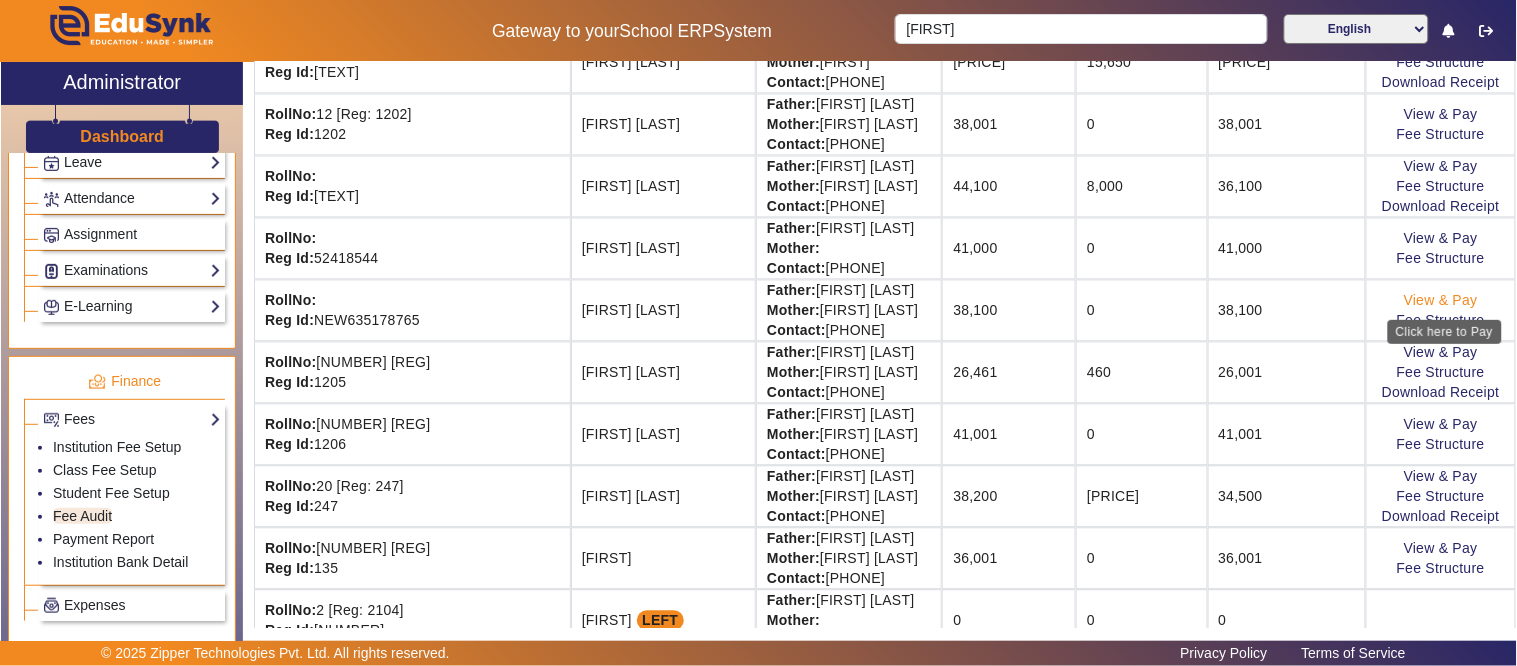 click on "View & Pay" 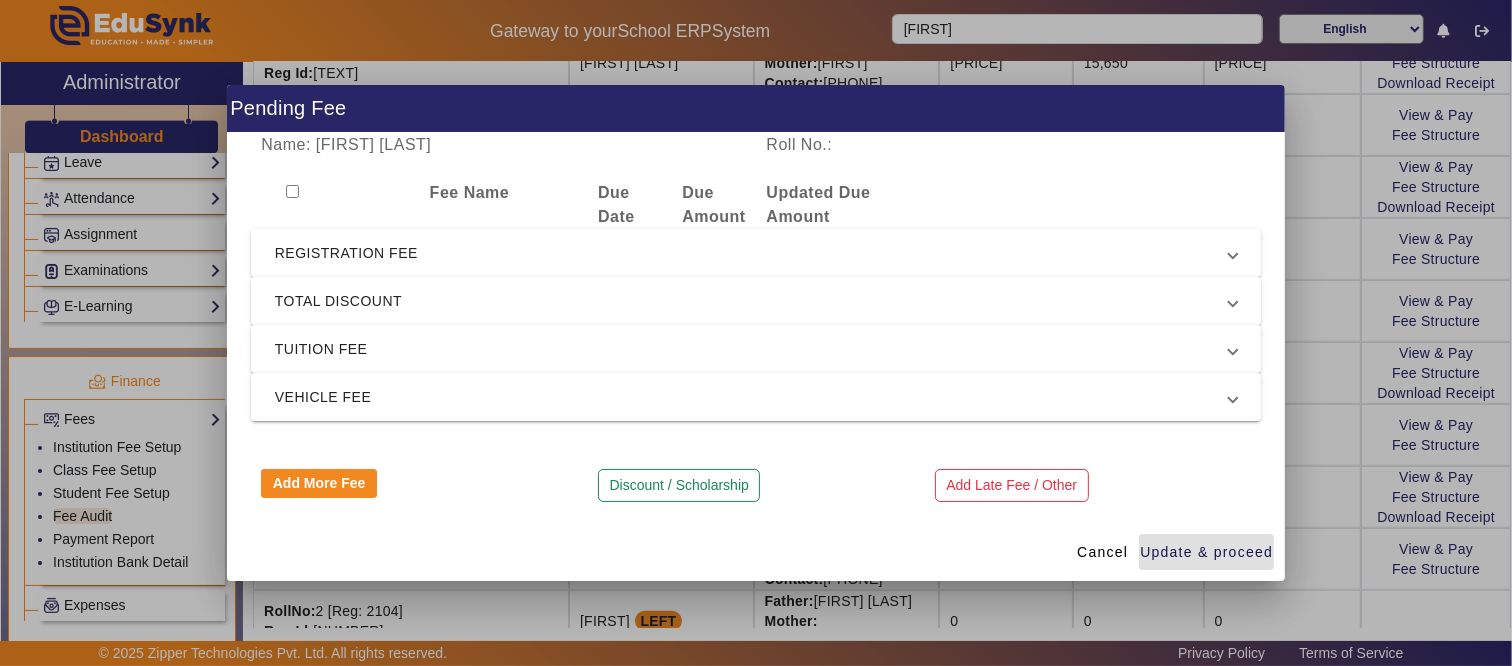 click on "TOTAL DISCOUNT" at bounding box center [752, 301] 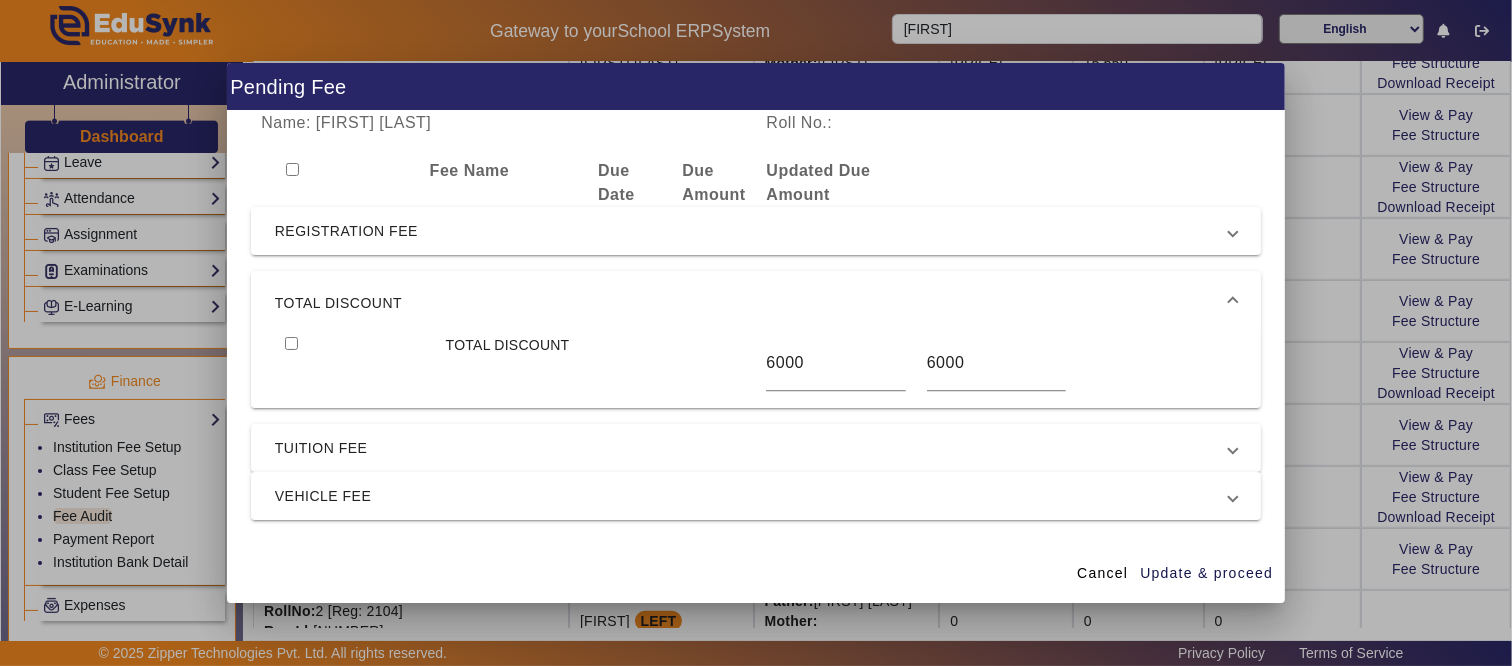 click on "TOTAL DISCOUNT" at bounding box center (752, 303) 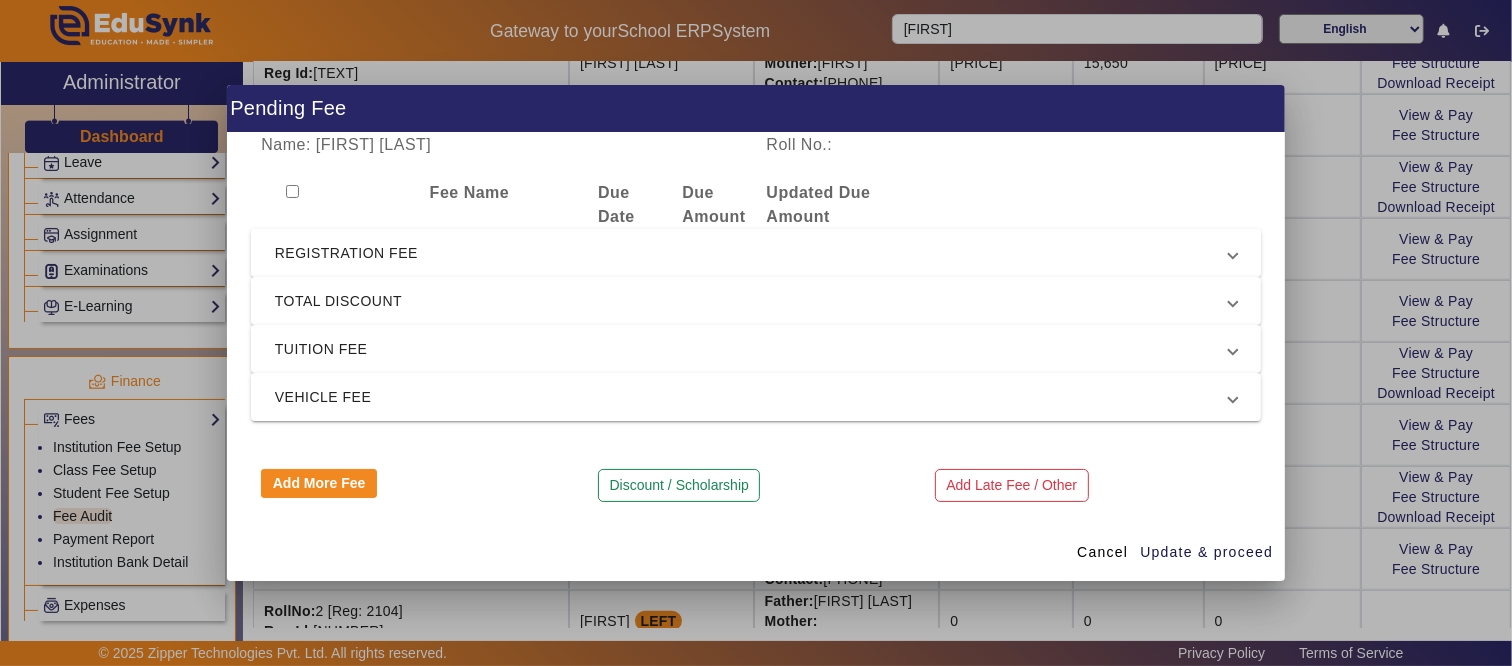 click on "REGISTRATION FEE" at bounding box center [752, 253] 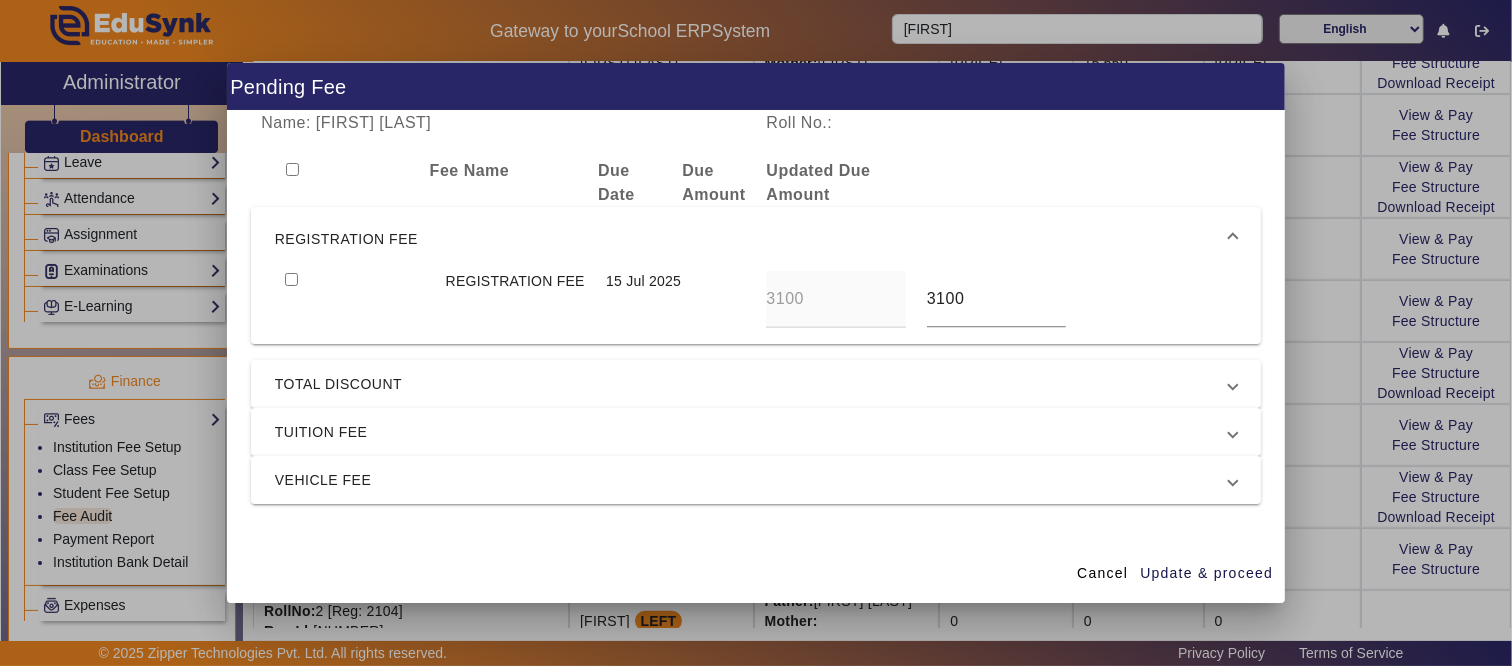 click at bounding box center [291, 279] 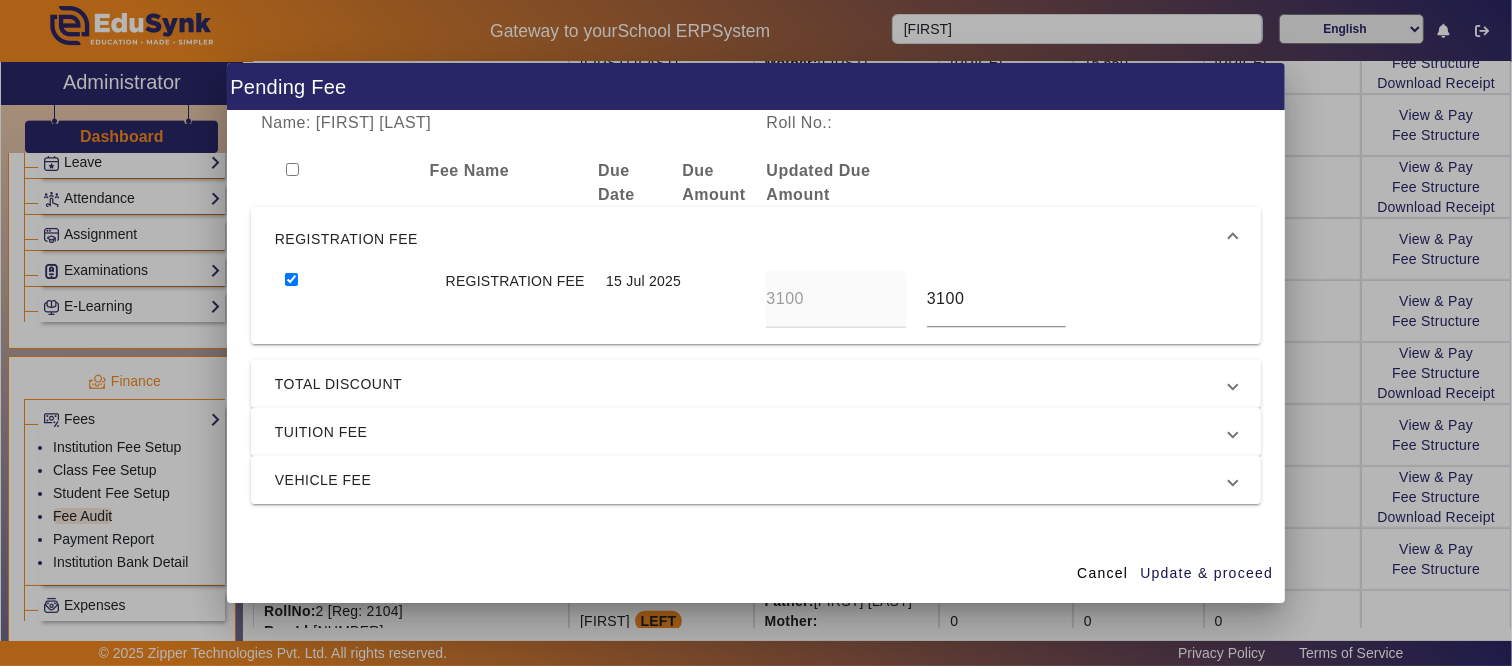 click on "TUITION FEE" at bounding box center [752, 432] 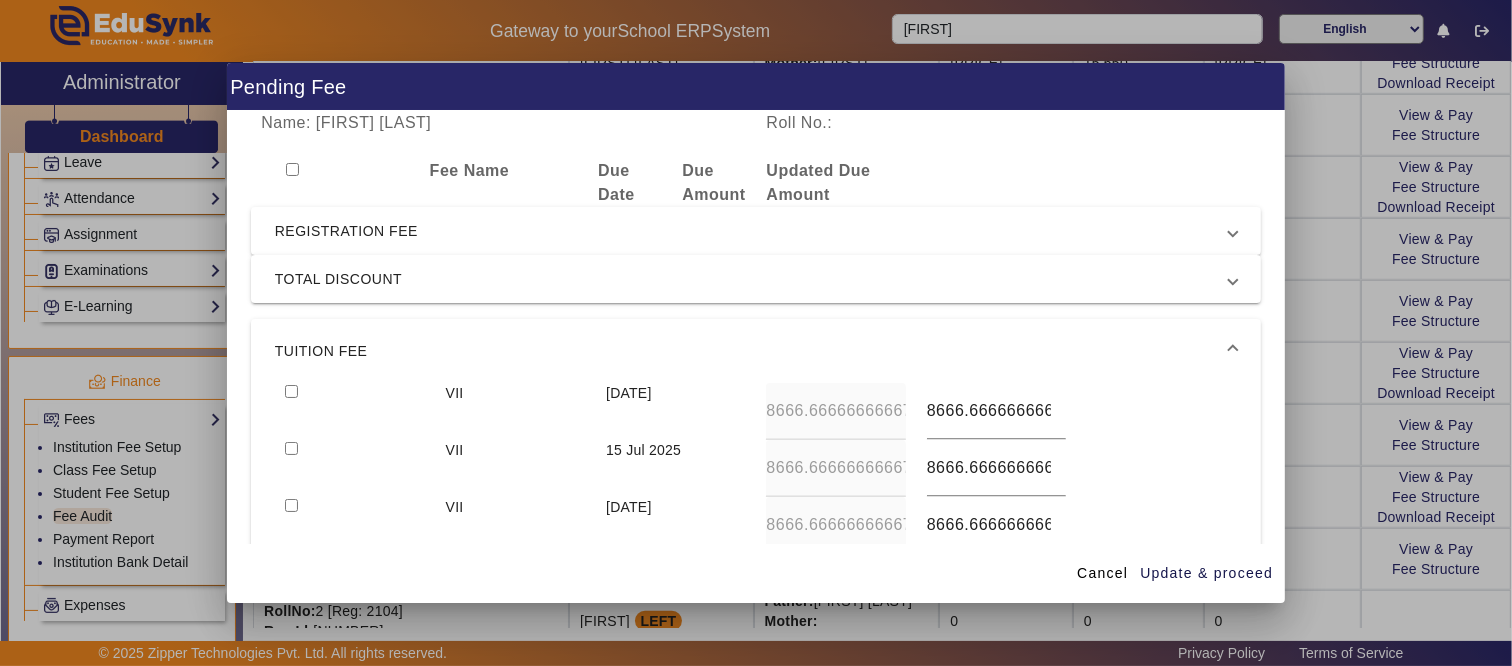 click at bounding box center (291, 391) 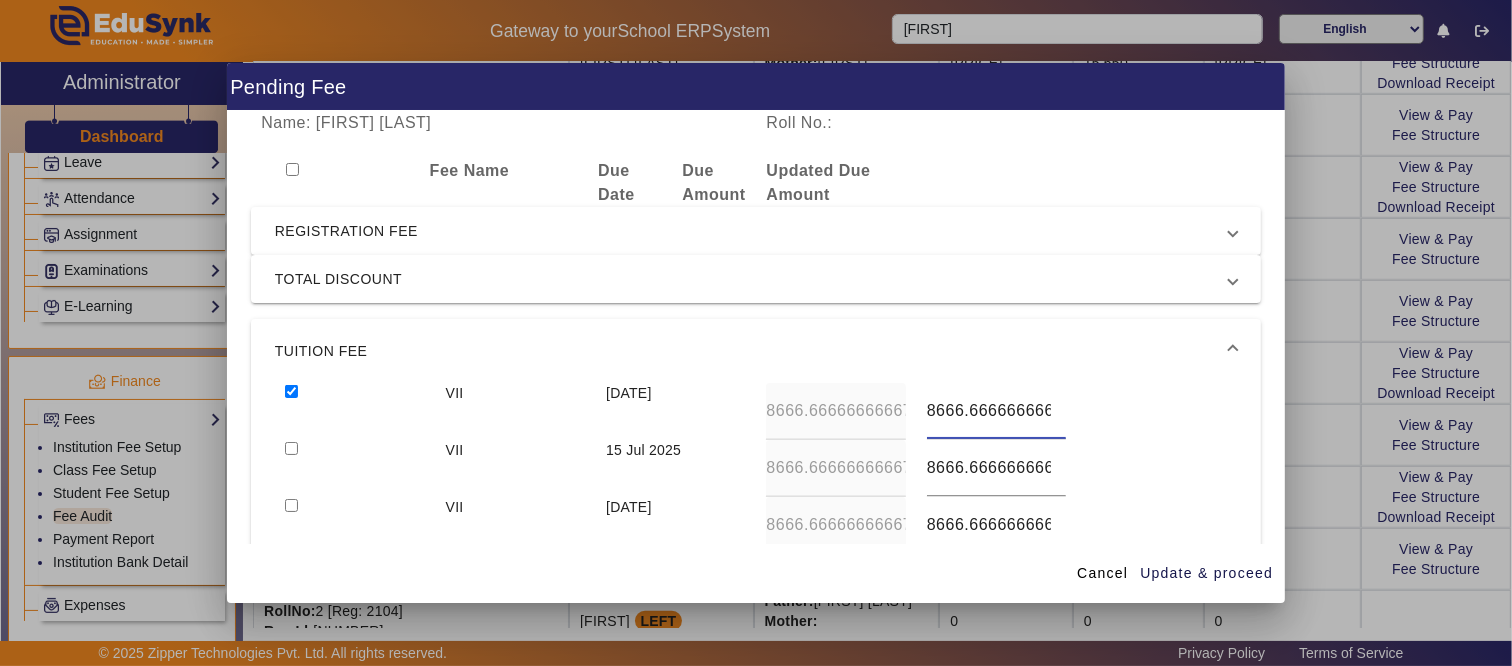 scroll, scrollTop: 0, scrollLeft: 23, axis: horizontal 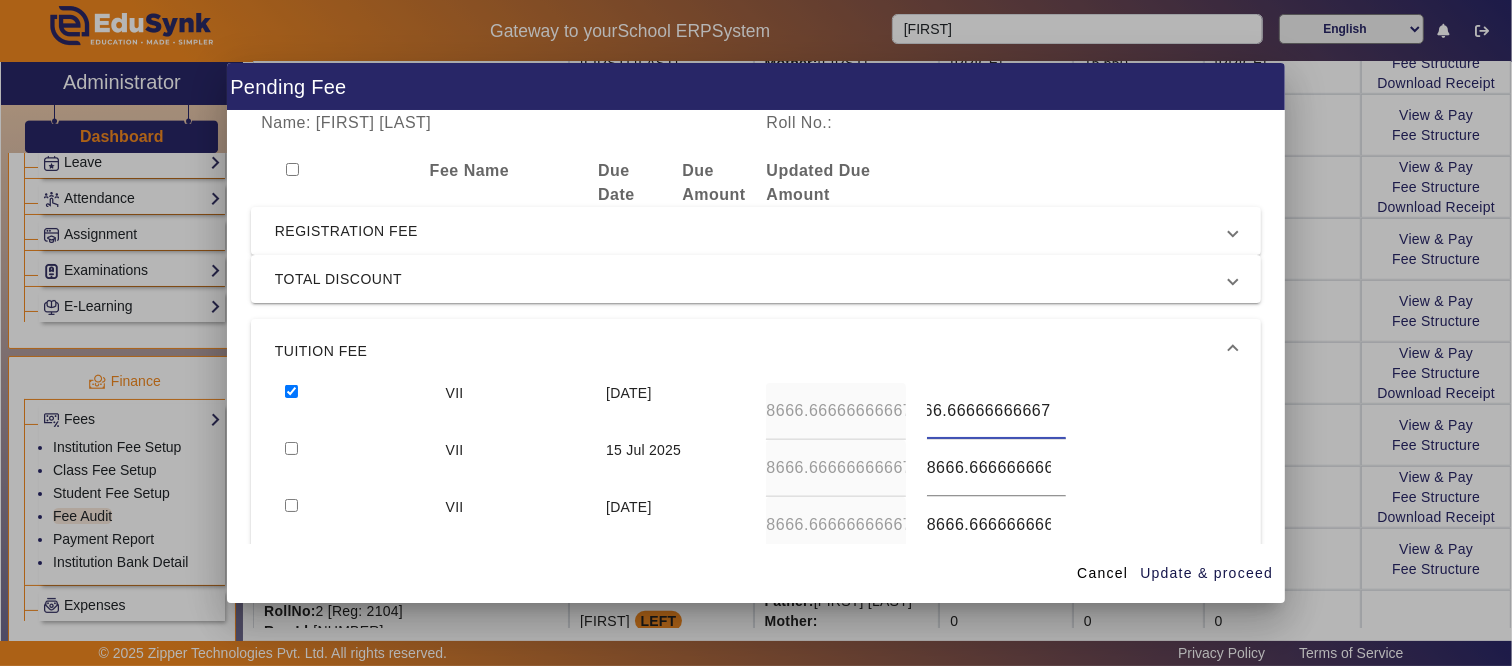 drag, startPoint x: 917, startPoint y: 415, endPoint x: 1100, endPoint y: 422, distance: 183.13383 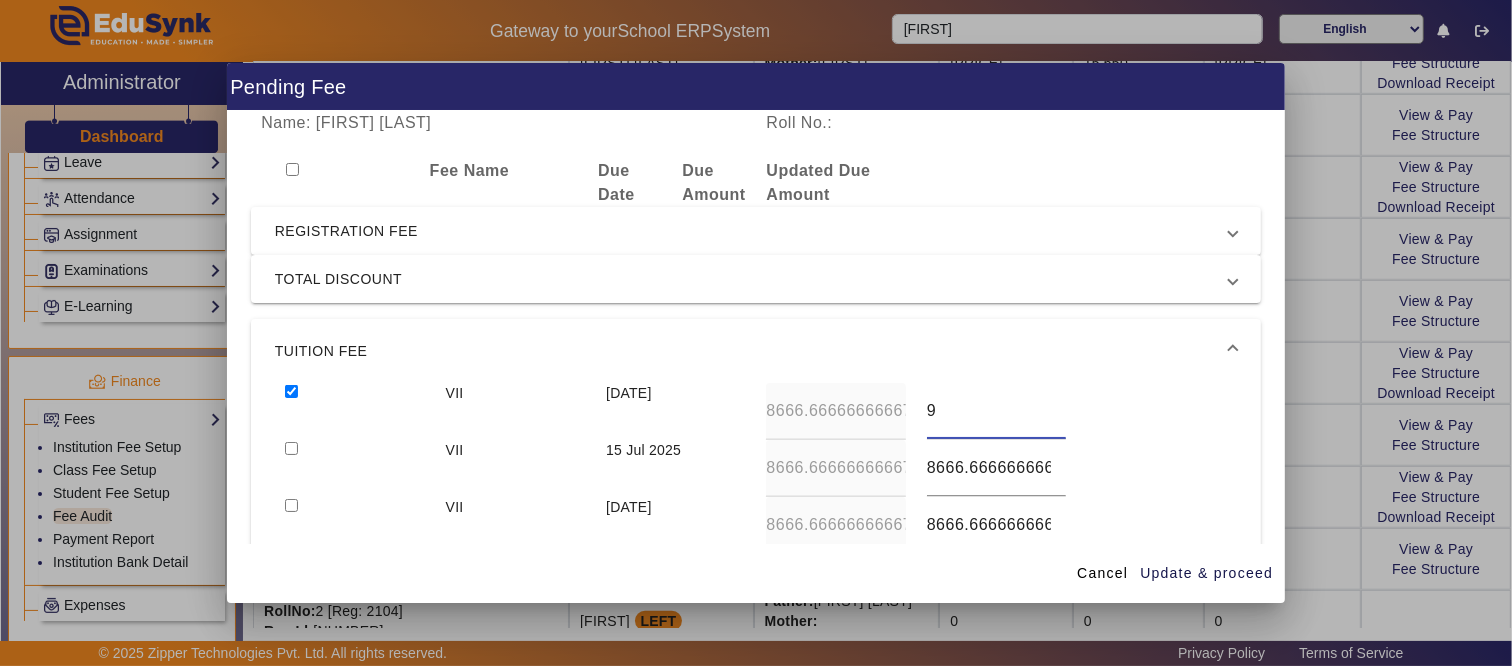 scroll, scrollTop: 0, scrollLeft: 0, axis: both 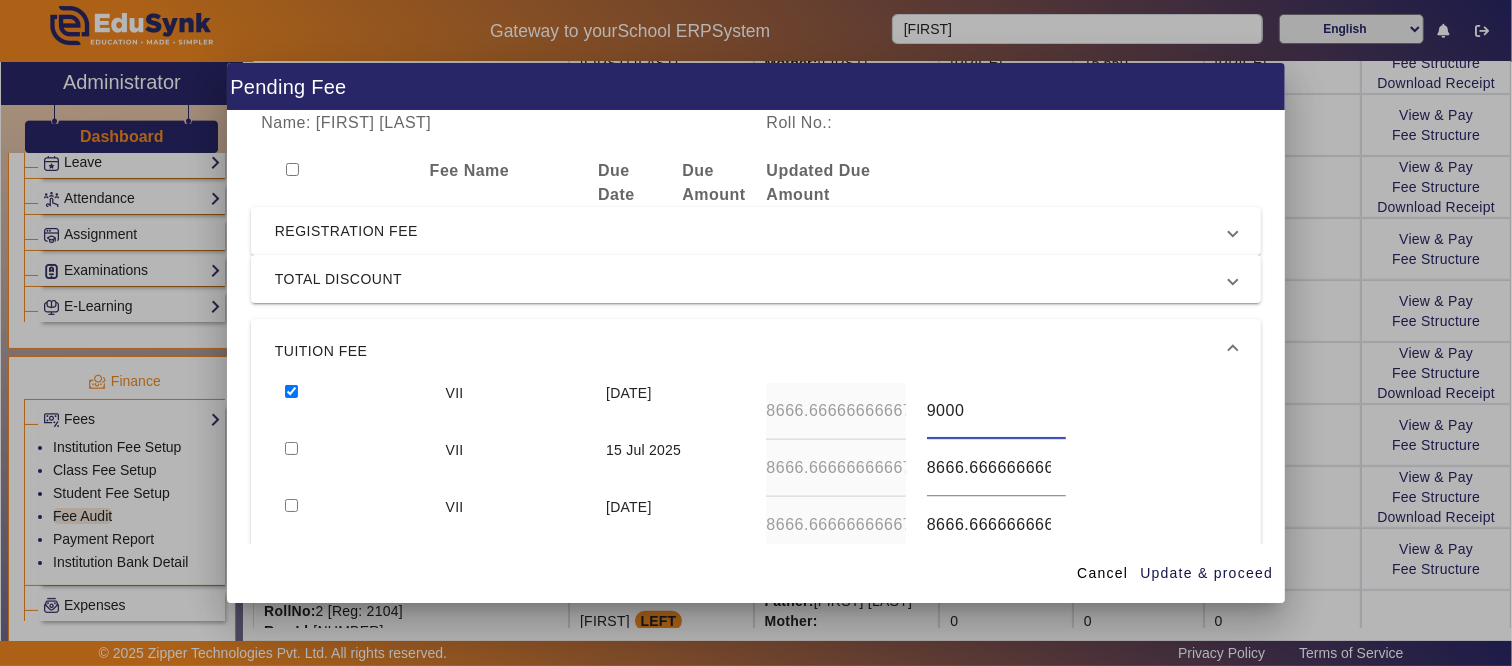 type on "9000" 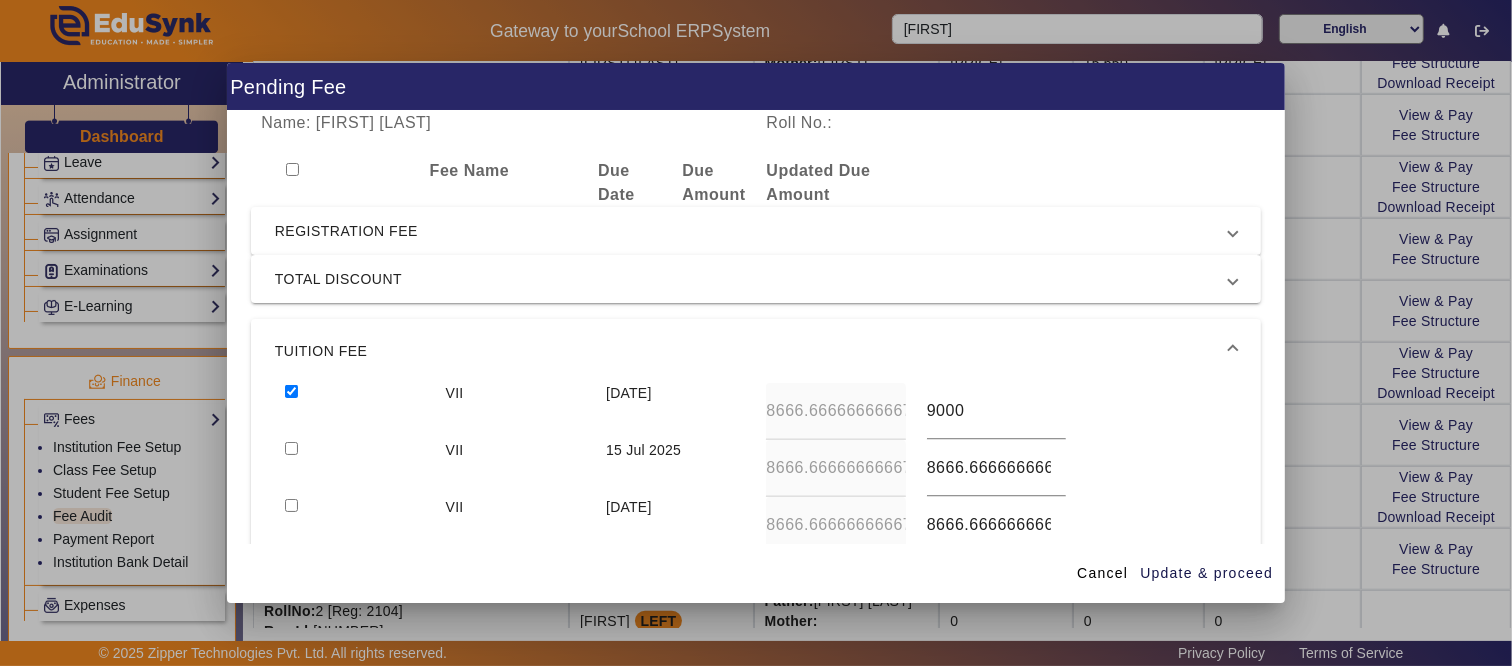 click at bounding box center (291, 448) 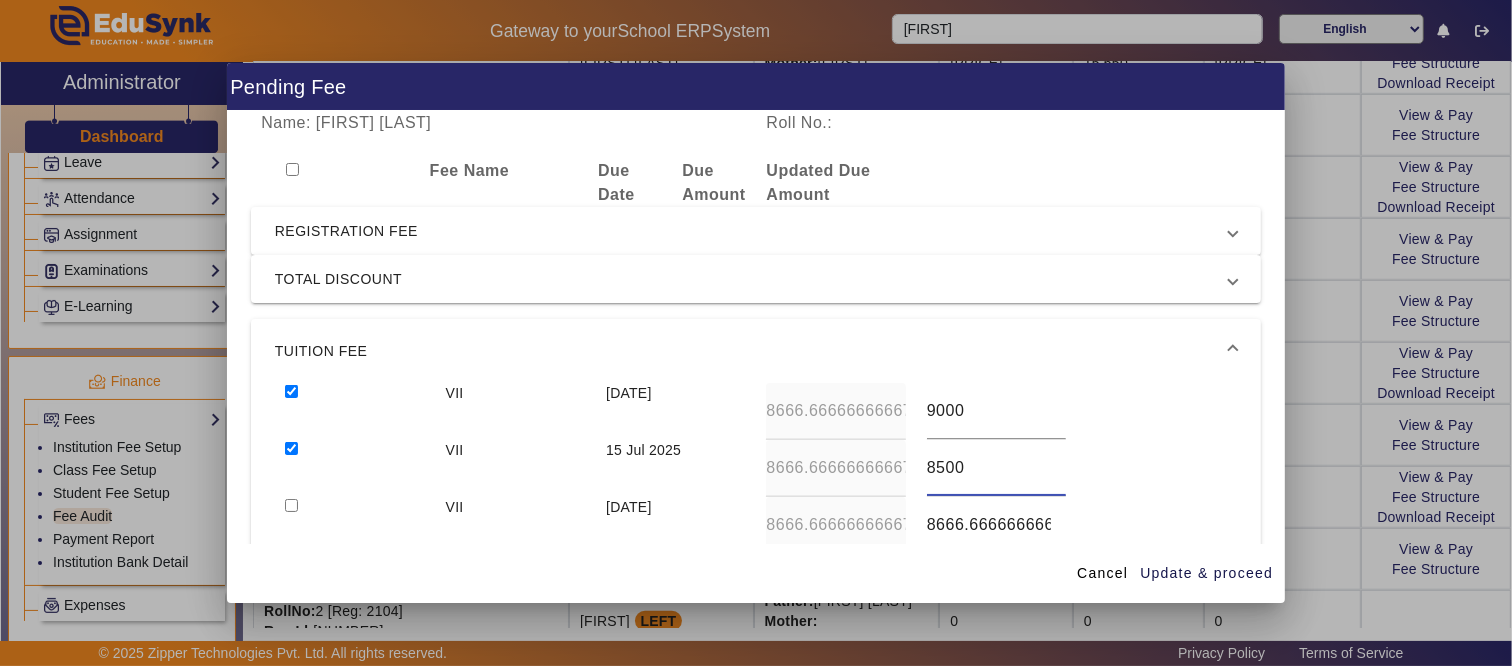 type on "8500" 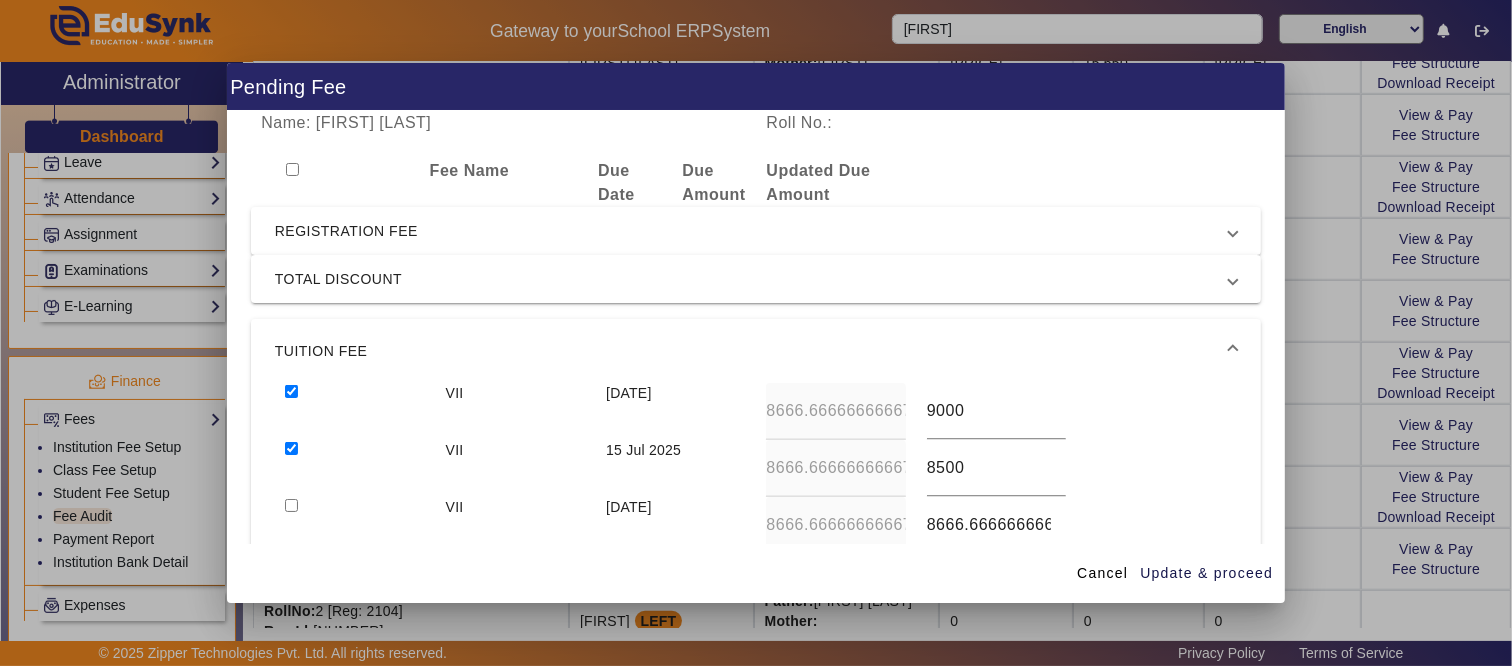 click at bounding box center (291, 505) 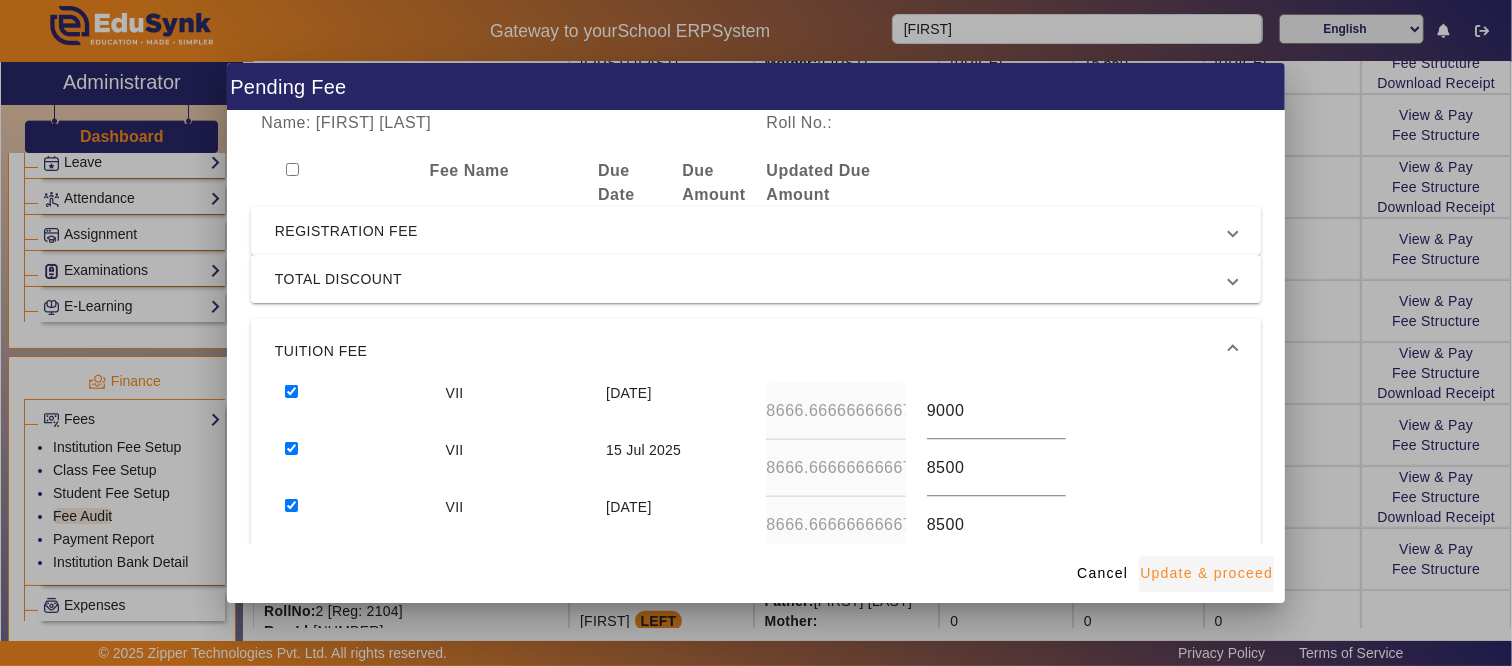 type on "8500" 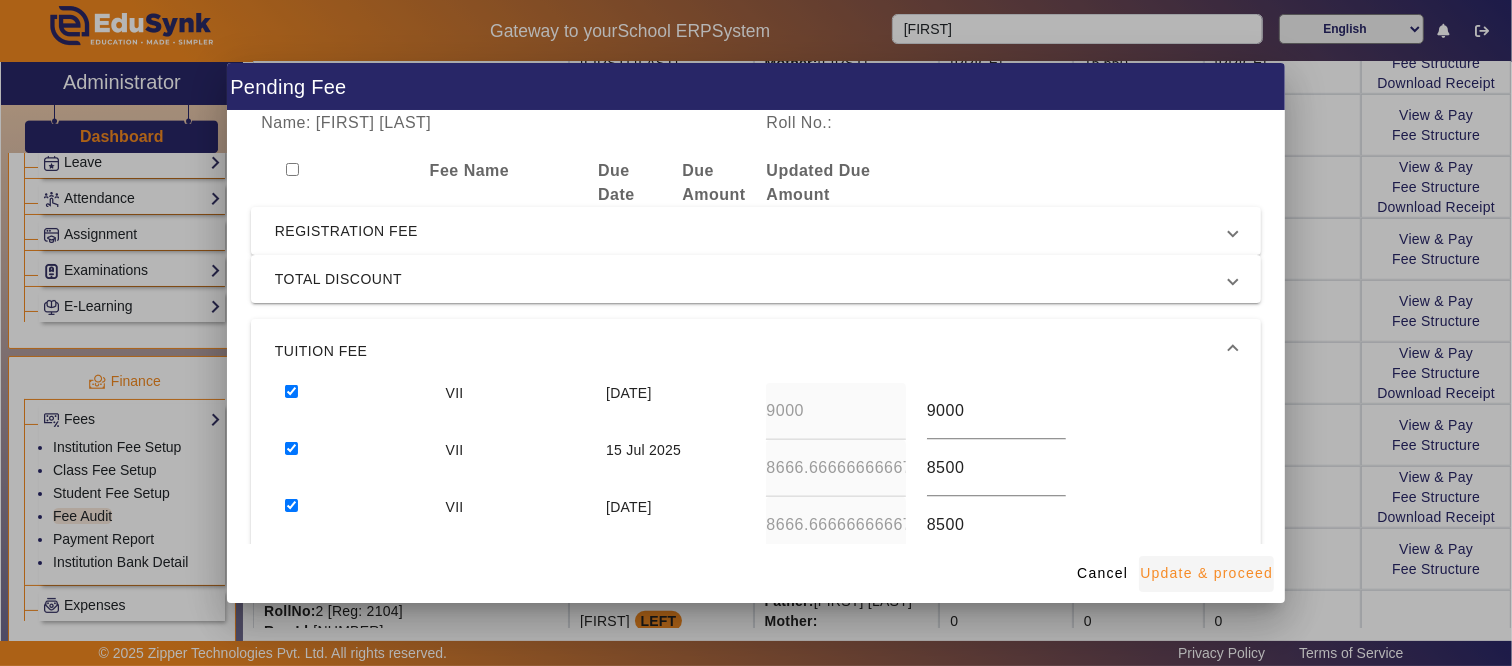 type on "8500" 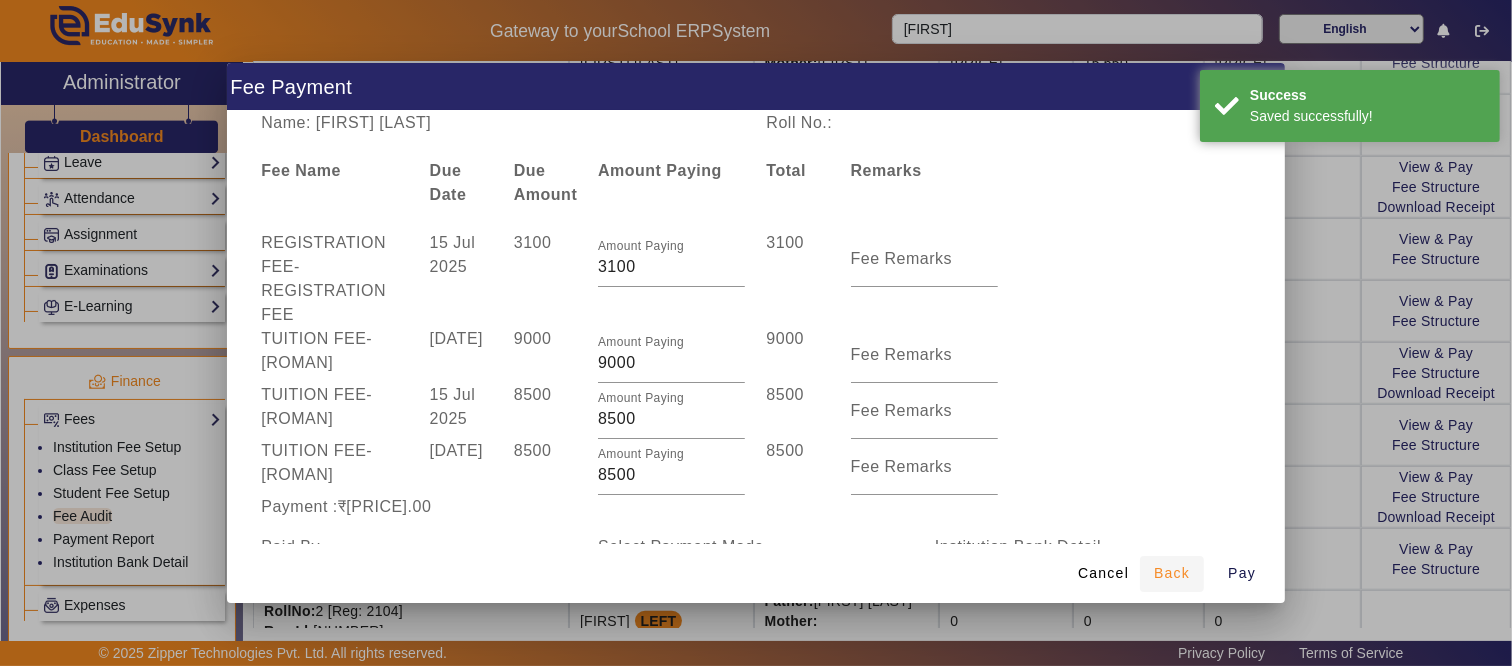 click on "Back" at bounding box center (1172, 573) 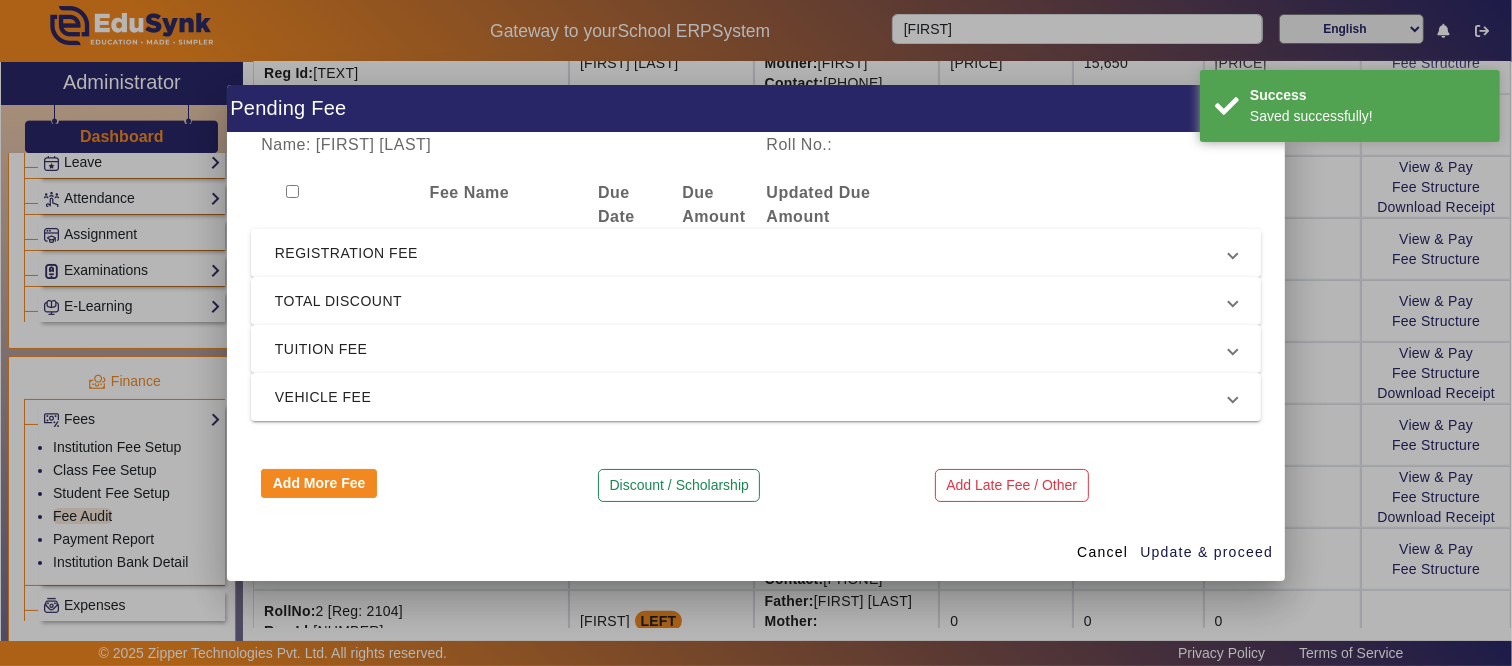 click on "REGISTRATION FEE" at bounding box center [752, 253] 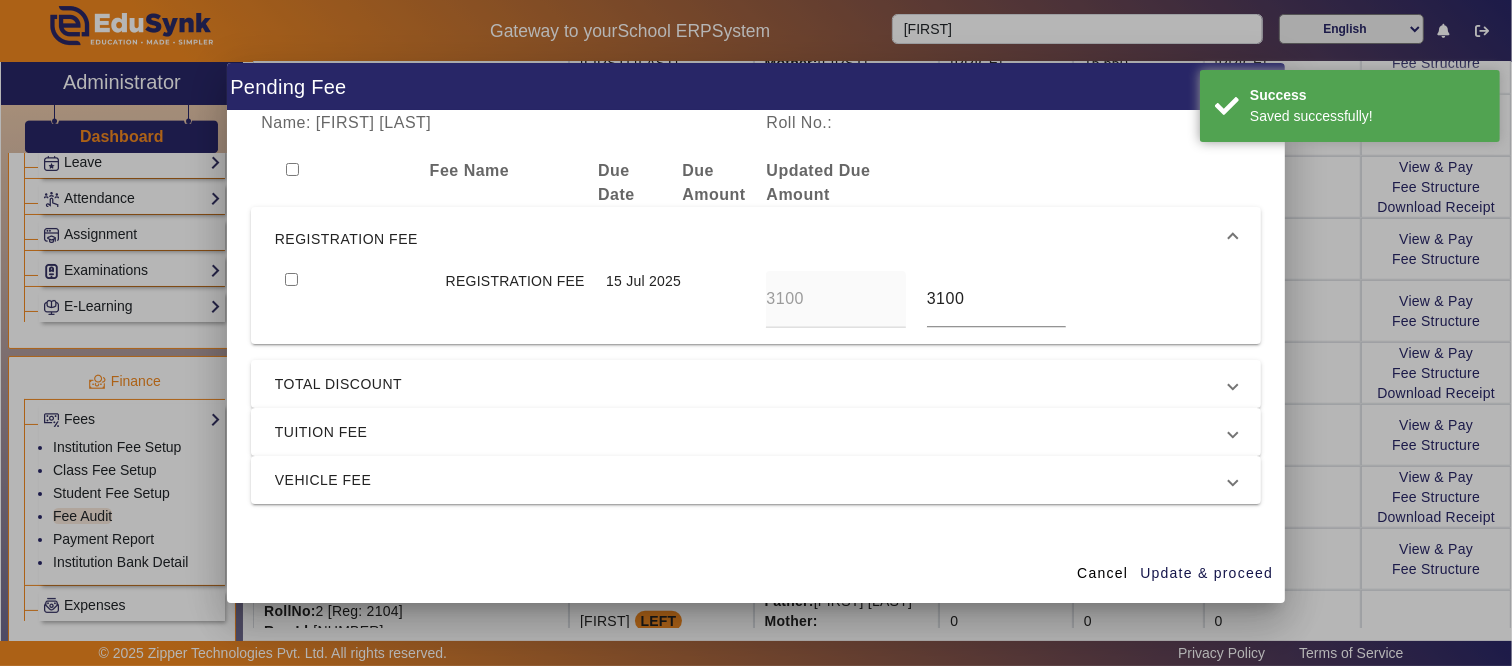 click at bounding box center [291, 279] 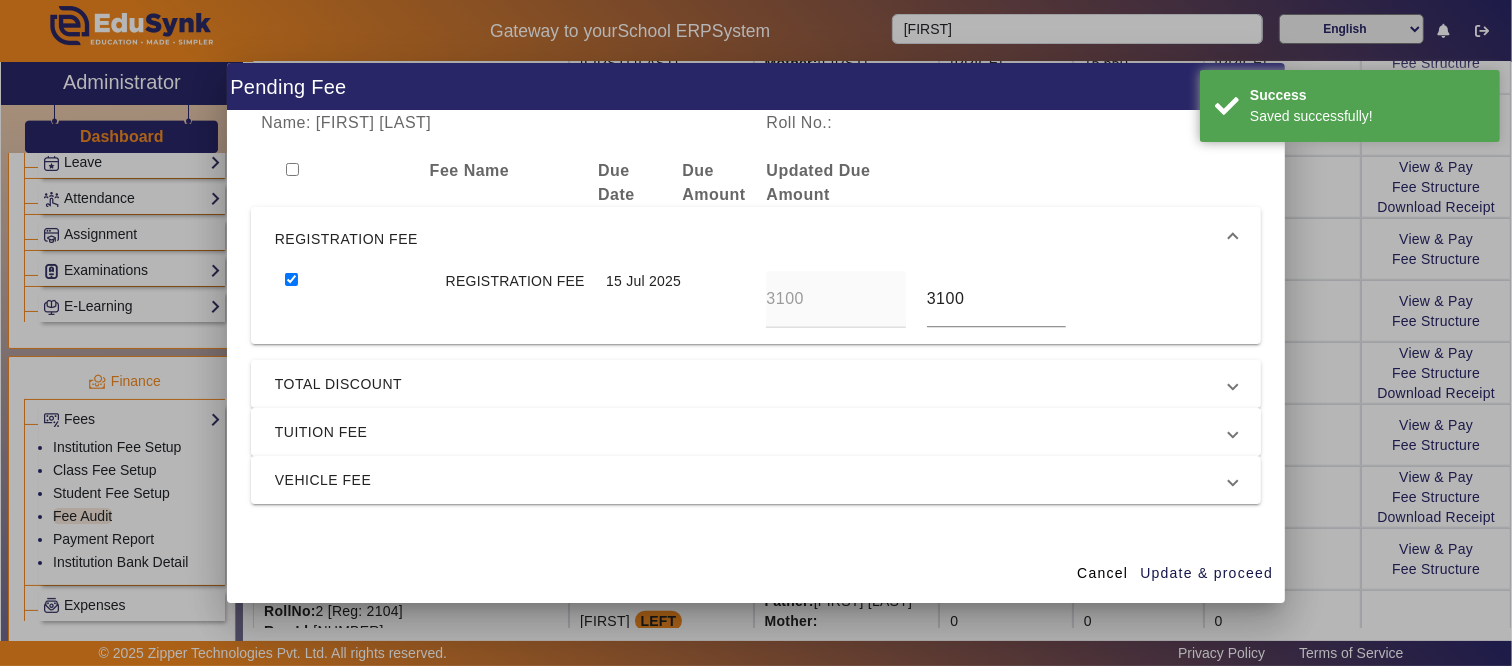click on "TUITION FEE" at bounding box center [756, 432] 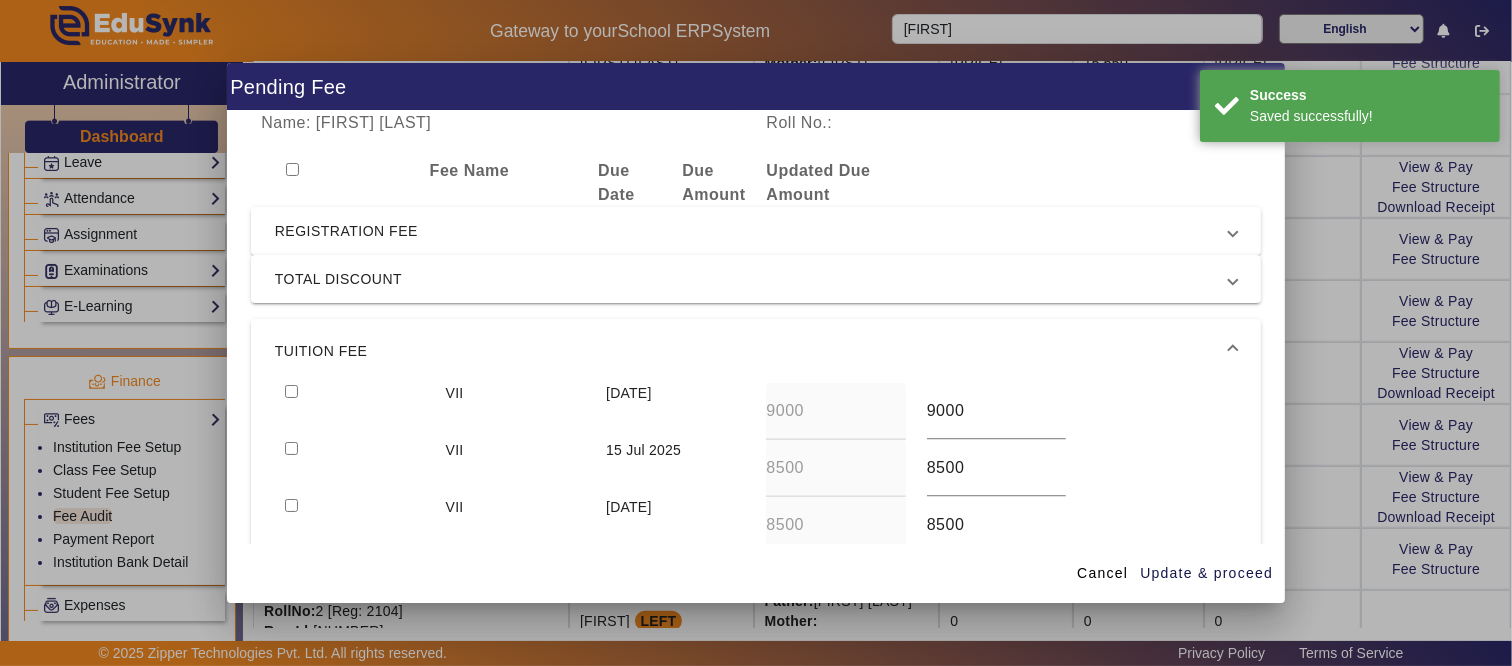 click at bounding box center (291, 391) 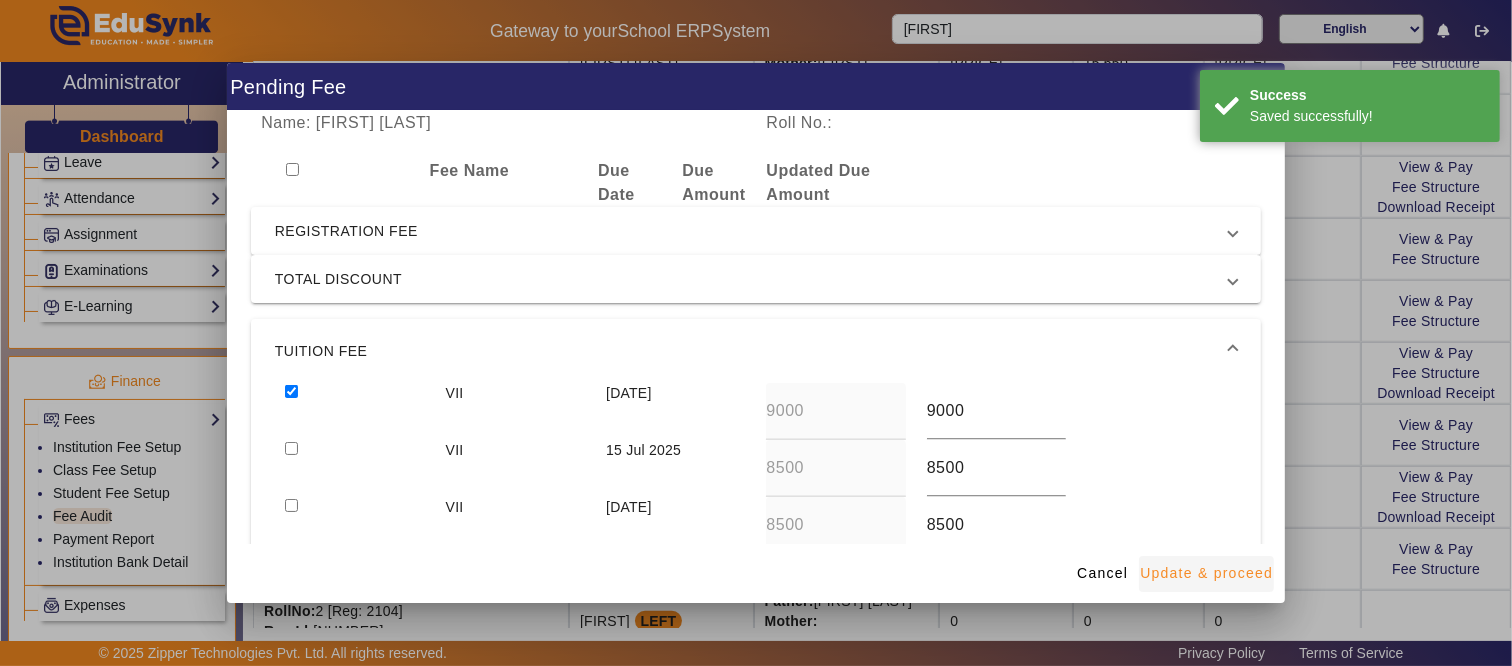click on "Update & proceed" at bounding box center (1206, 573) 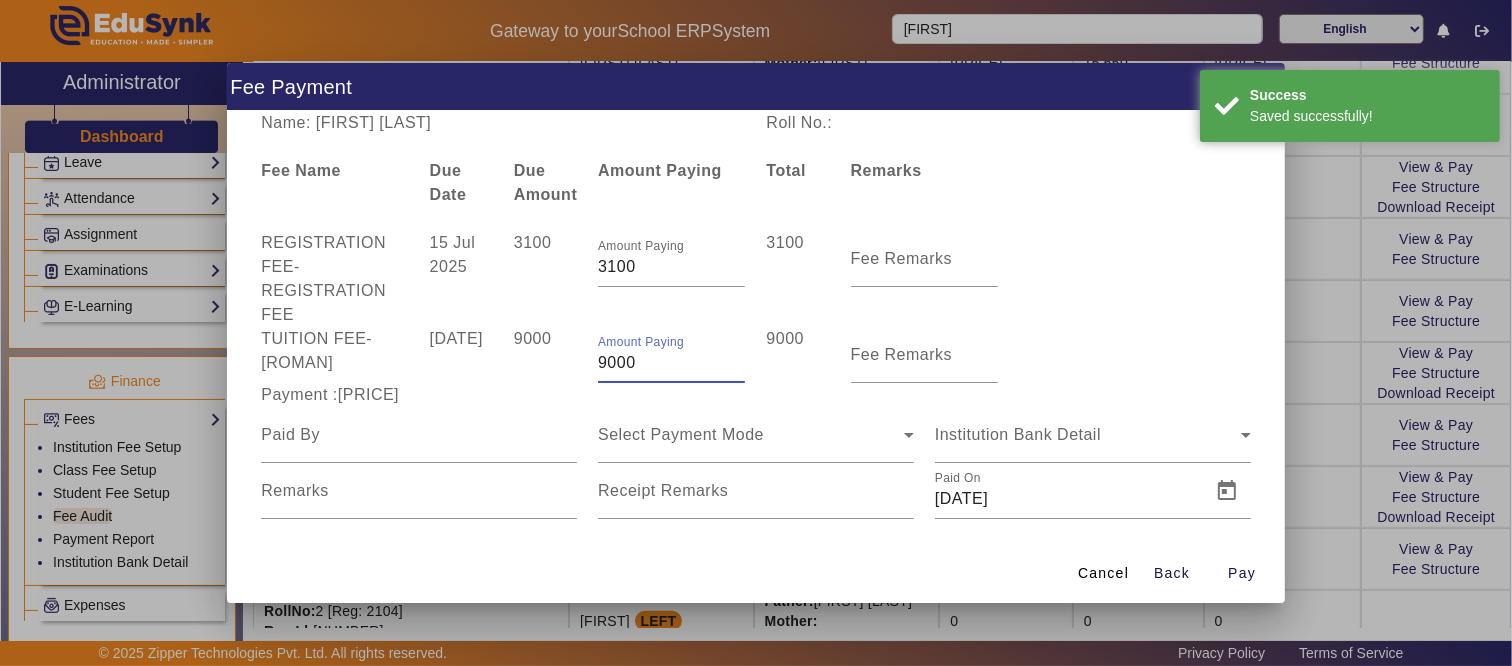 drag, startPoint x: 658, startPoint y: 366, endPoint x: 477, endPoint y: 371, distance: 181.06905 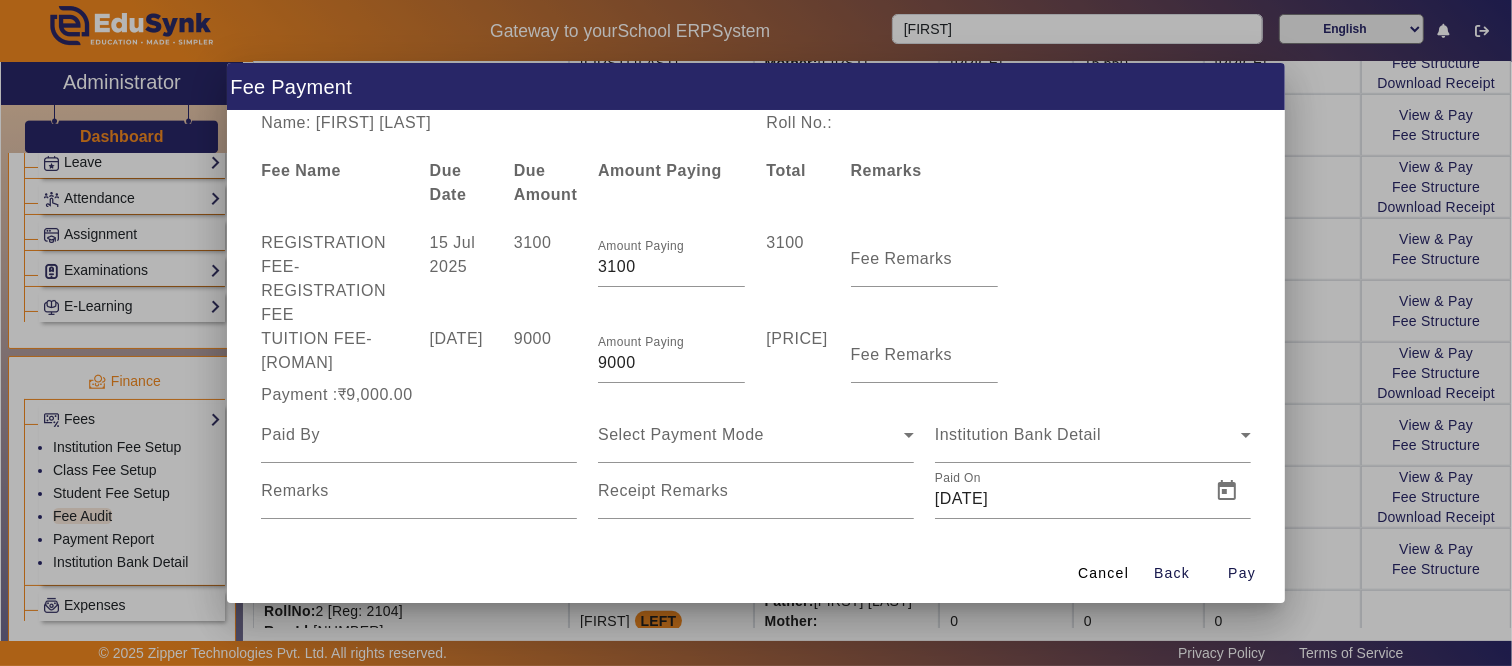 click on "Payment :₹9,000.00" at bounding box center [419, 395] 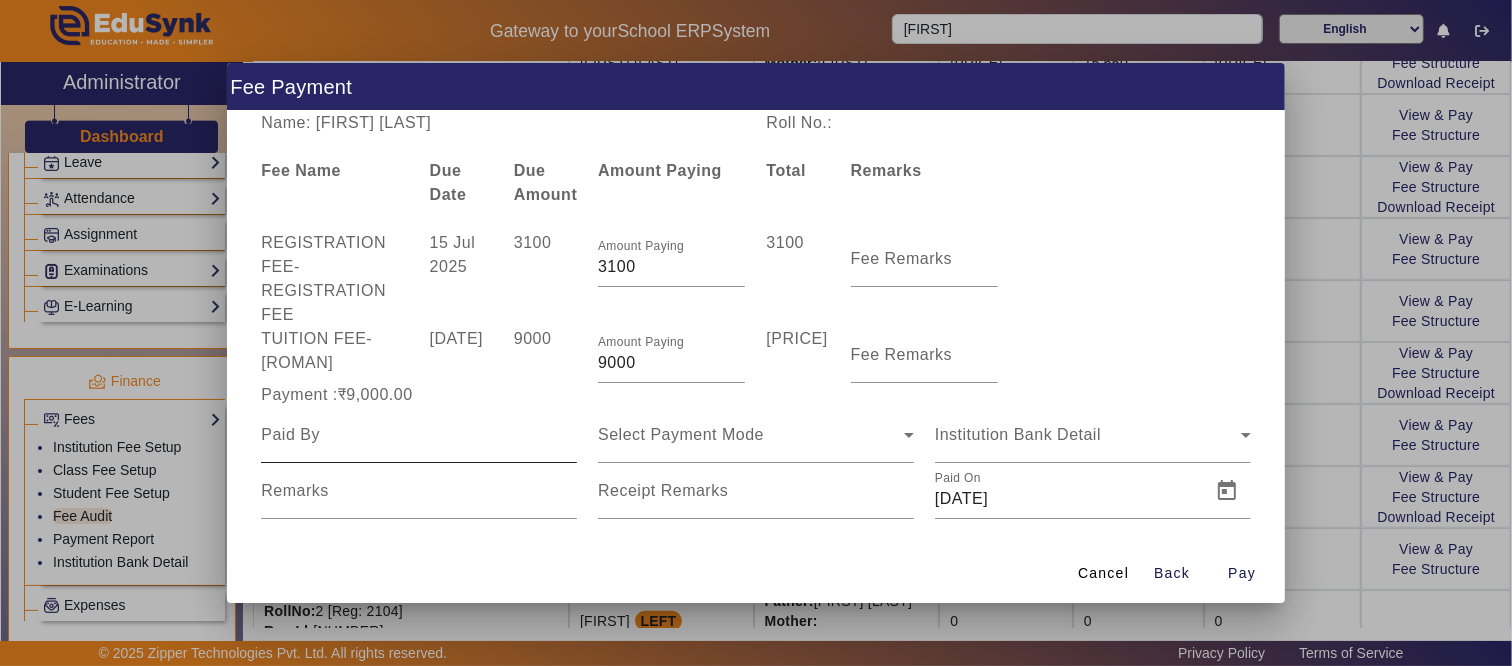 click at bounding box center [419, 435] 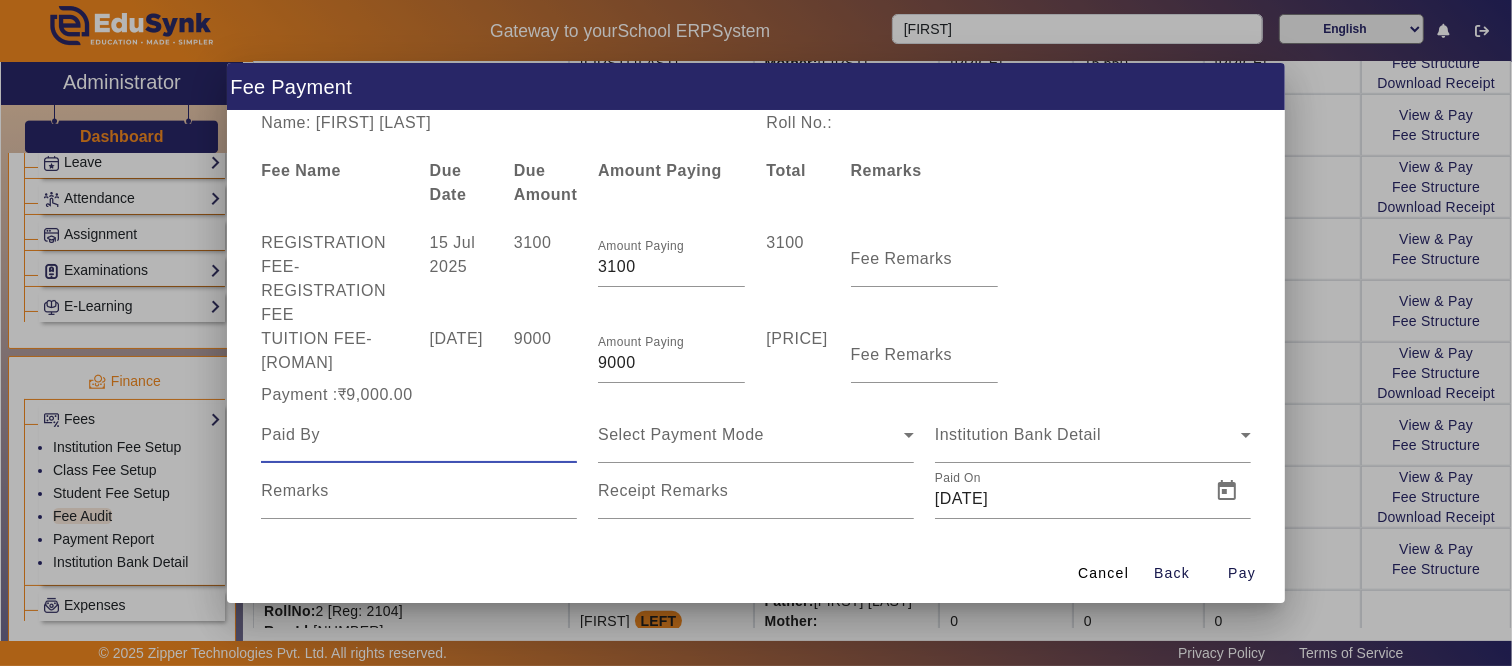 drag, startPoint x: 641, startPoint y: 361, endPoint x: 571, endPoint y: 367, distance: 70.256676 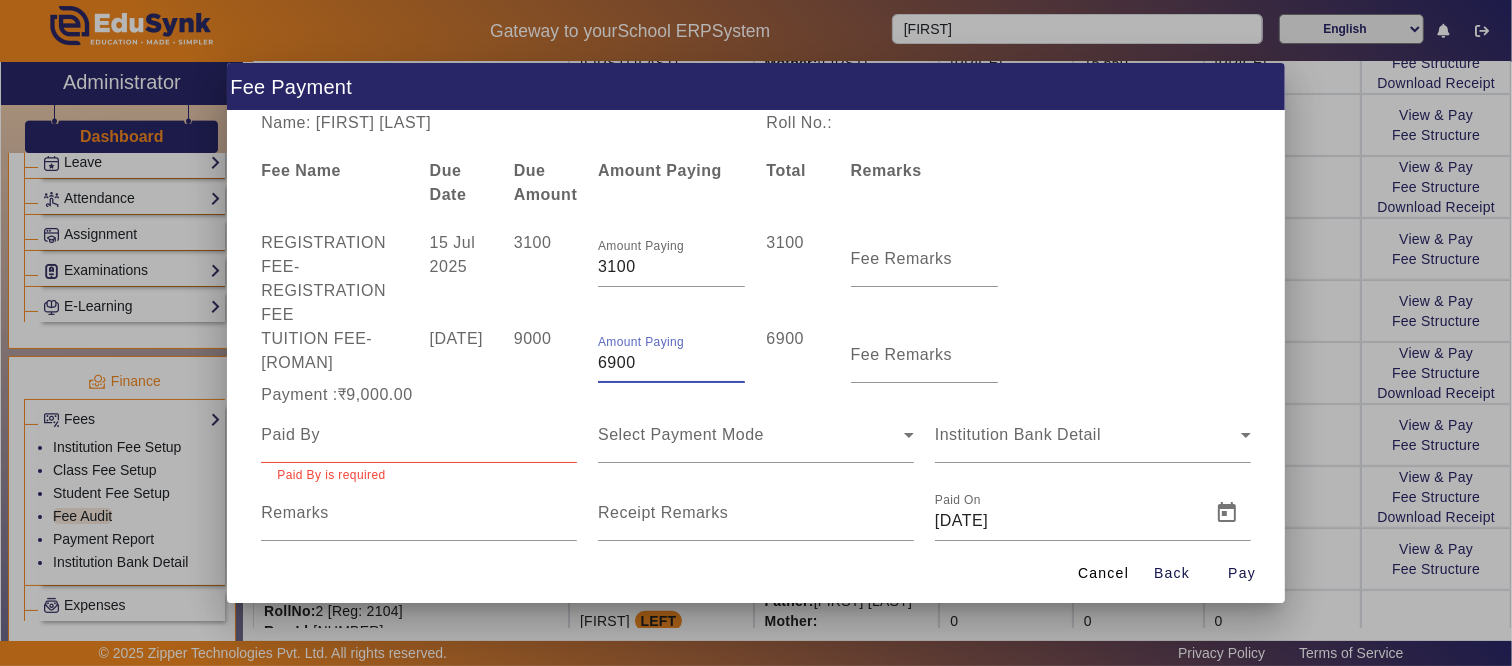 type on "6900" 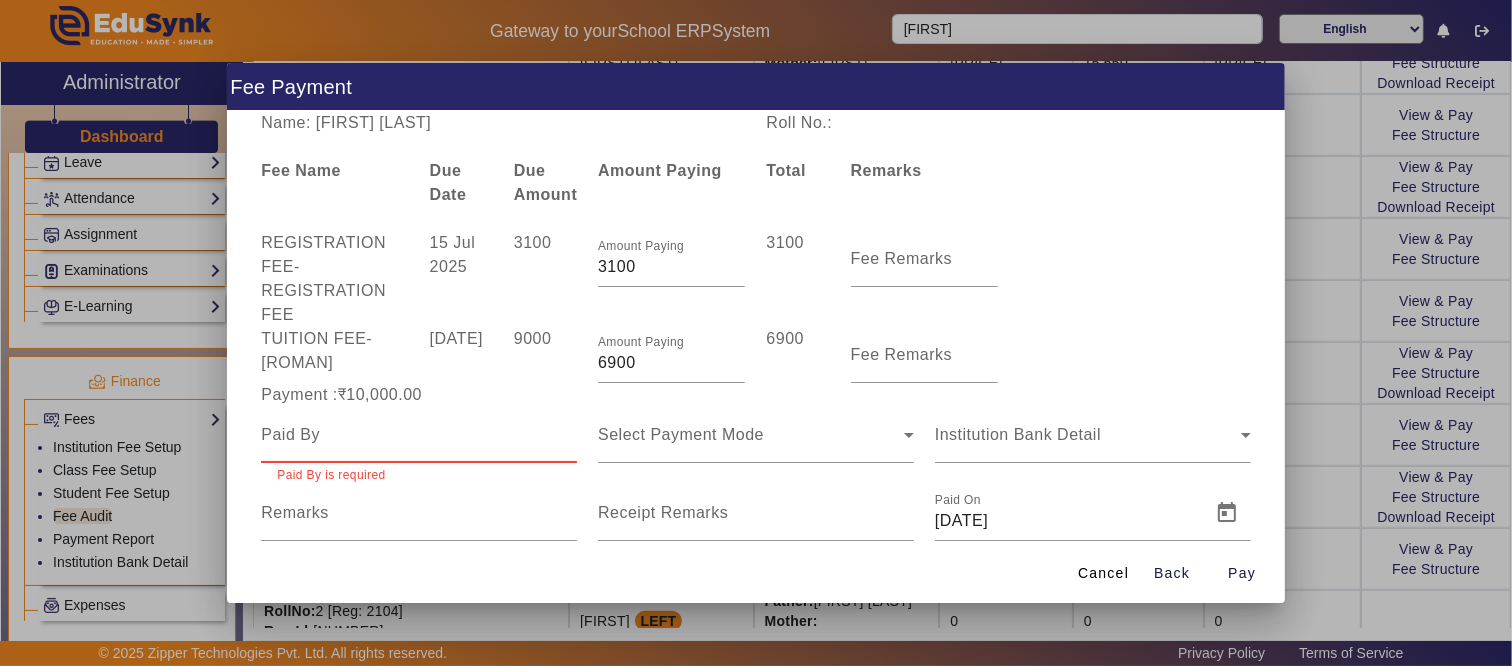 click at bounding box center [419, 435] 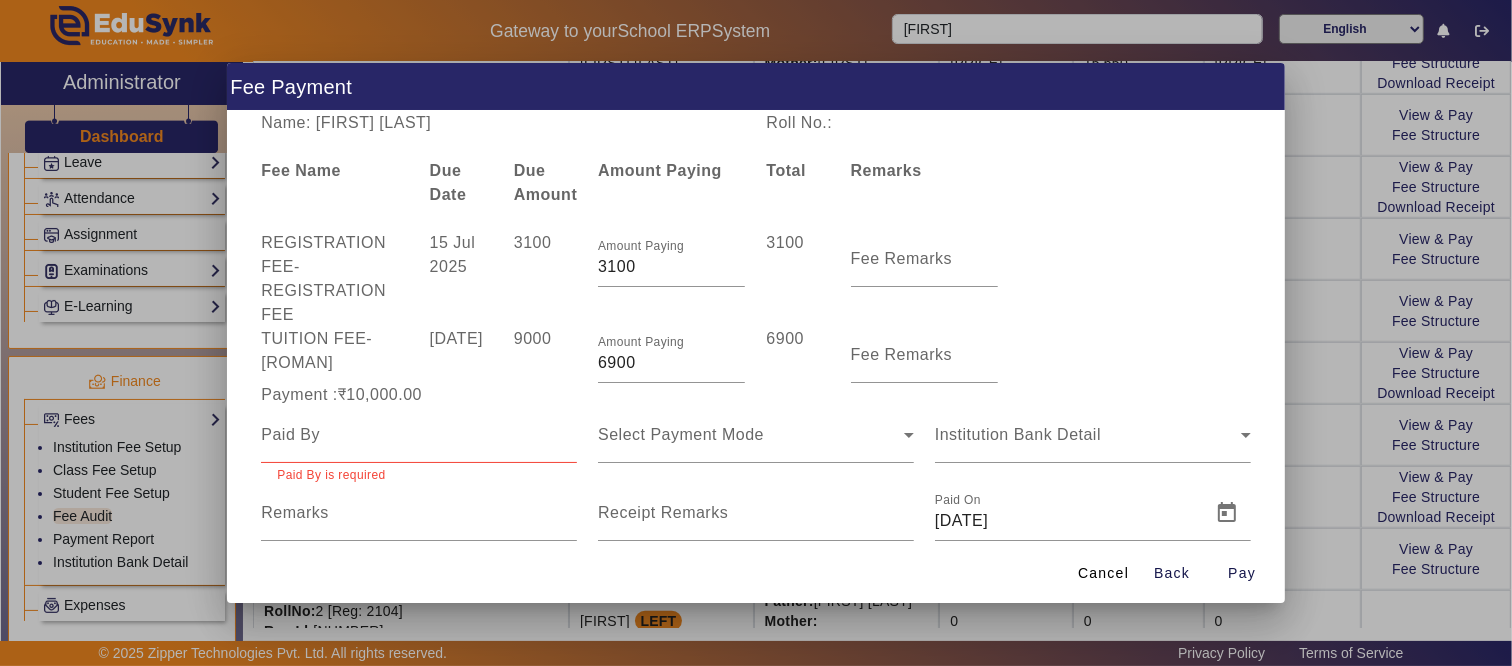 click at bounding box center [419, 435] 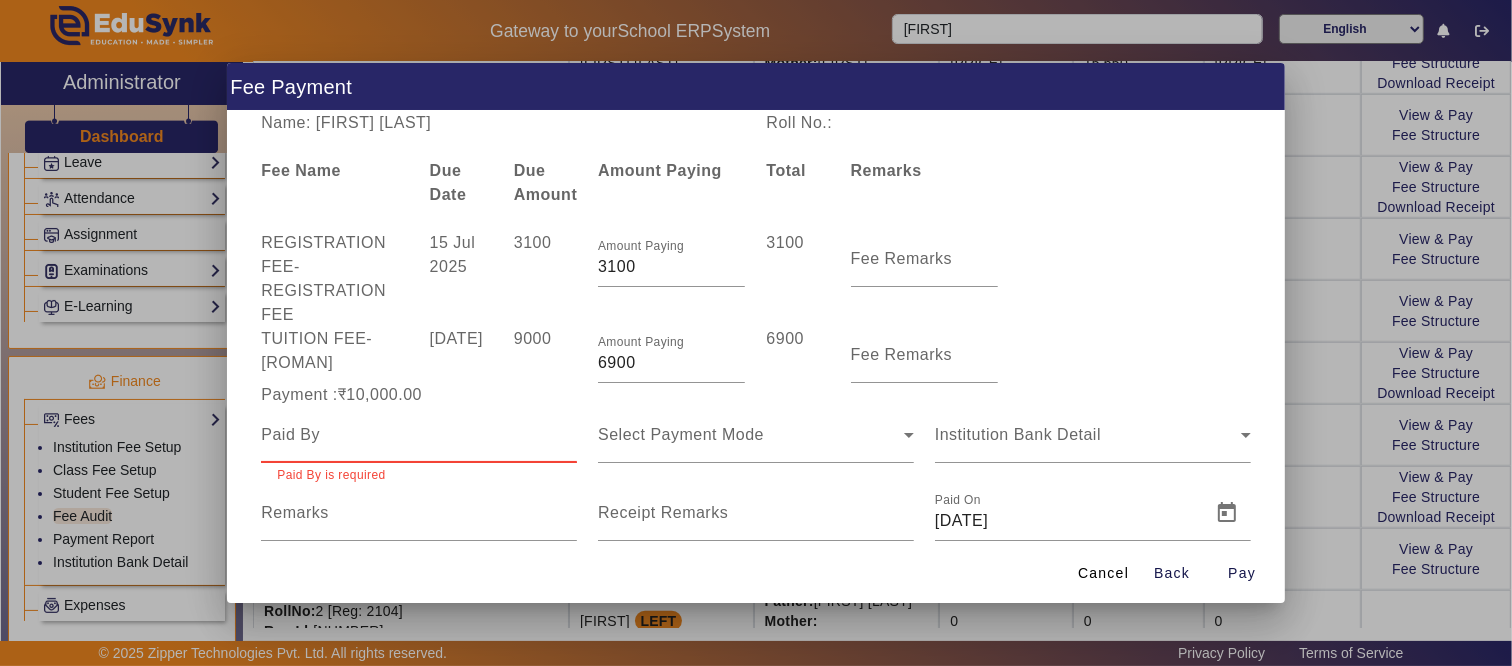 click at bounding box center (419, 435) 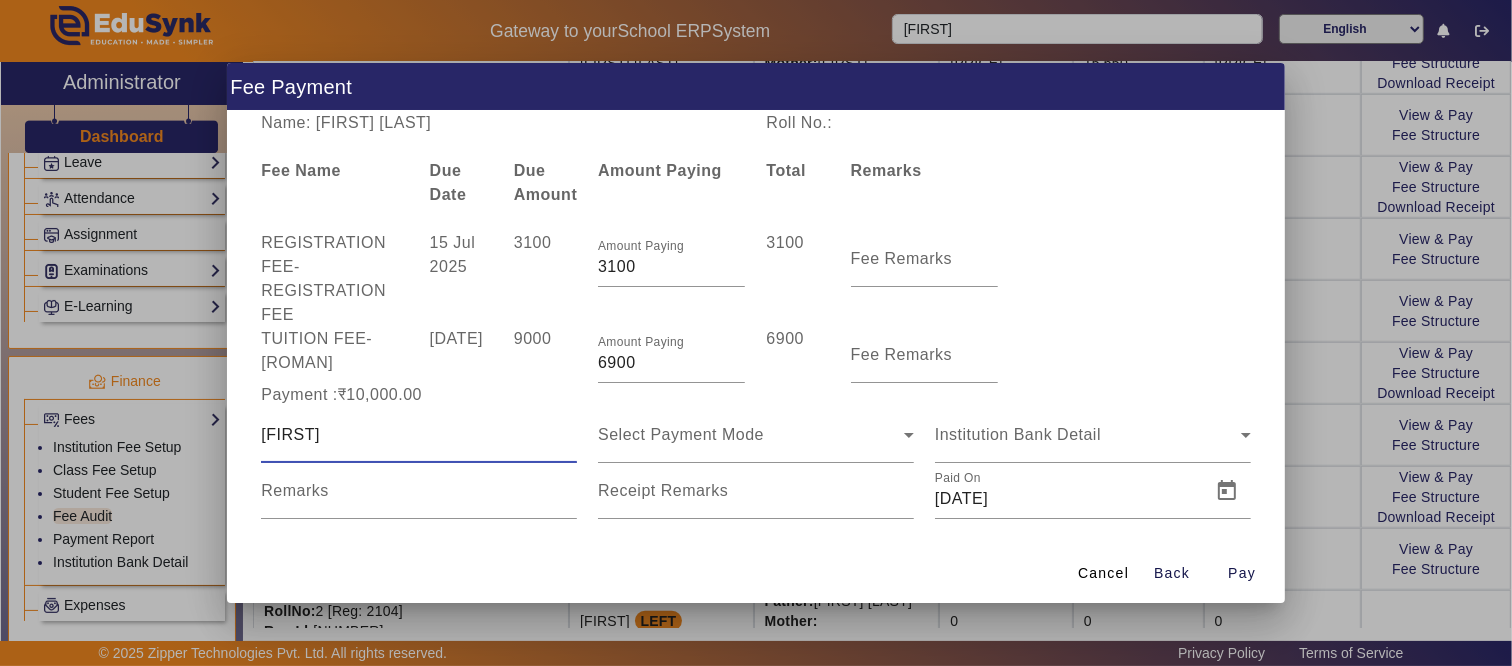 type on "[FIRST]" 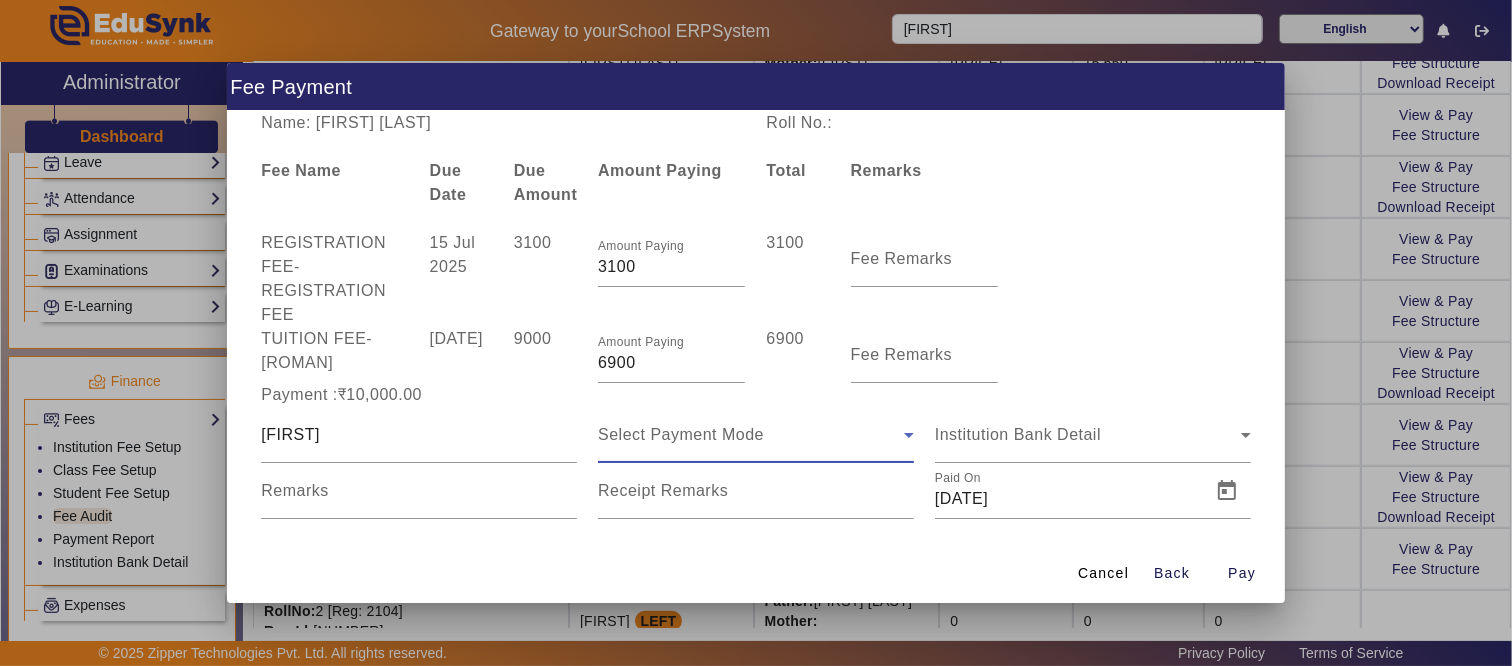 click on "Select Payment Mode" at bounding box center [681, 434] 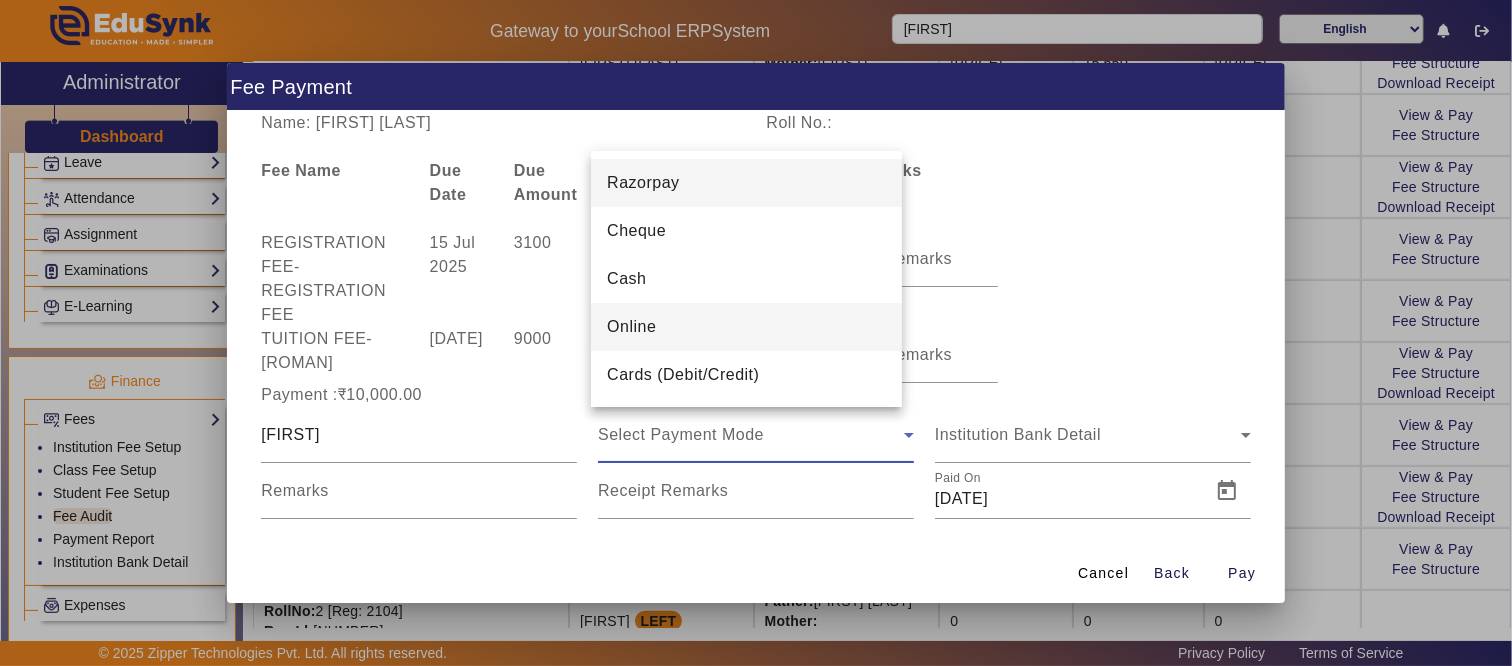 click on "Online" at bounding box center [746, 327] 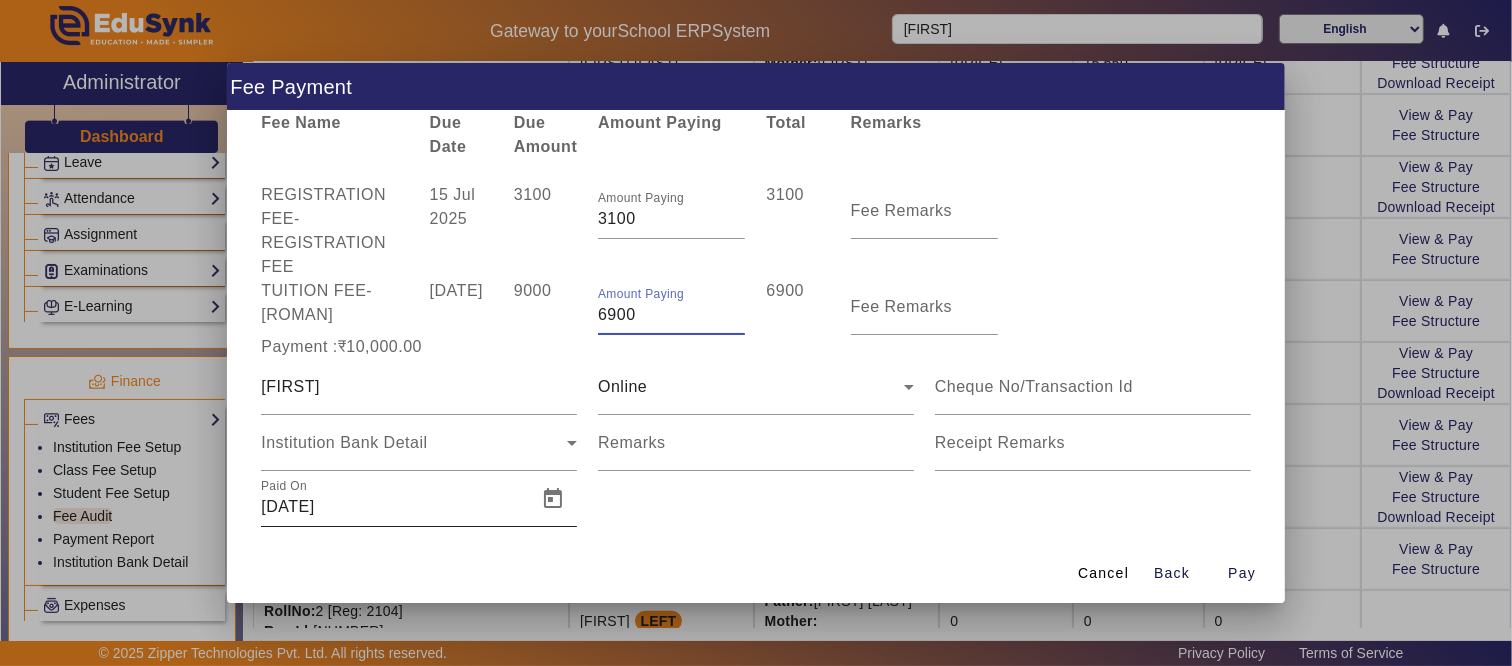 scroll, scrollTop: 74, scrollLeft: 0, axis: vertical 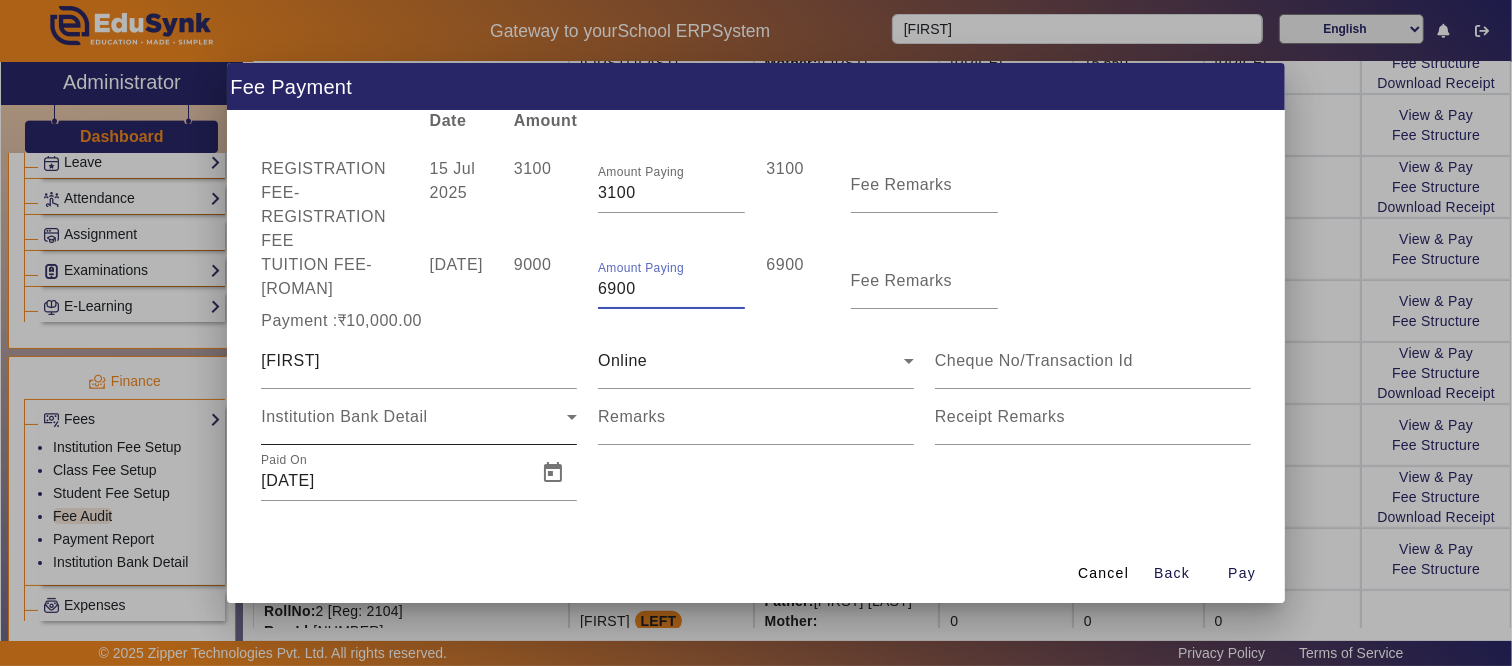 click on "Institution Bank Detail" at bounding box center (344, 416) 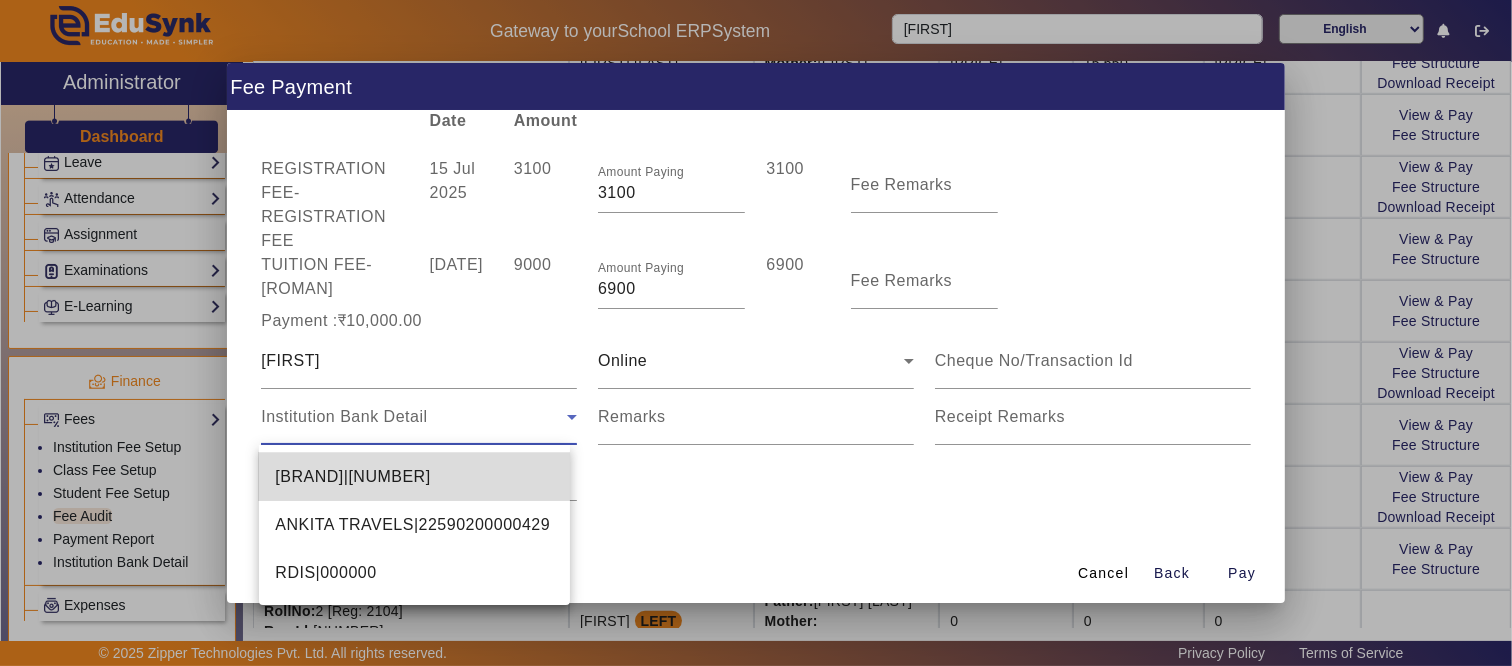 drag, startPoint x: 357, startPoint y: 477, endPoint x: 381, endPoint y: 493, distance: 28.84441 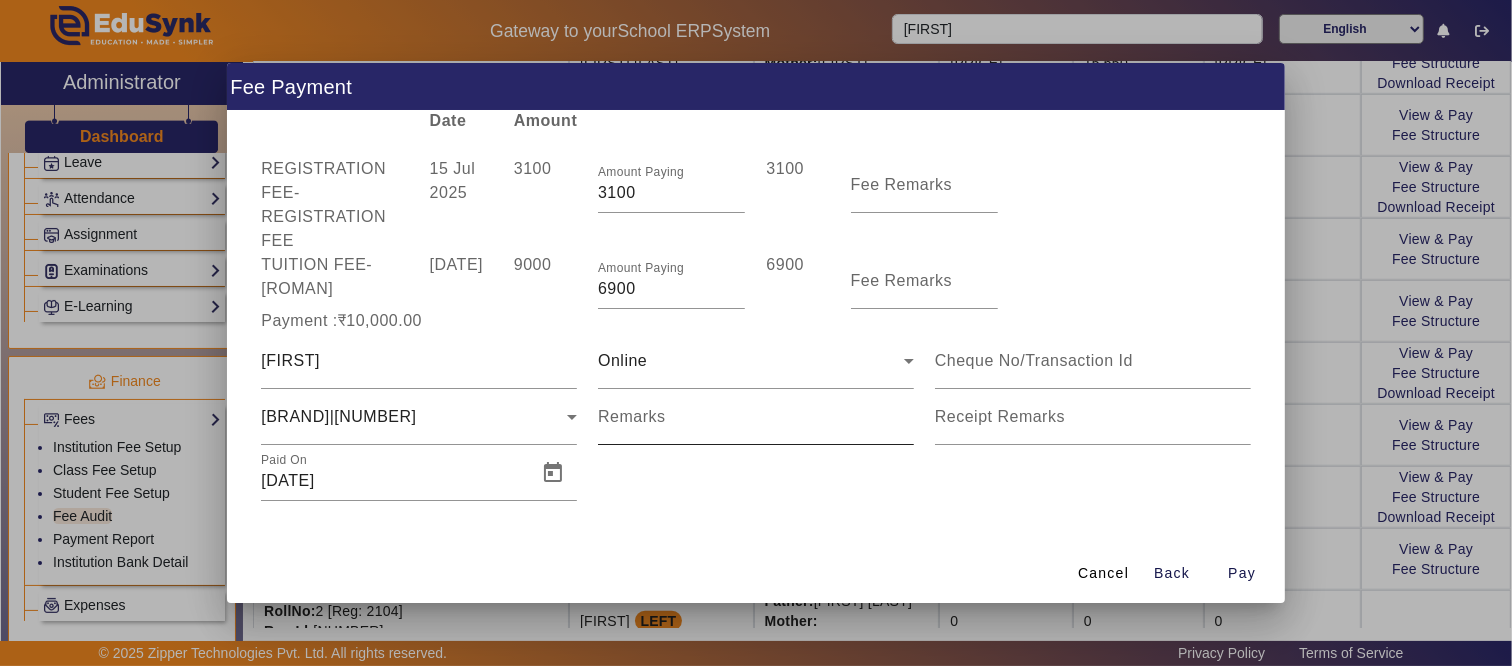 click on "Remarks" at bounding box center [756, 417] 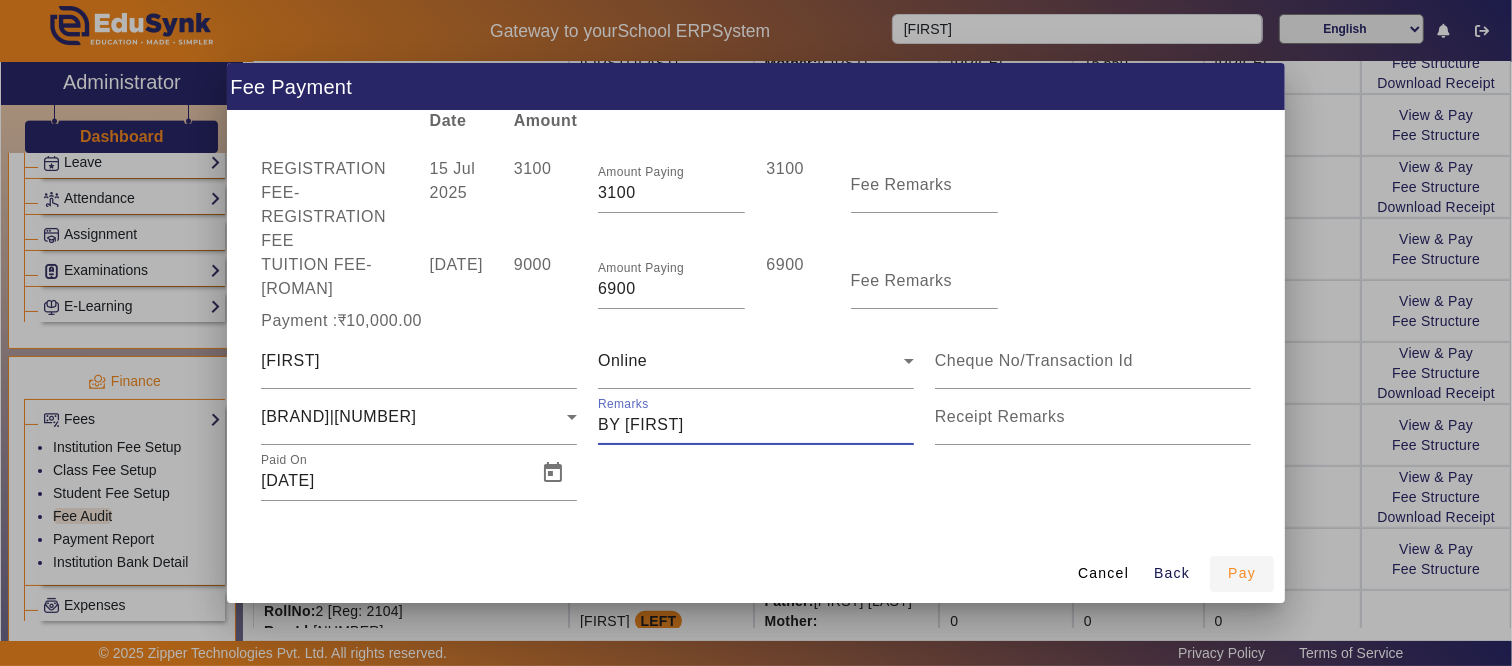 type on "BY [FIRST]" 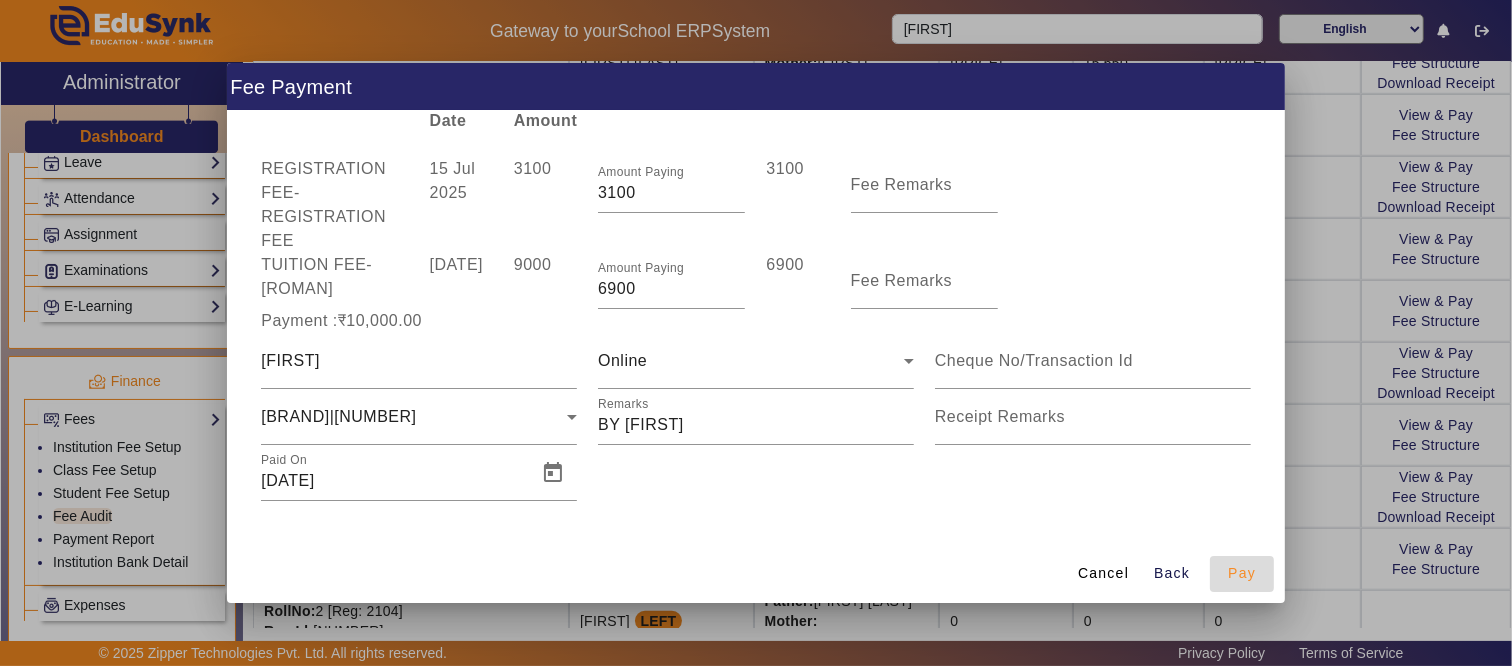 click on "Pay" at bounding box center (1242, 573) 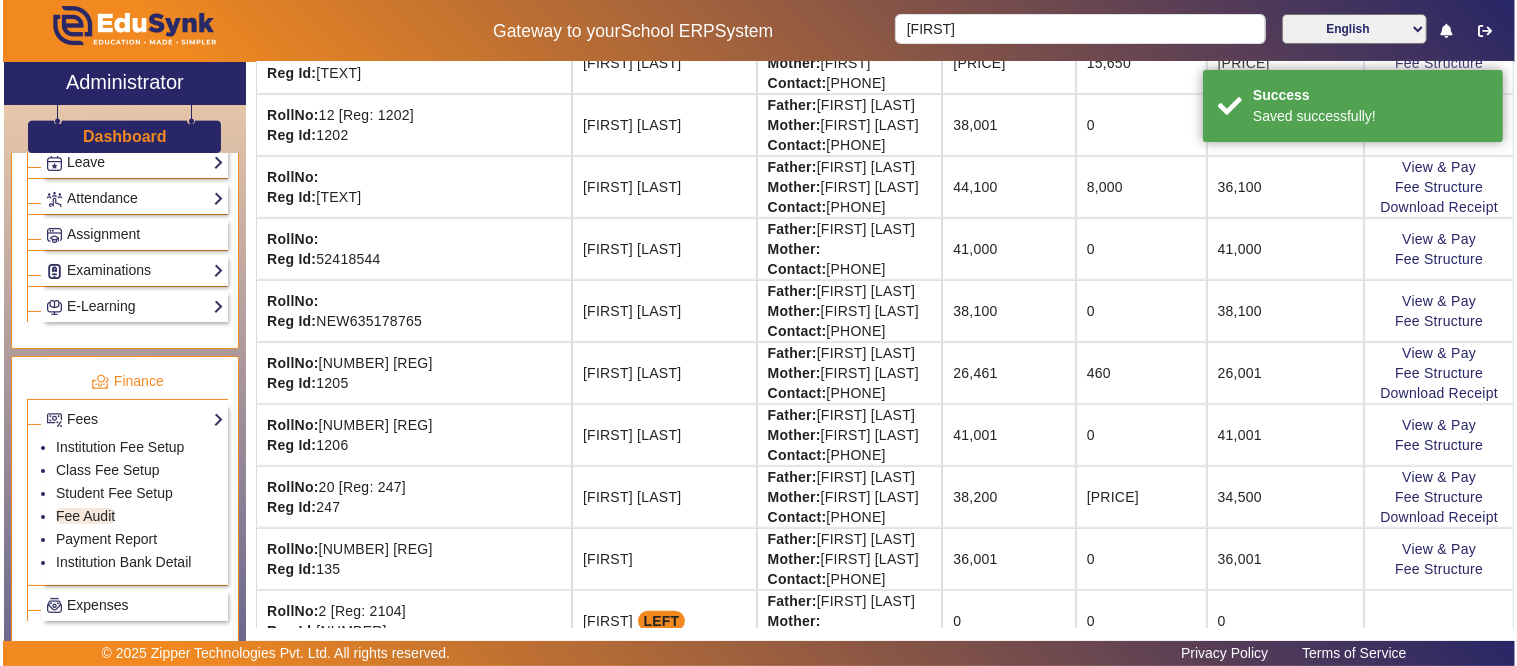 scroll, scrollTop: 0, scrollLeft: 0, axis: both 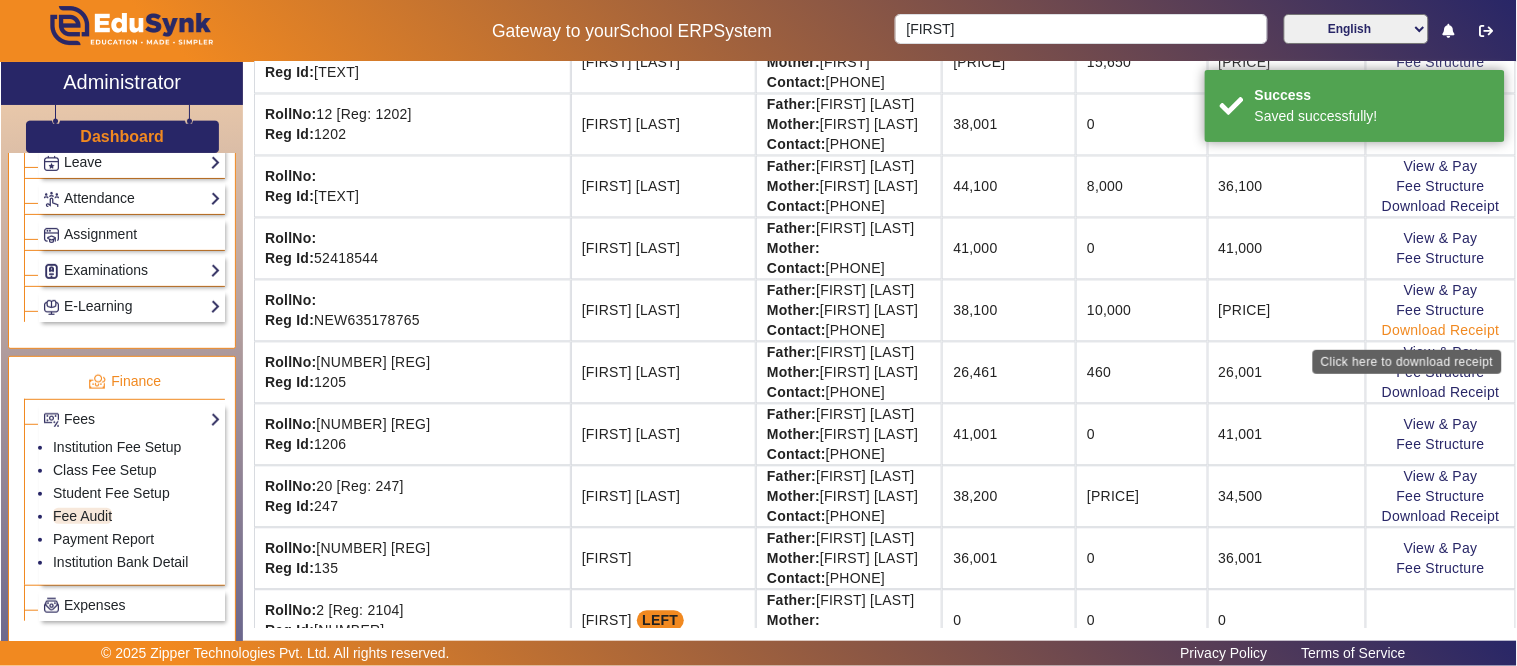 click on "Download Receipt" 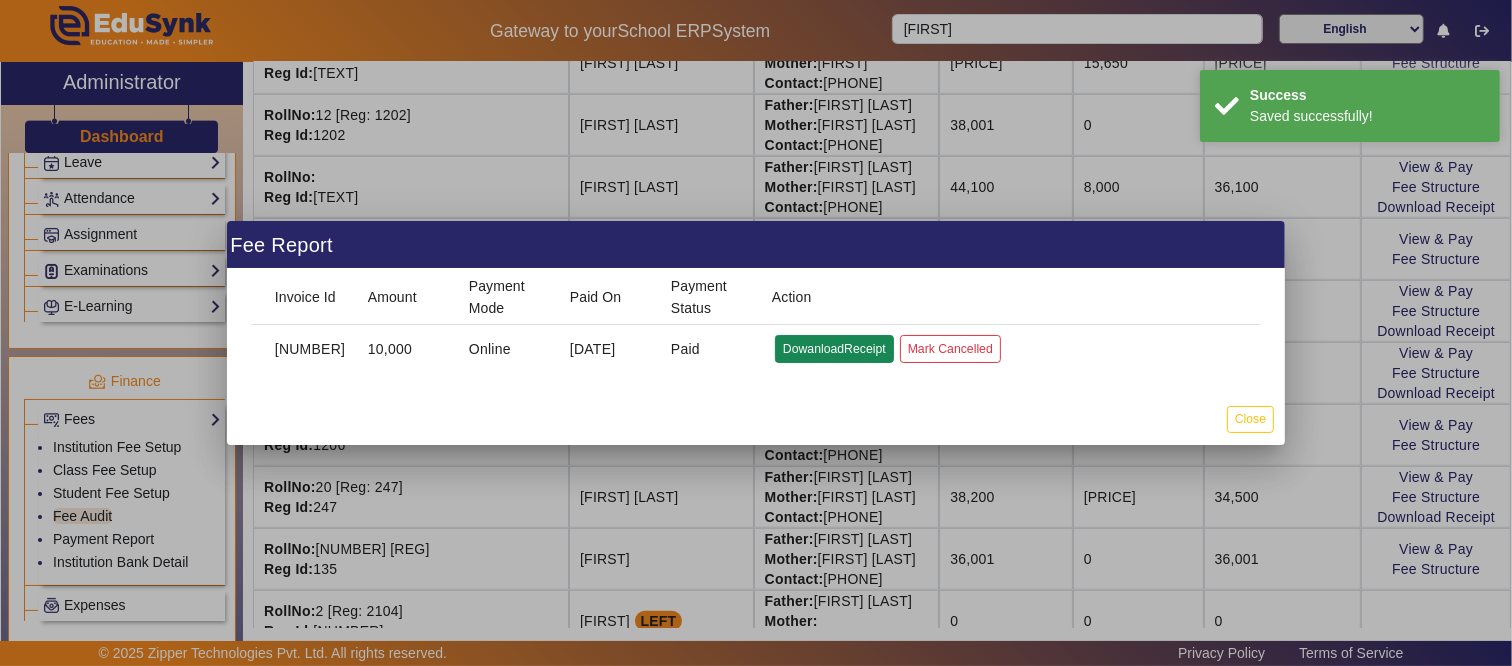 click on "DowanloadReceipt" 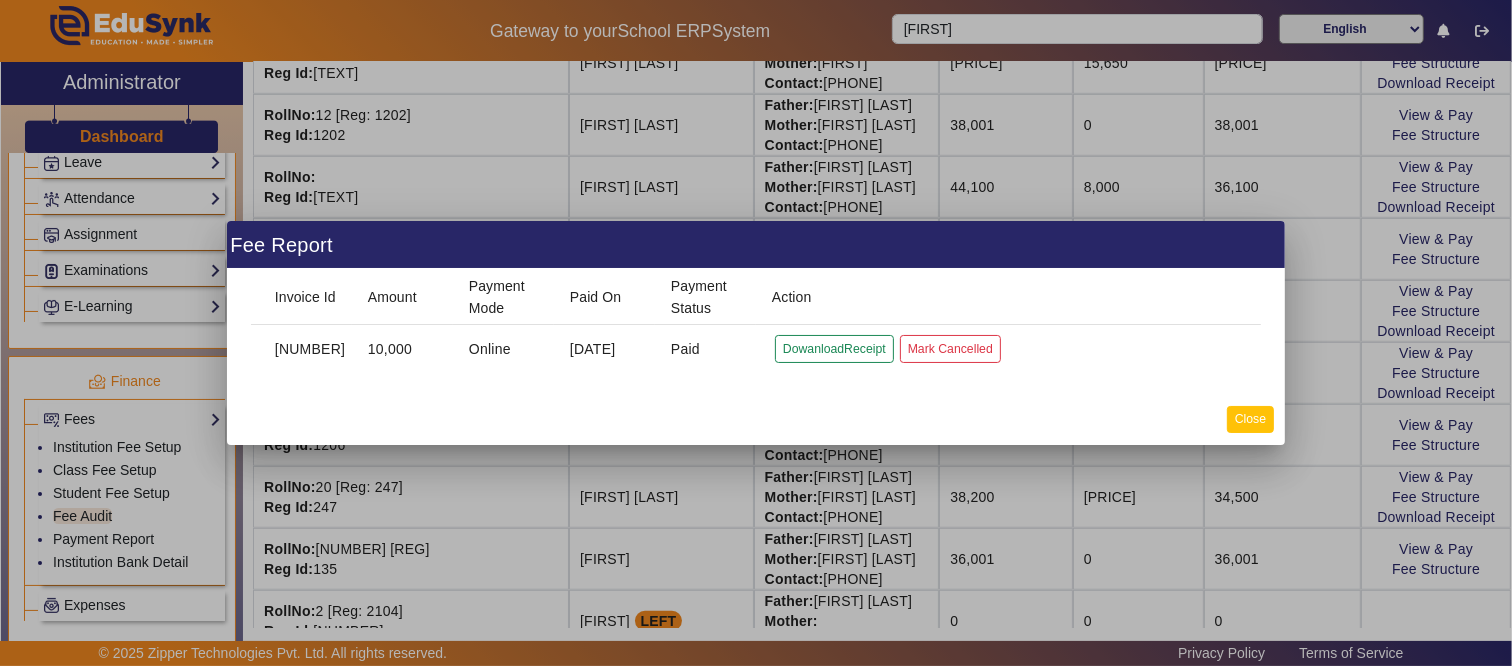 click on "Close" 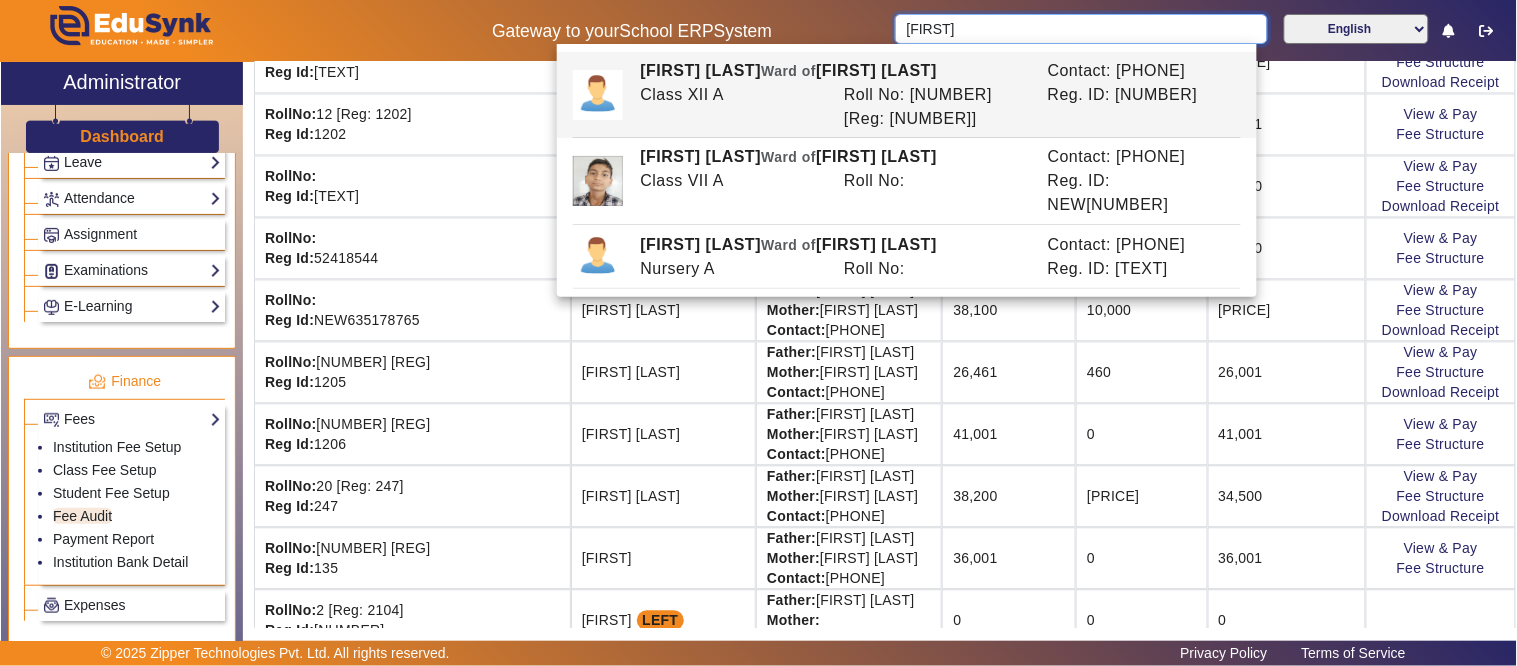 drag, startPoint x: 985, startPoint y: 33, endPoint x: 706, endPoint y: 41, distance: 279.1147 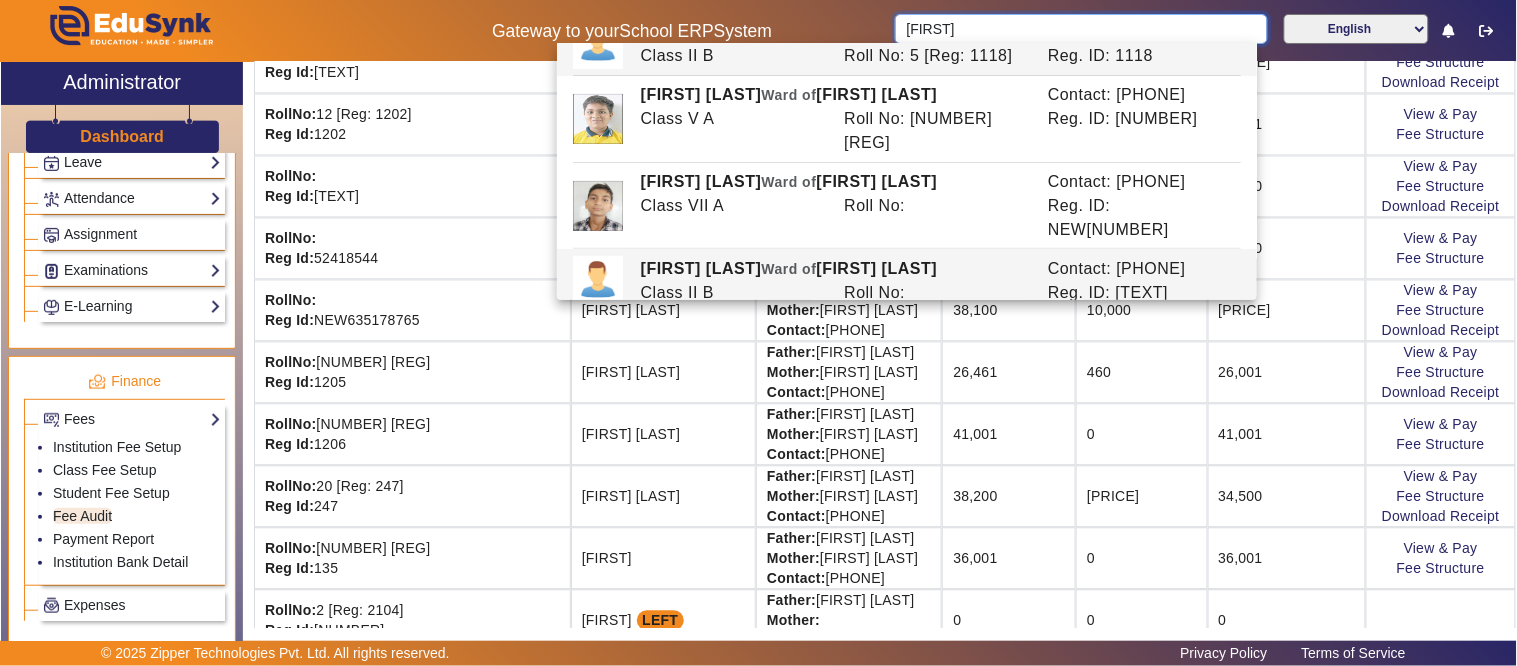 scroll, scrollTop: 62, scrollLeft: 0, axis: vertical 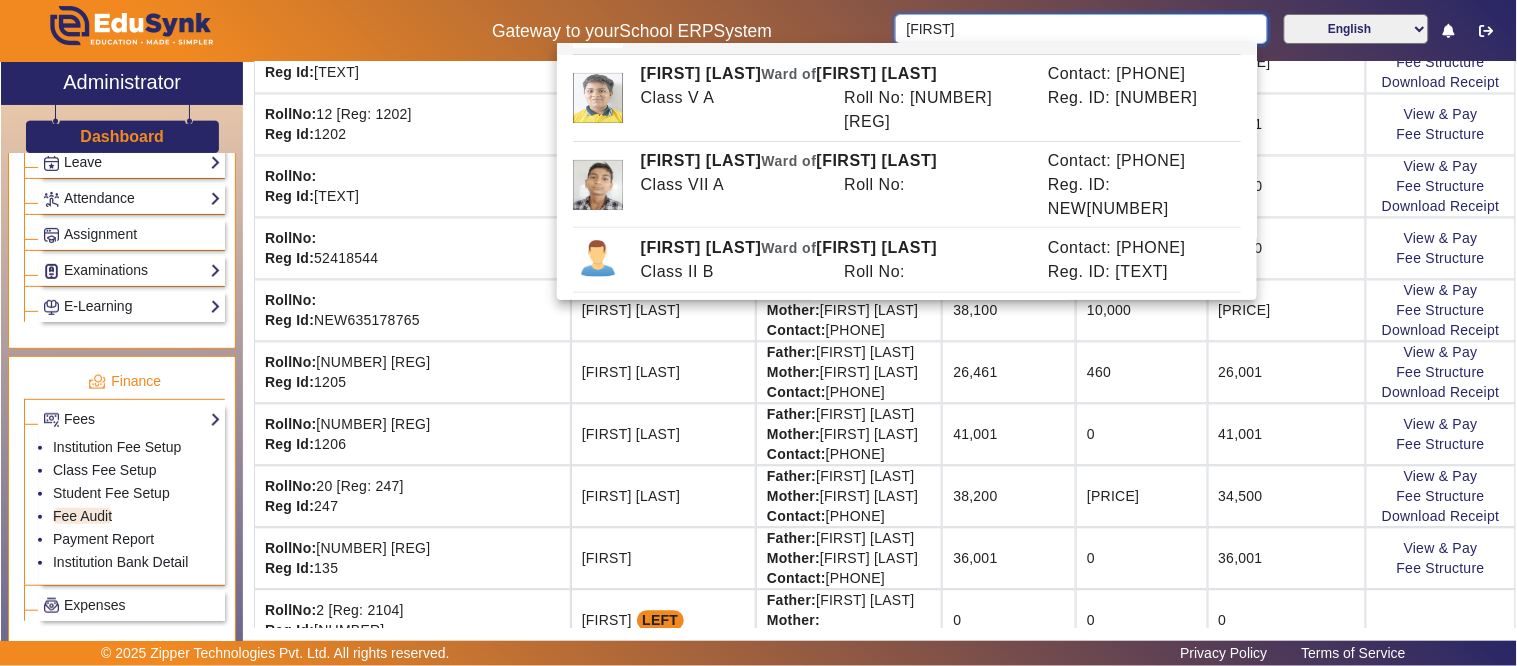 type on "[FIRST]" 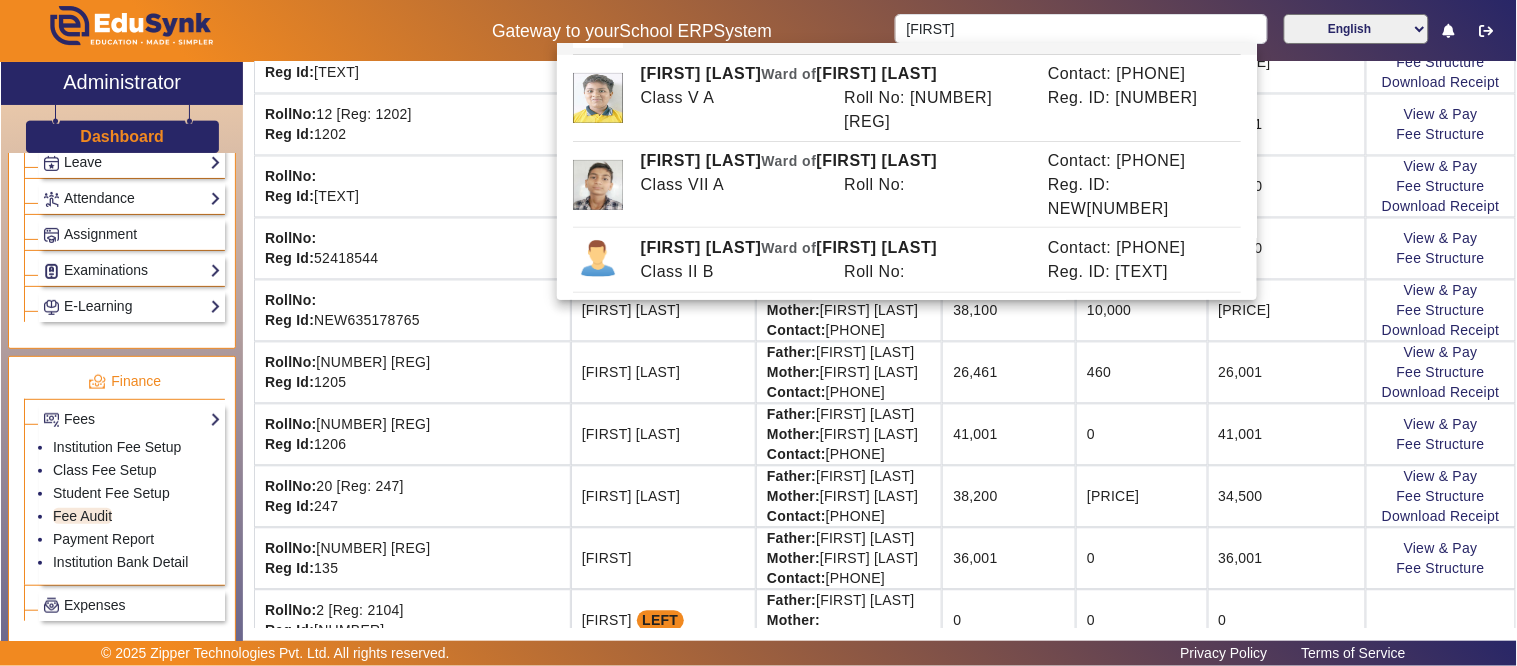 click on "Father: [FIRST] [LAST] Mother: [FIRST] [LAST] Contact: [PHONE]" 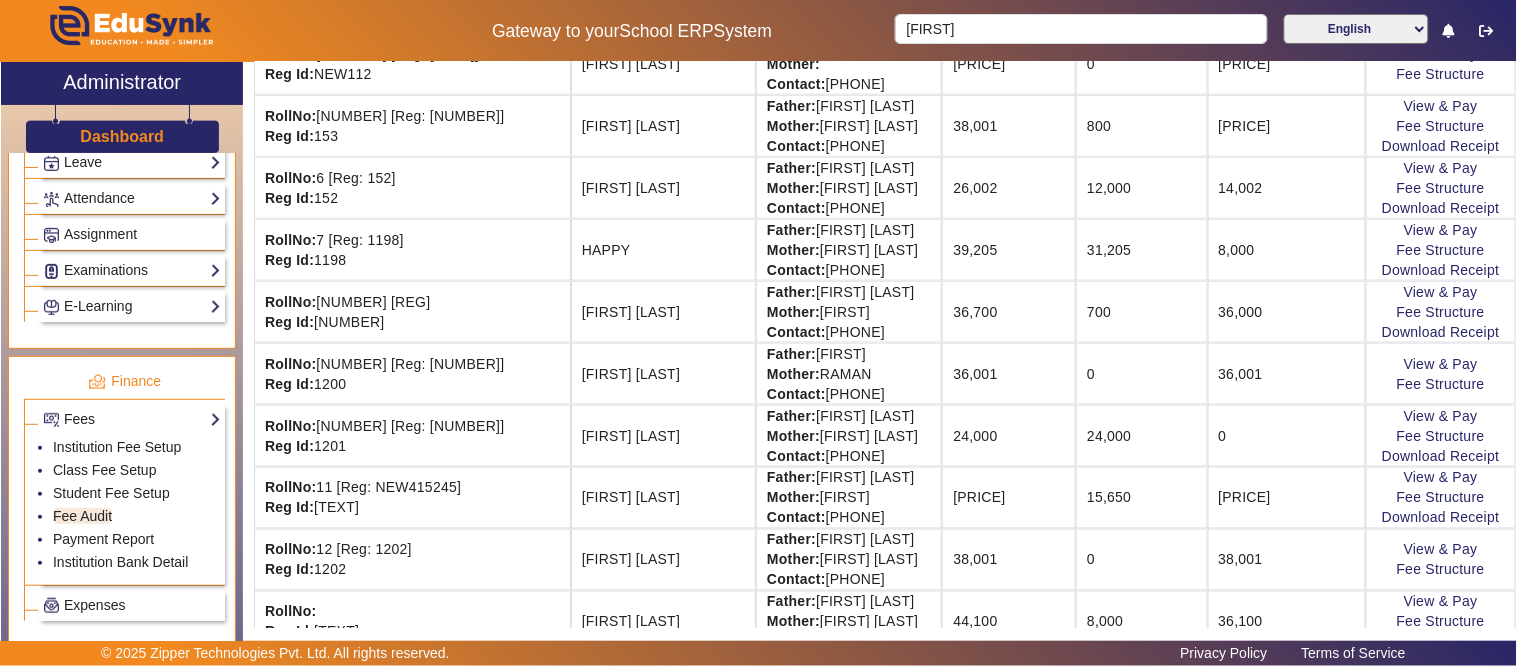 scroll, scrollTop: 0, scrollLeft: 0, axis: both 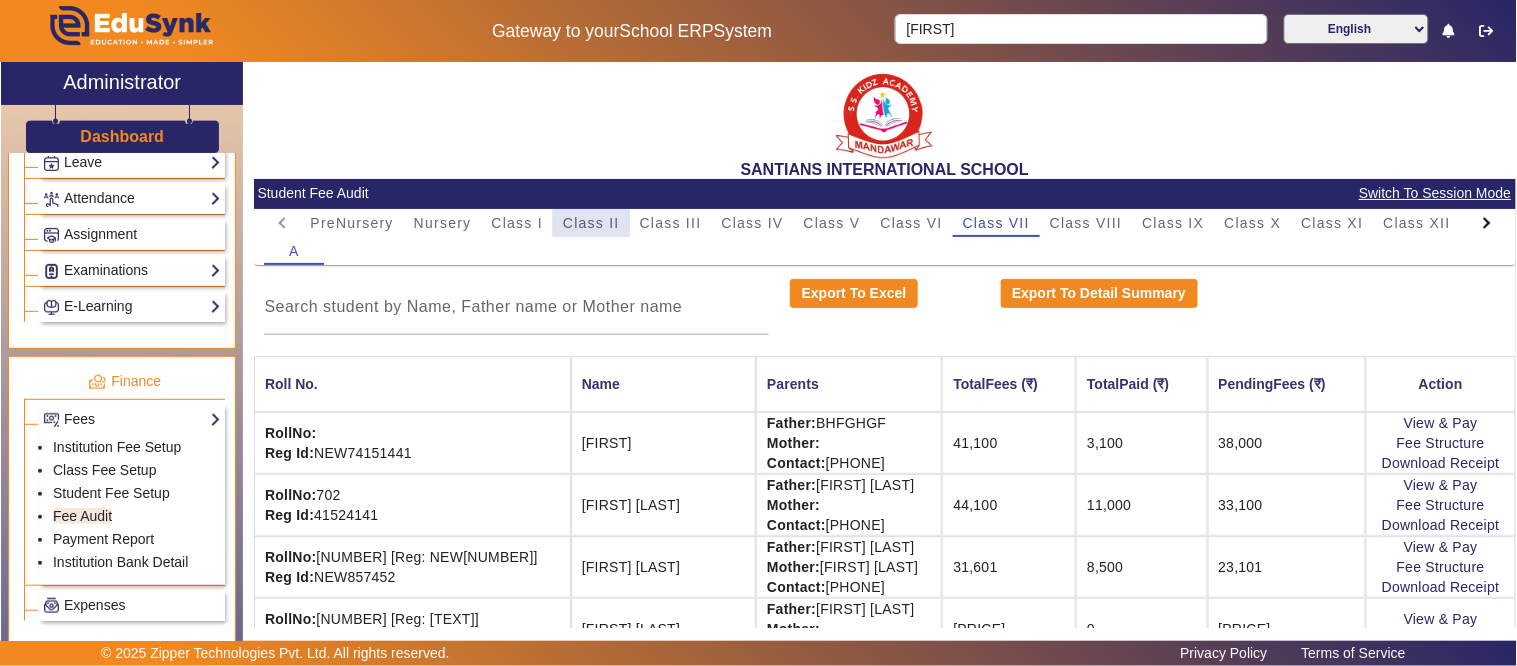 click on "Class II" at bounding box center [591, 223] 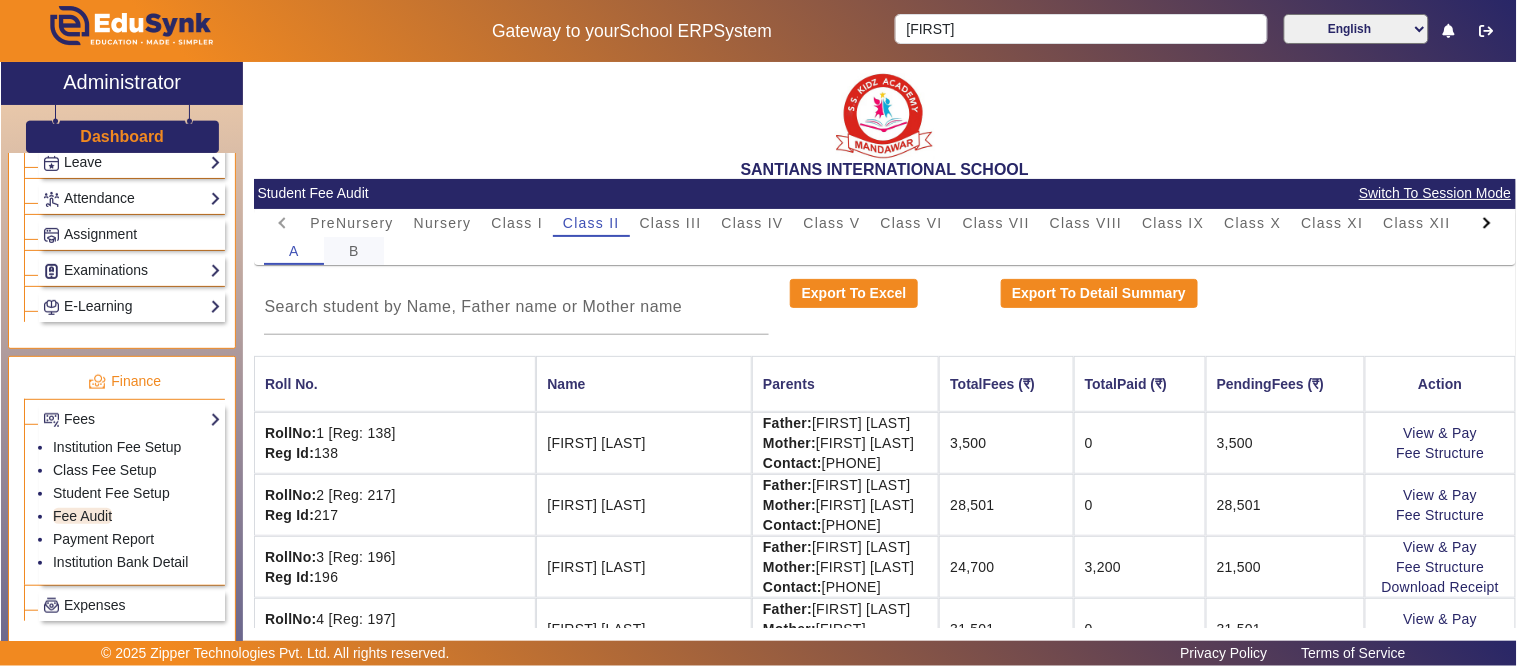 click on "B" at bounding box center (354, 251) 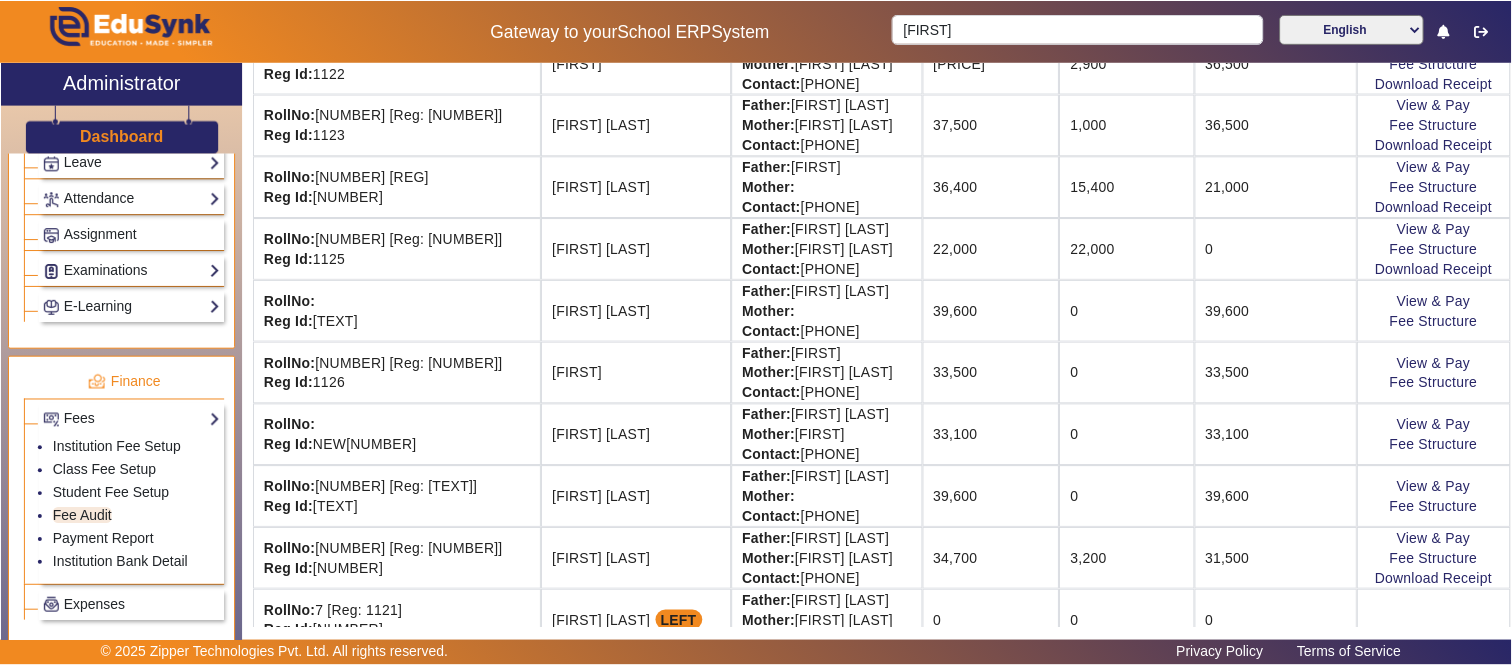 scroll, scrollTop: 1000, scrollLeft: 0, axis: vertical 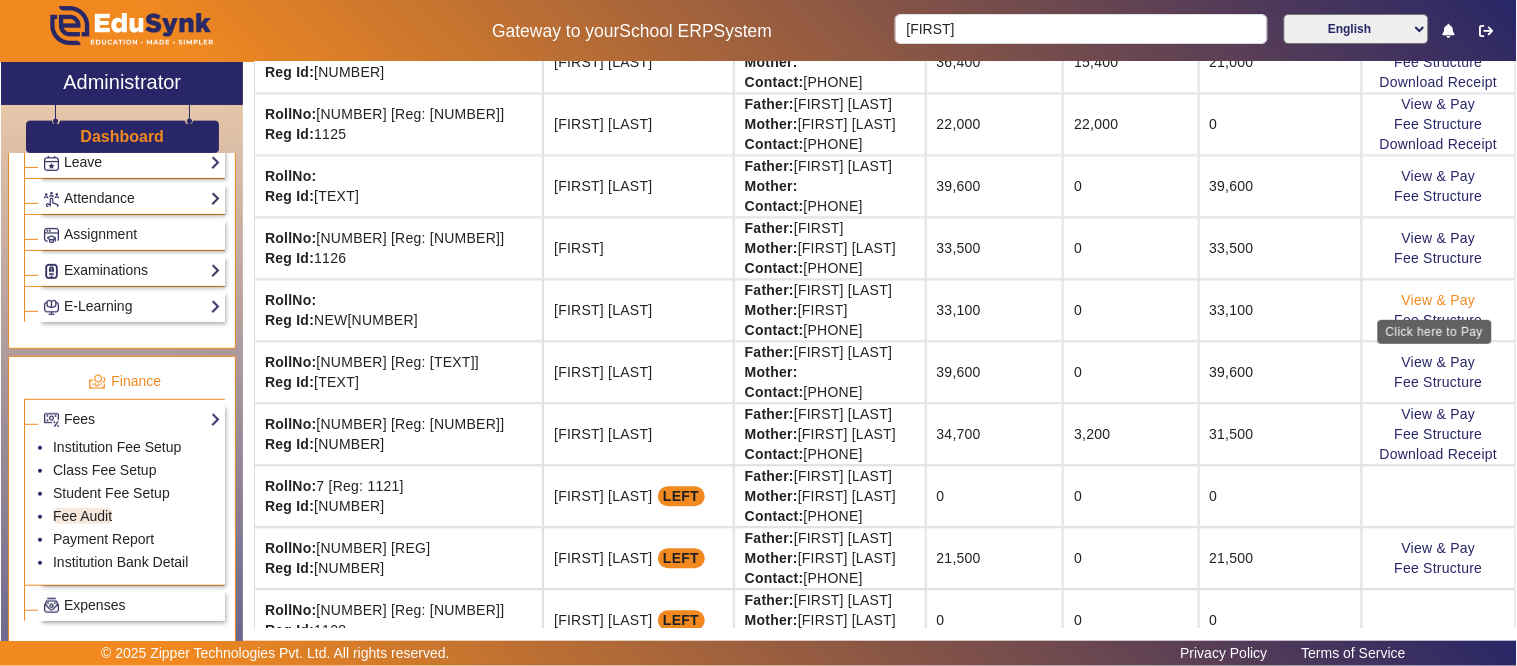 click on "View & Pay" 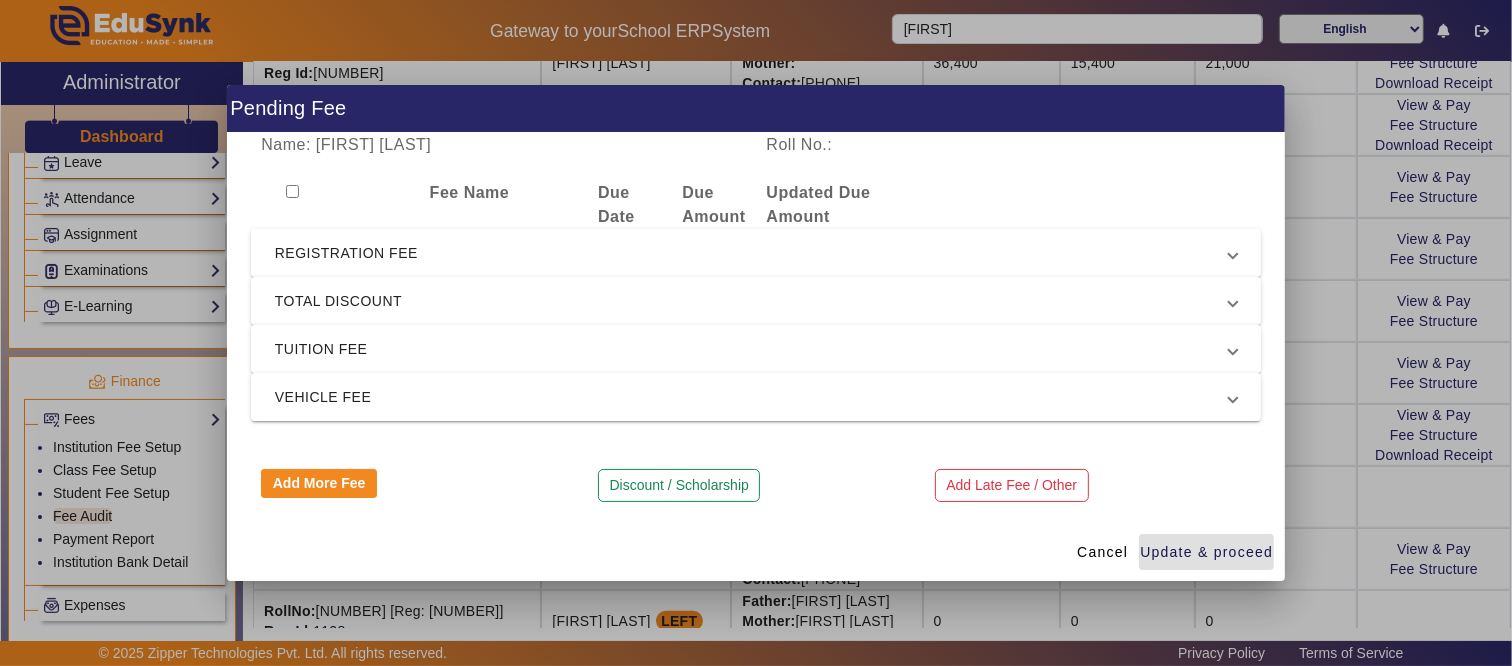type 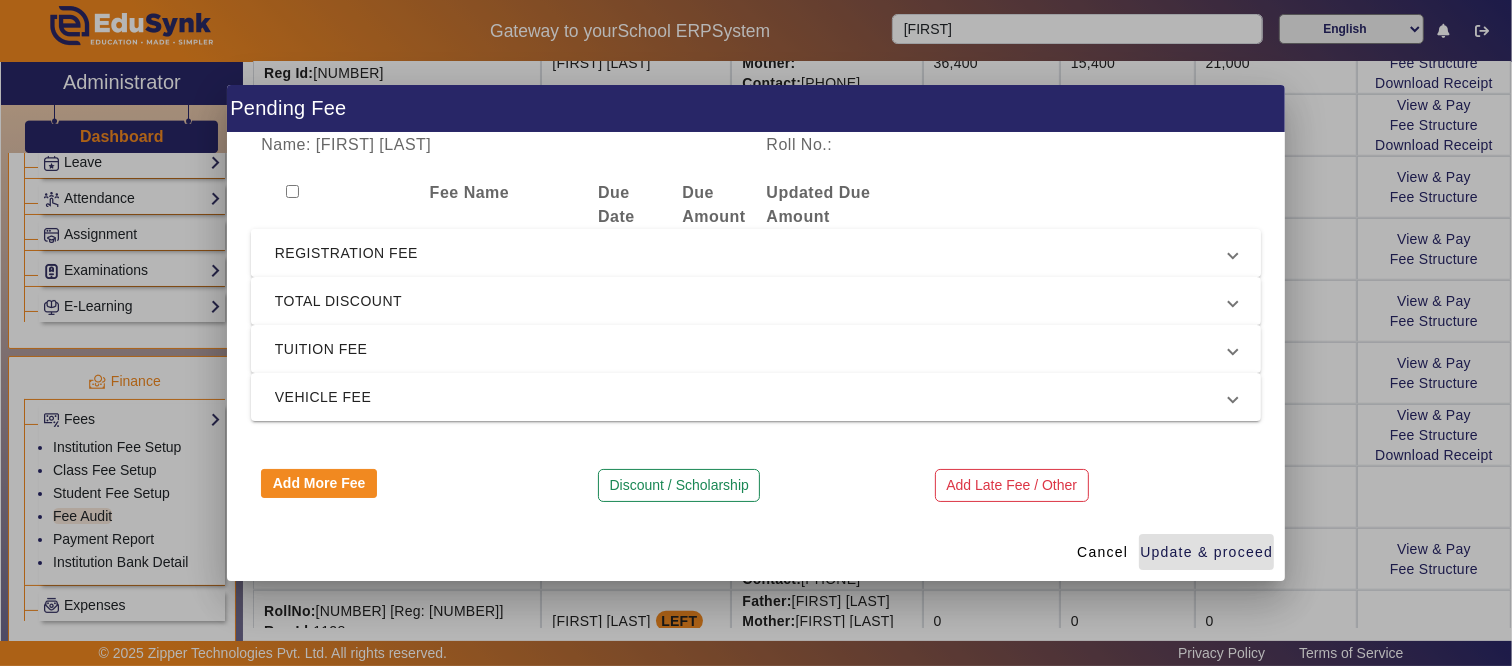 click on "REGISTRATION FEE" at bounding box center (752, 253) 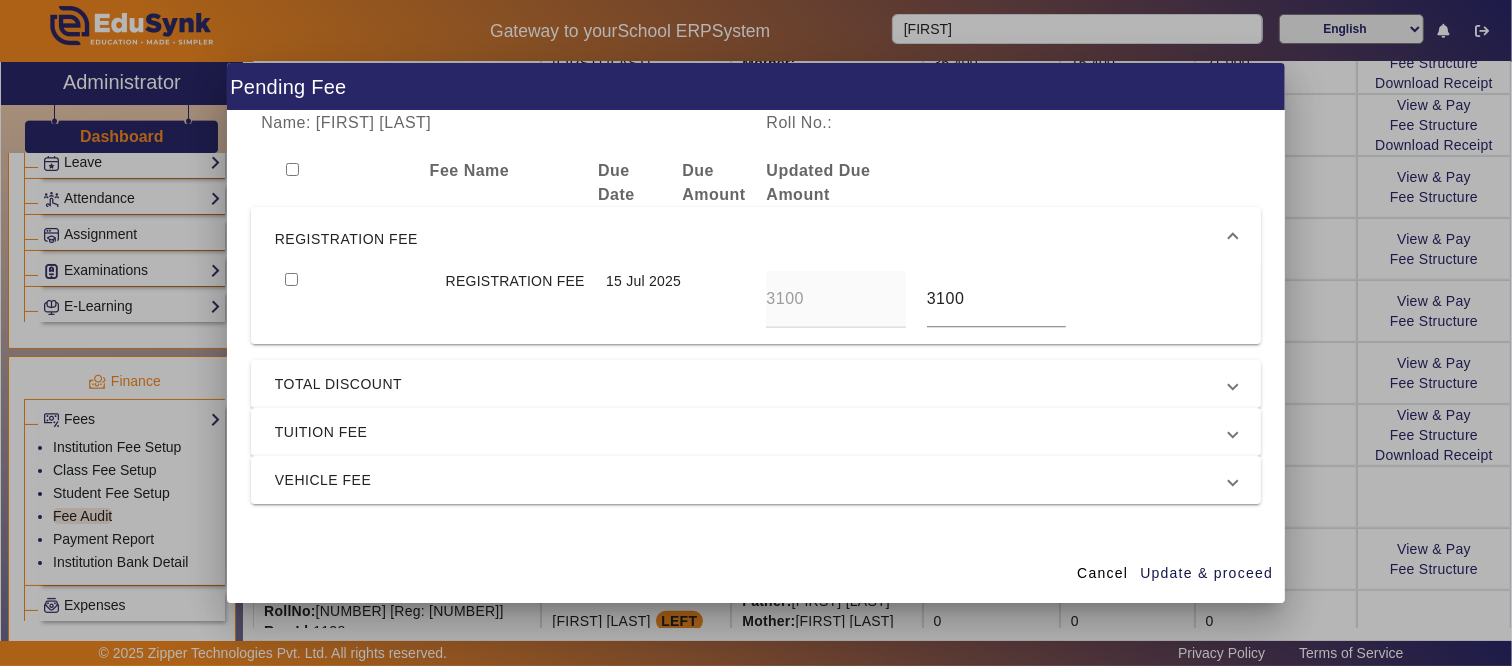 click on "REGISTRATION FEE" at bounding box center [756, 239] 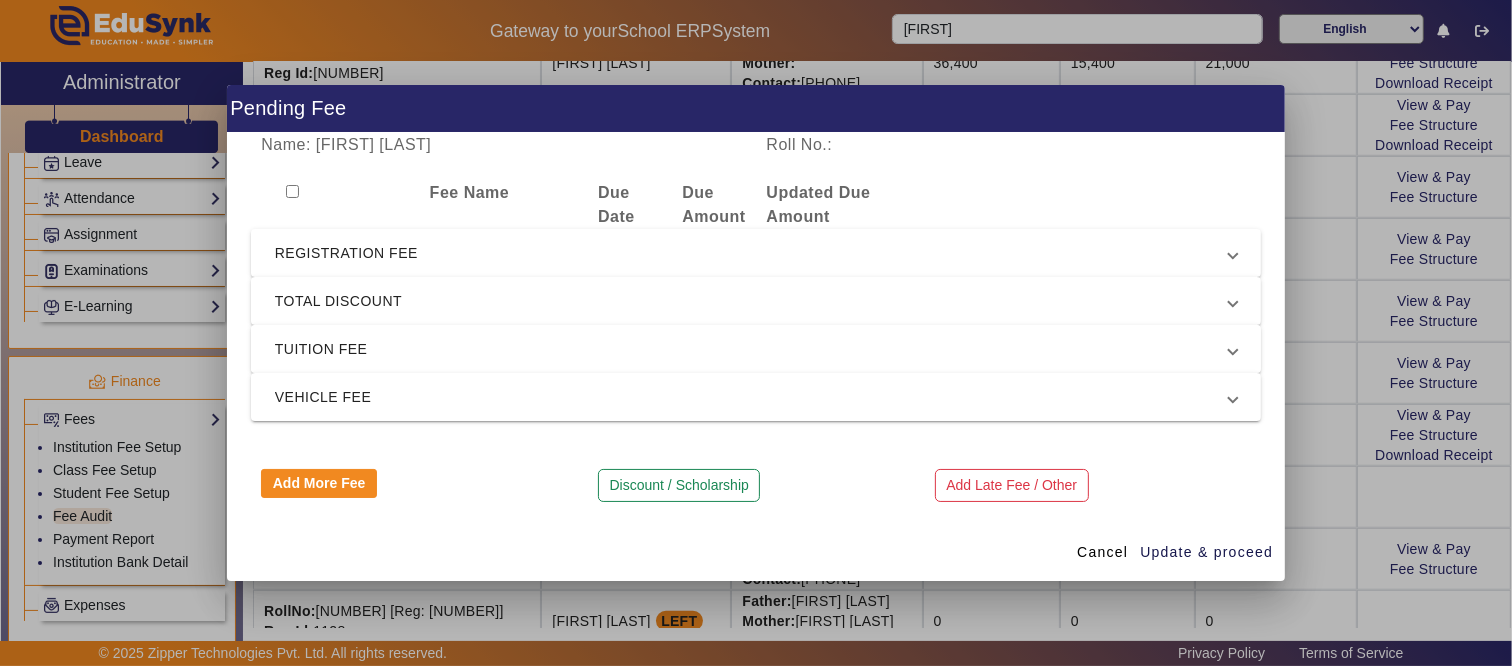 click on "TUITION FEE" at bounding box center [752, 349] 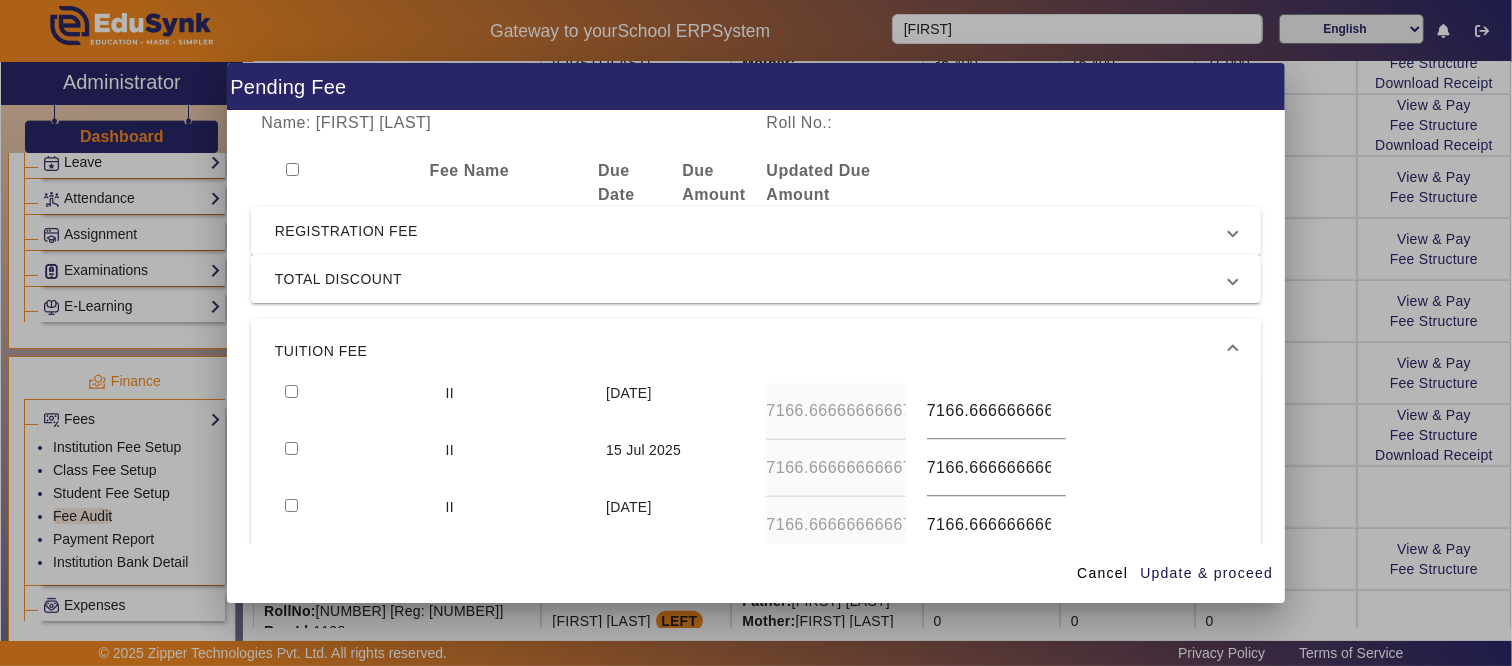 click on "TUITION FEE" at bounding box center [756, 351] 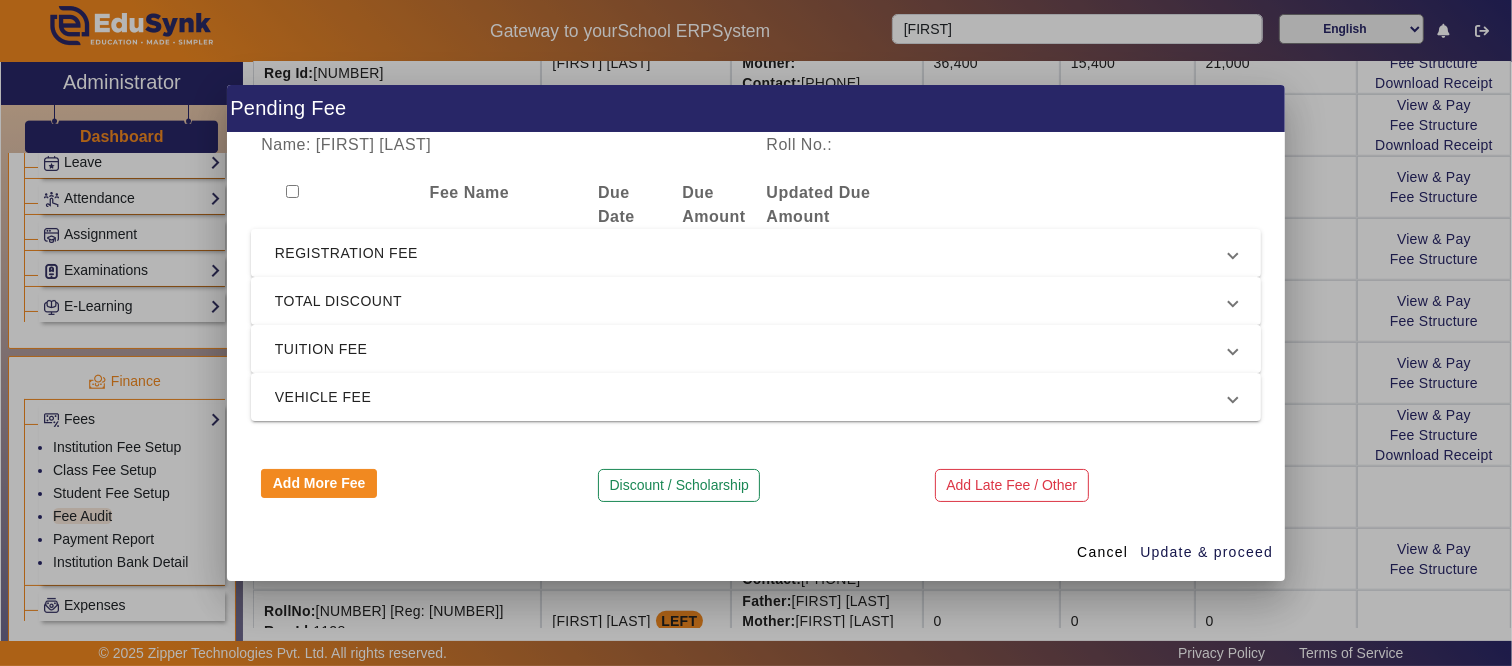 click on "TUITION FEE" at bounding box center (752, 349) 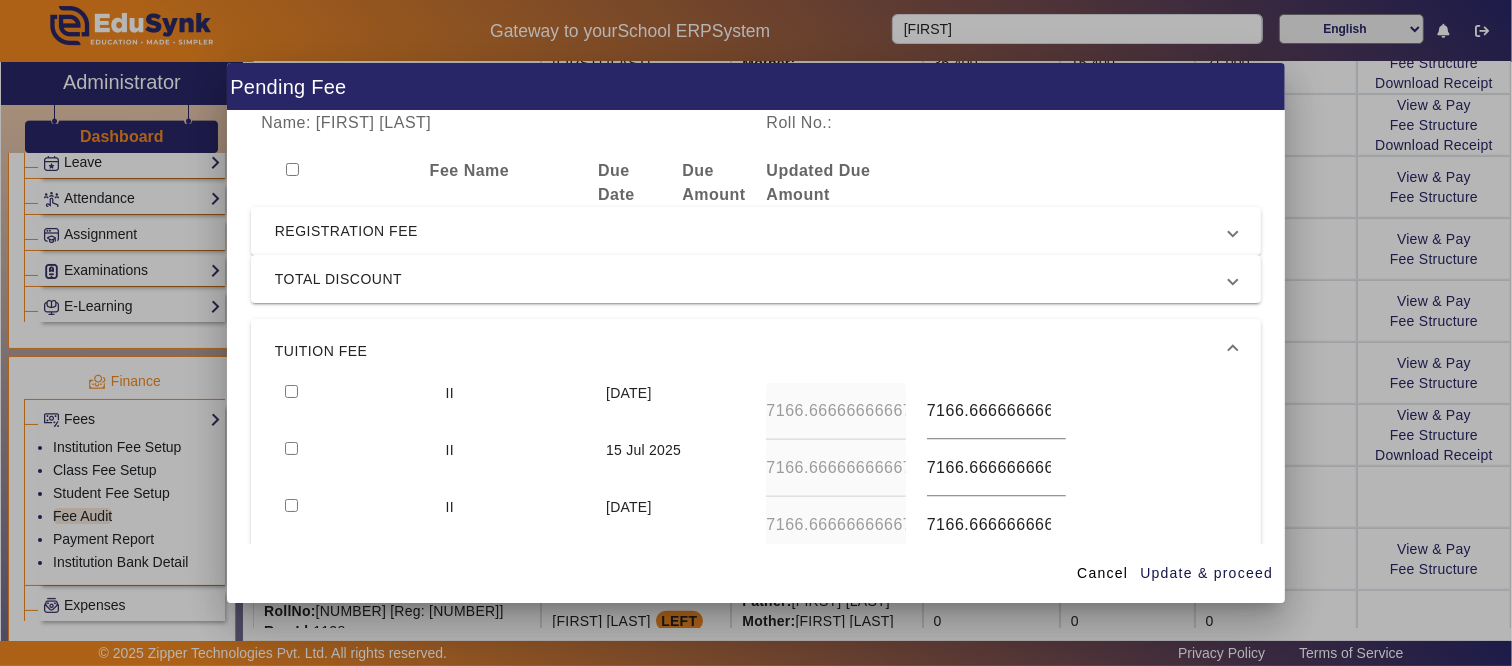 click at bounding box center (355, 411) 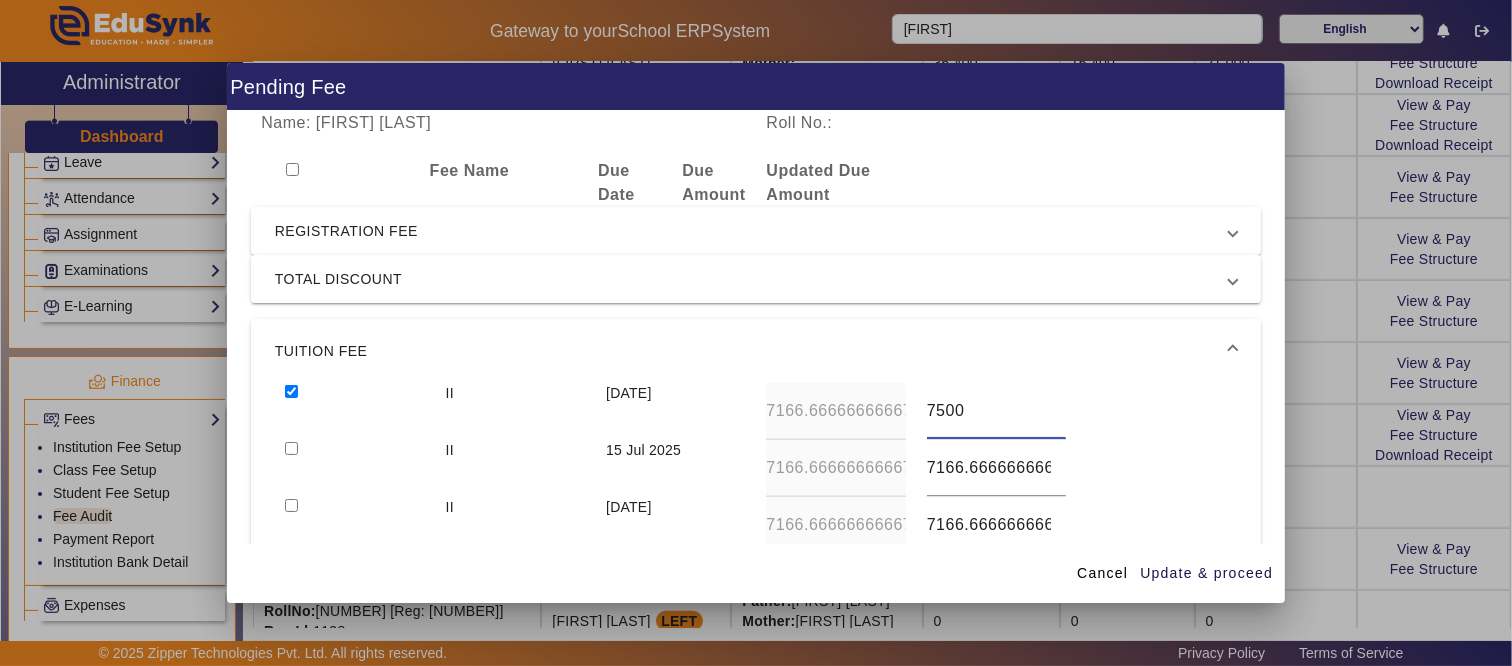 type on "7500" 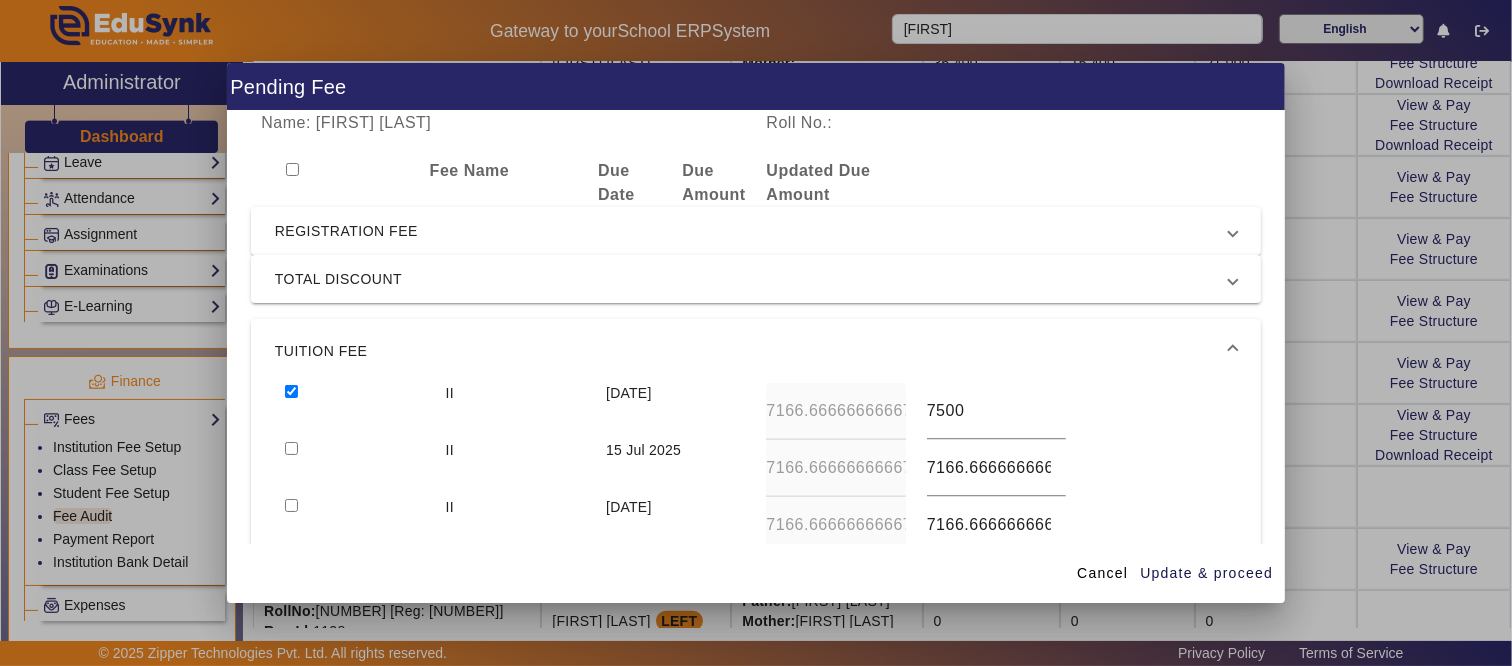 click at bounding box center [291, 448] 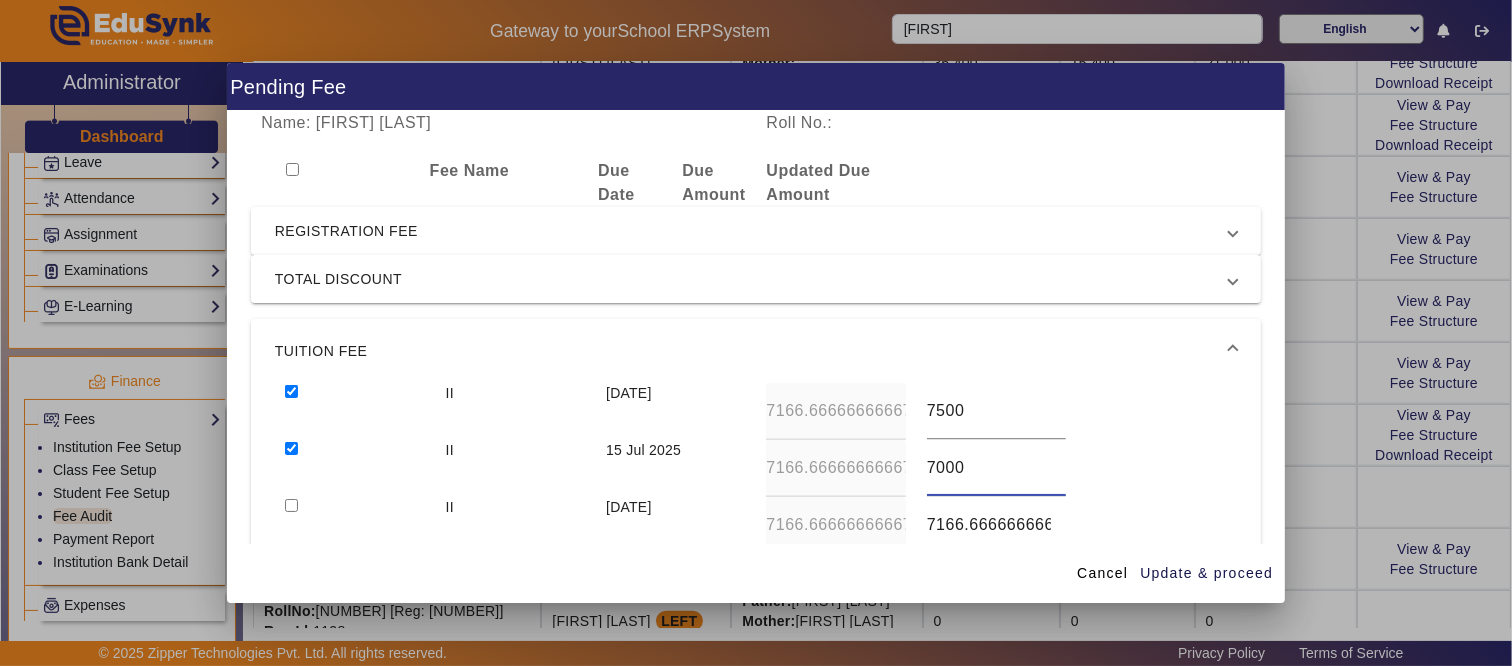 type on "7000" 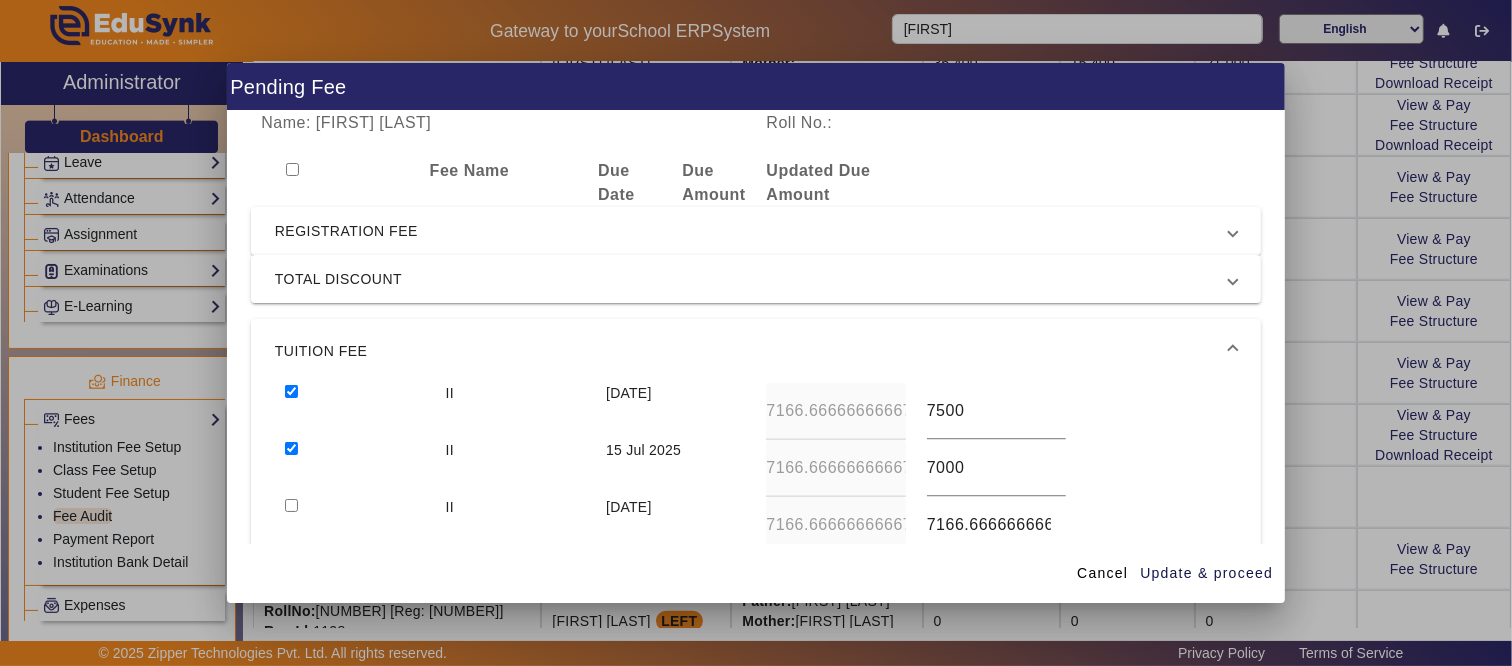 click at bounding box center [291, 505] 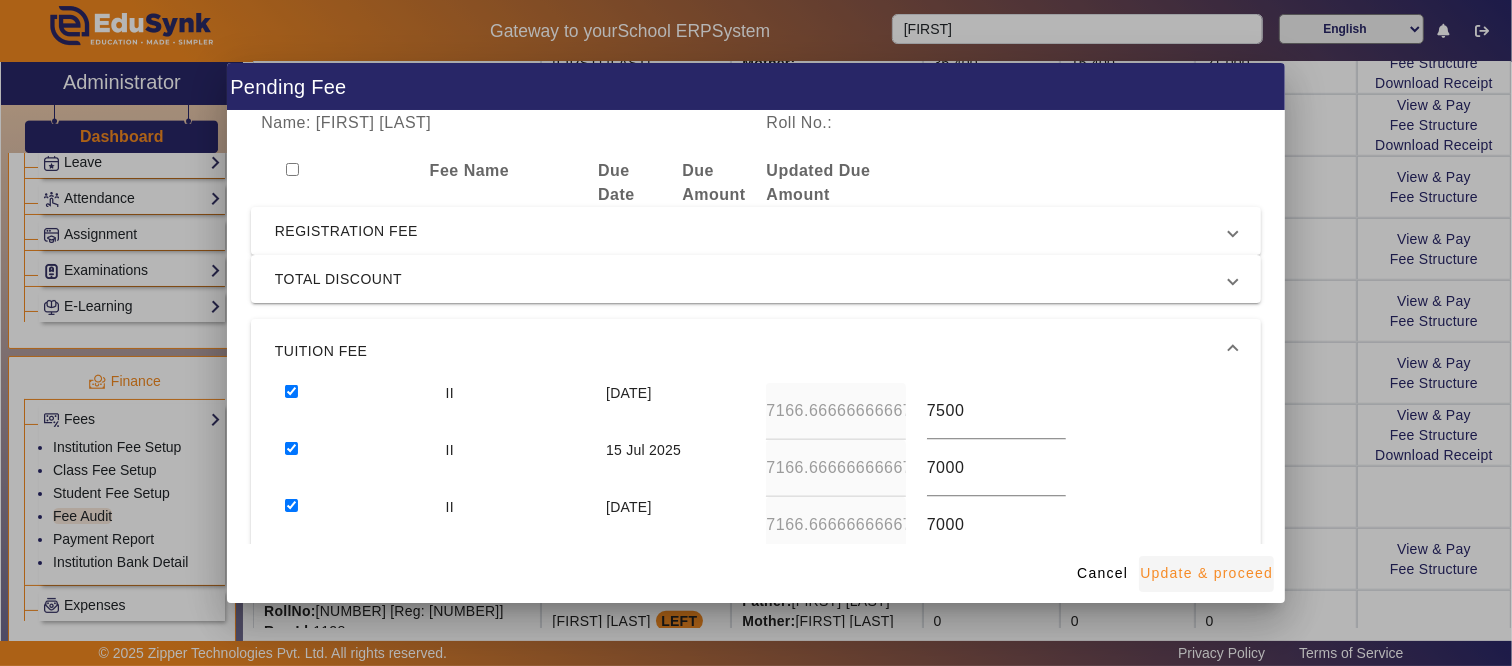 type on "7000" 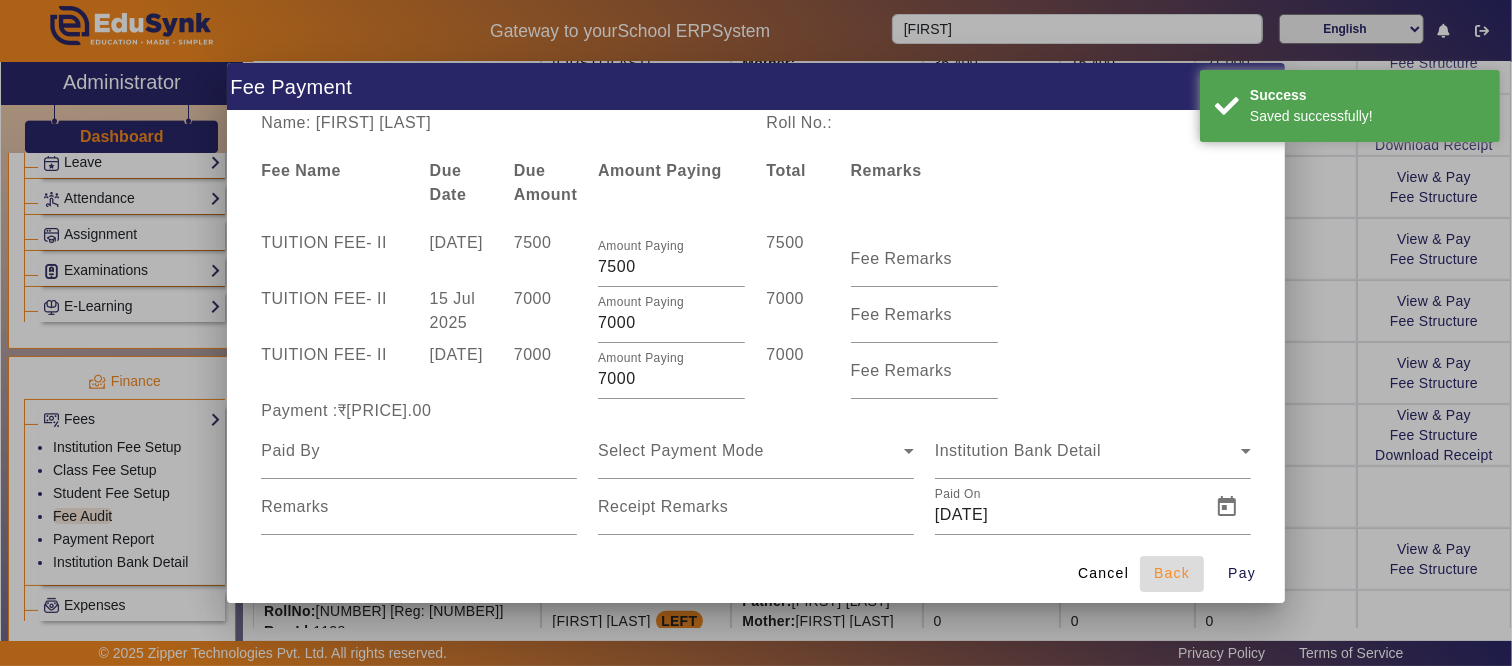 click on "Back" at bounding box center [1172, 573] 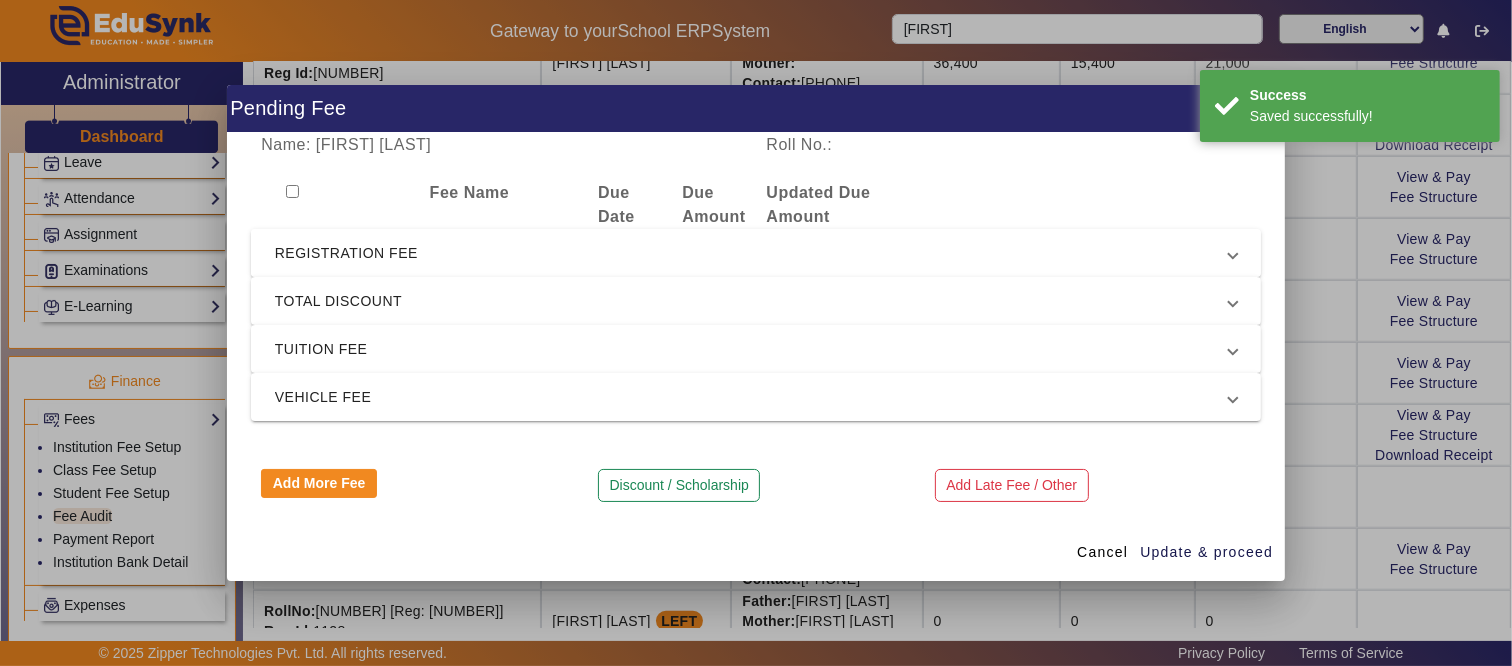click on "REGISTRATION FEE" at bounding box center [752, 253] 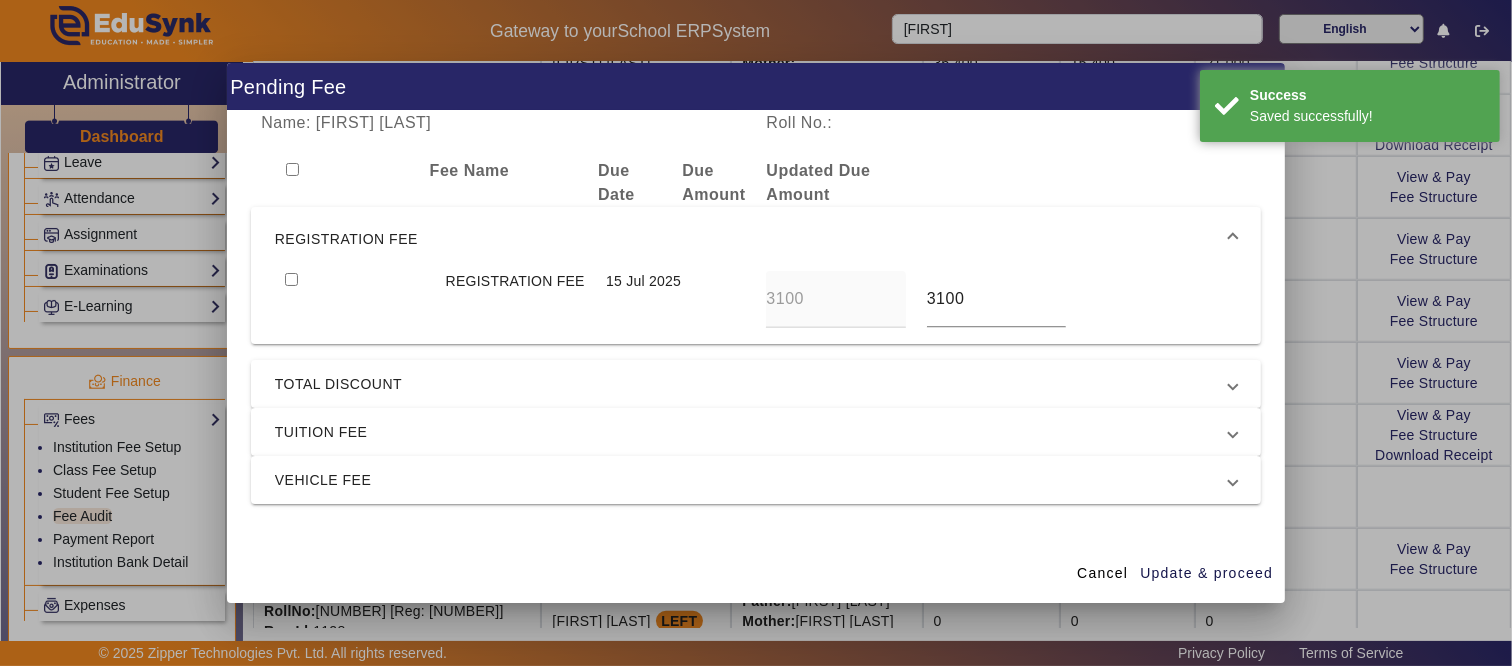 drag, startPoint x: 291, startPoint y: 277, endPoint x: 318, endPoint y: 358, distance: 85.3815 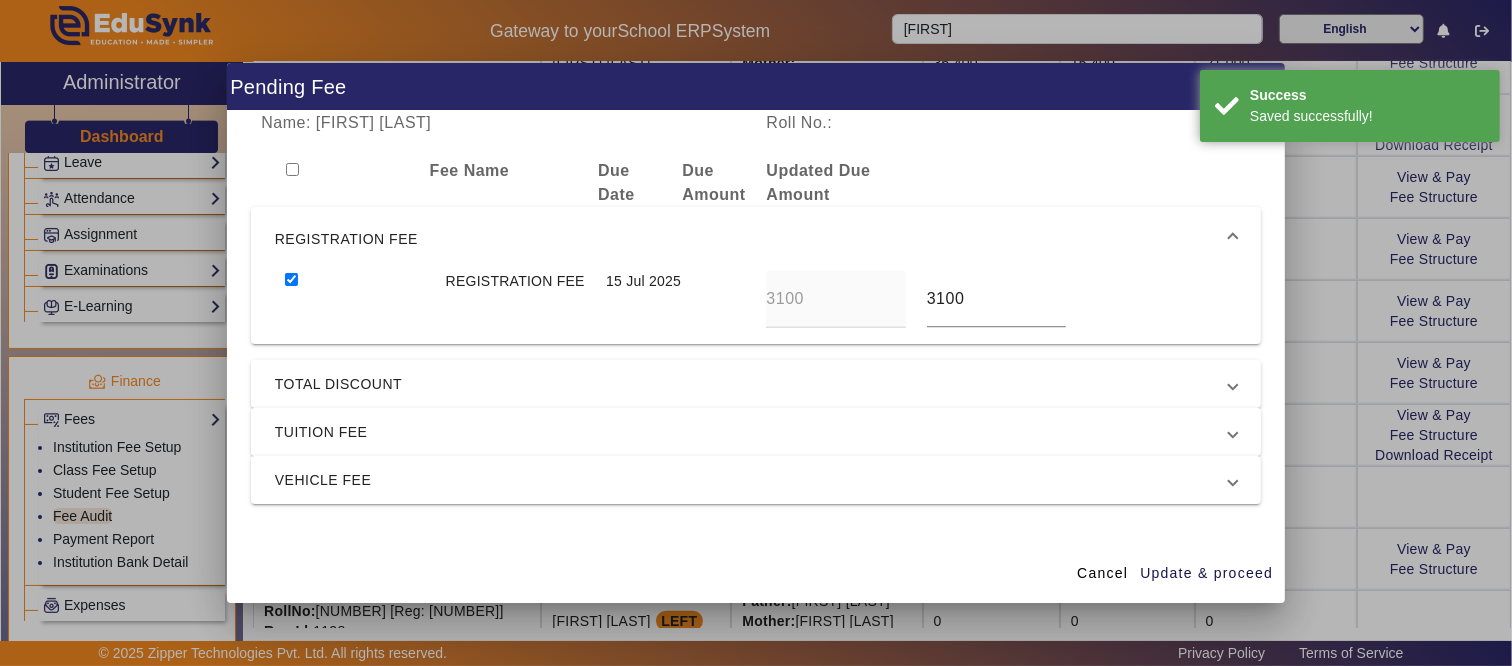 click on "TUITION FEE" at bounding box center (752, 432) 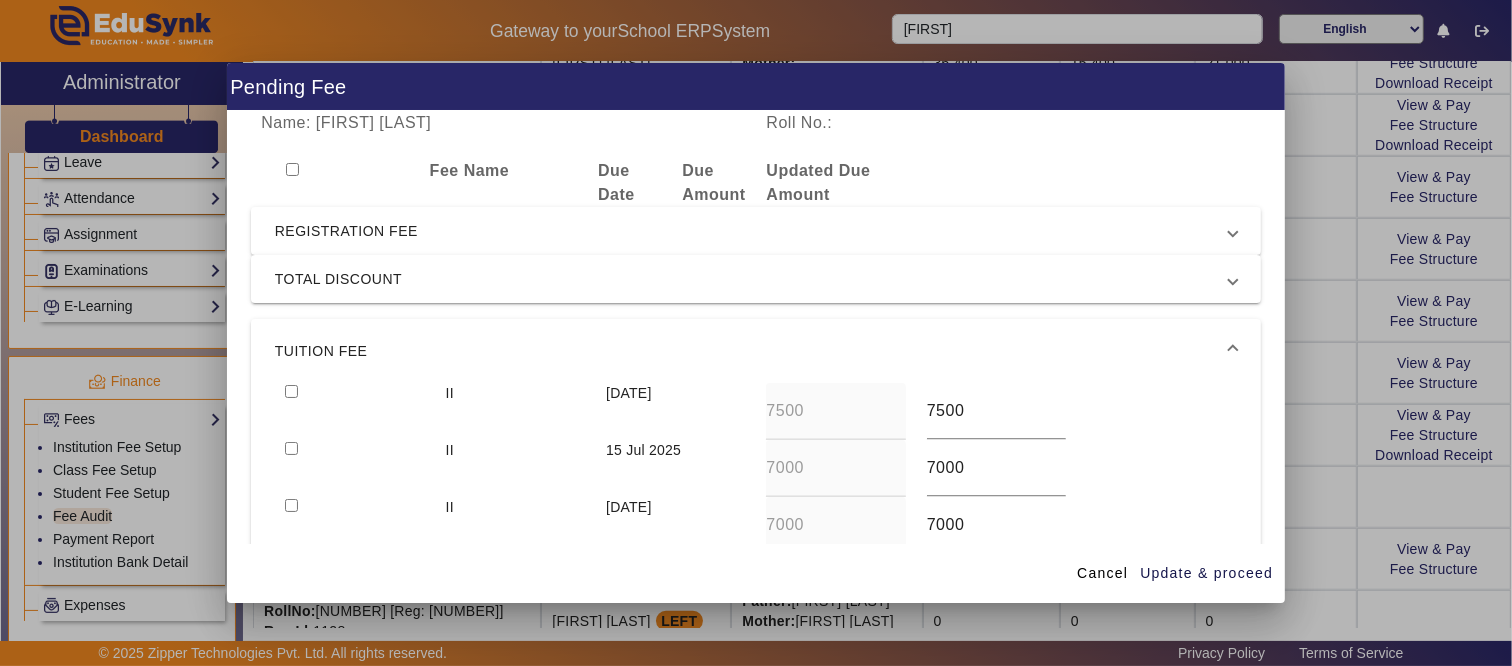 click at bounding box center [291, 391] 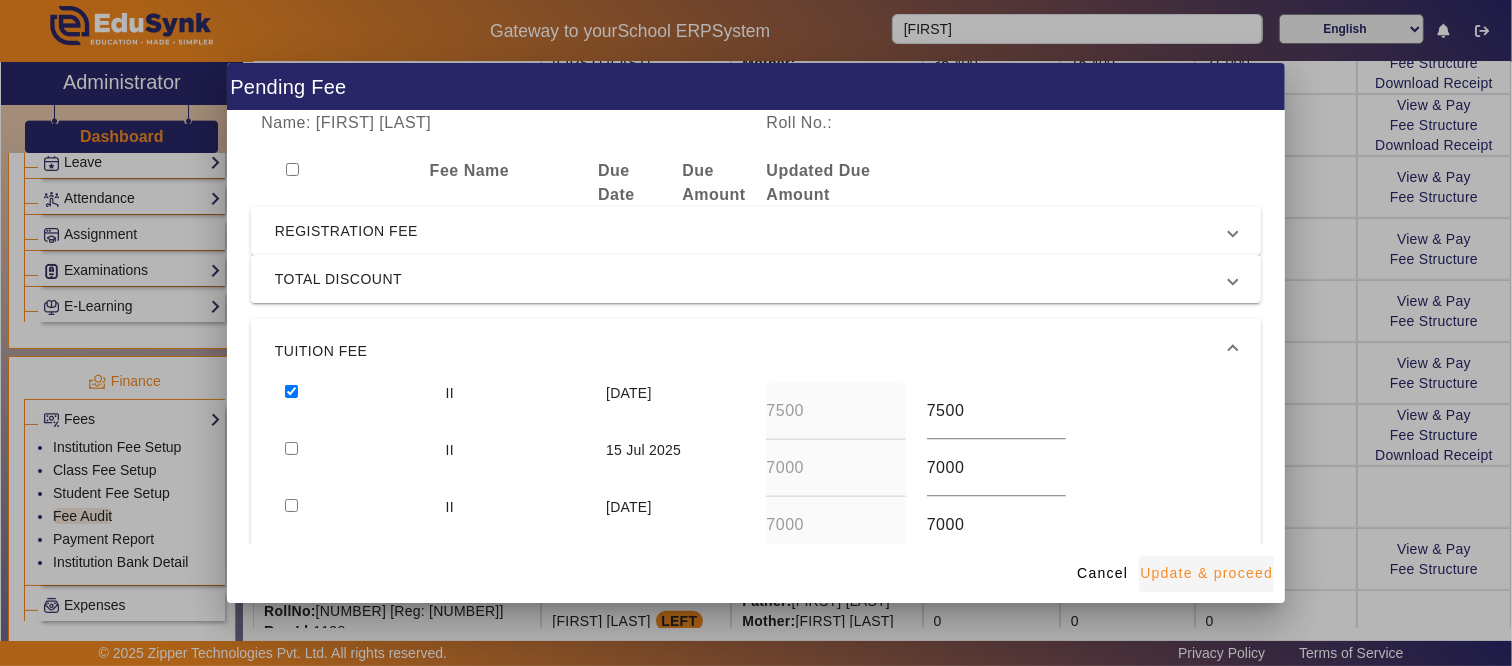 click on "Update & proceed" at bounding box center (1206, 573) 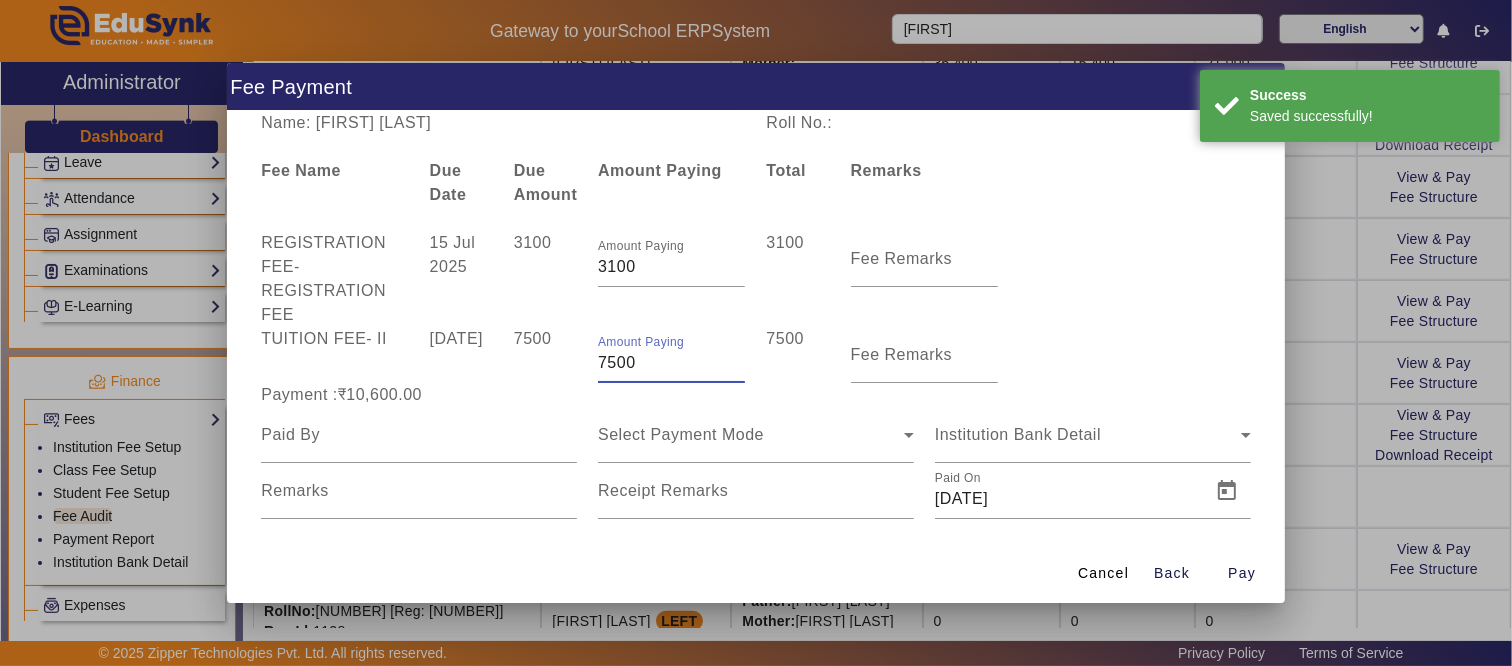 drag, startPoint x: 657, startPoint y: 362, endPoint x: 566, endPoint y: 362, distance: 91 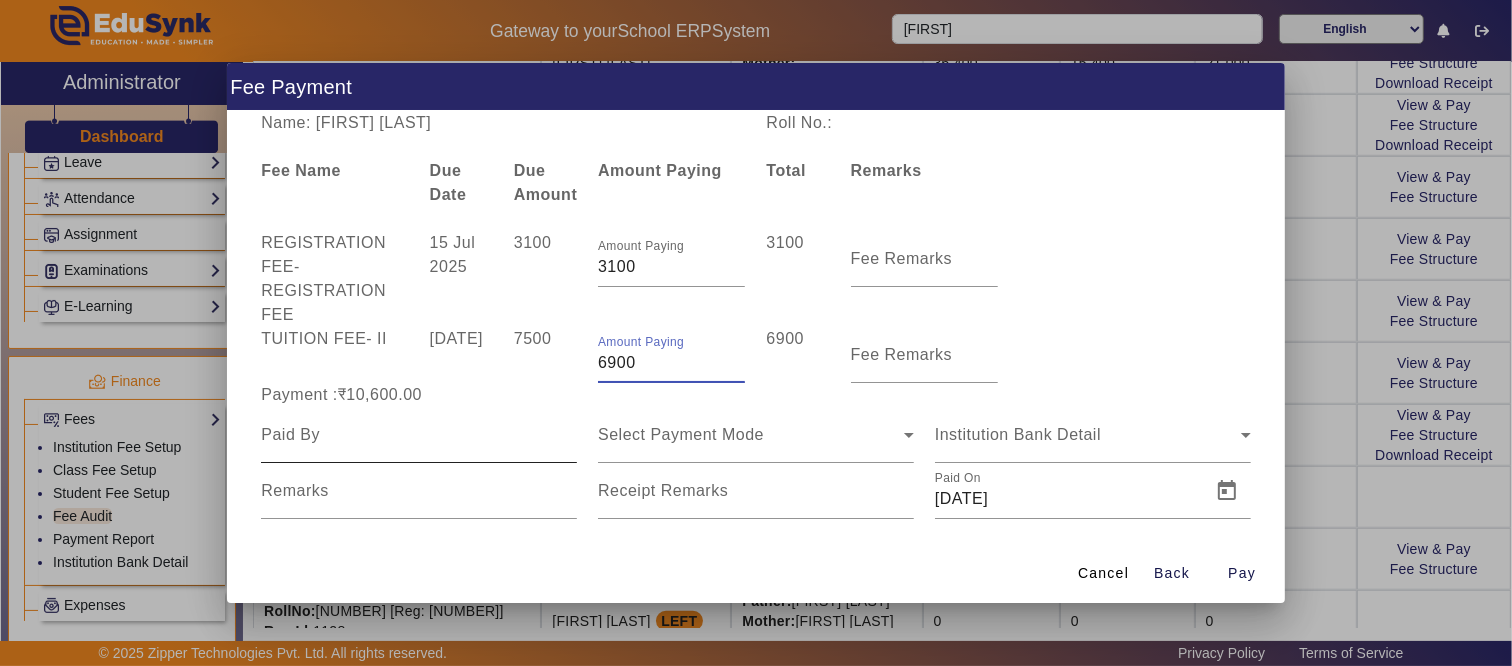 type on "6900" 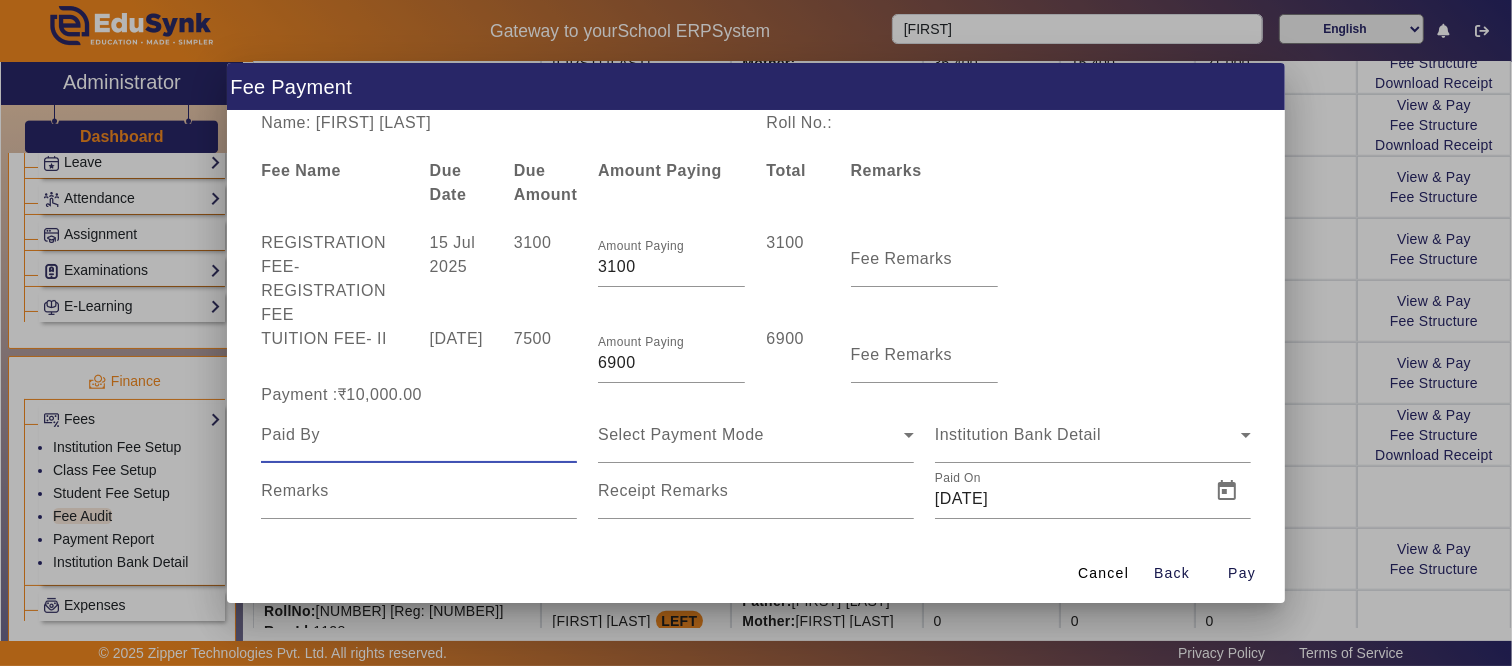 click at bounding box center (419, 435) 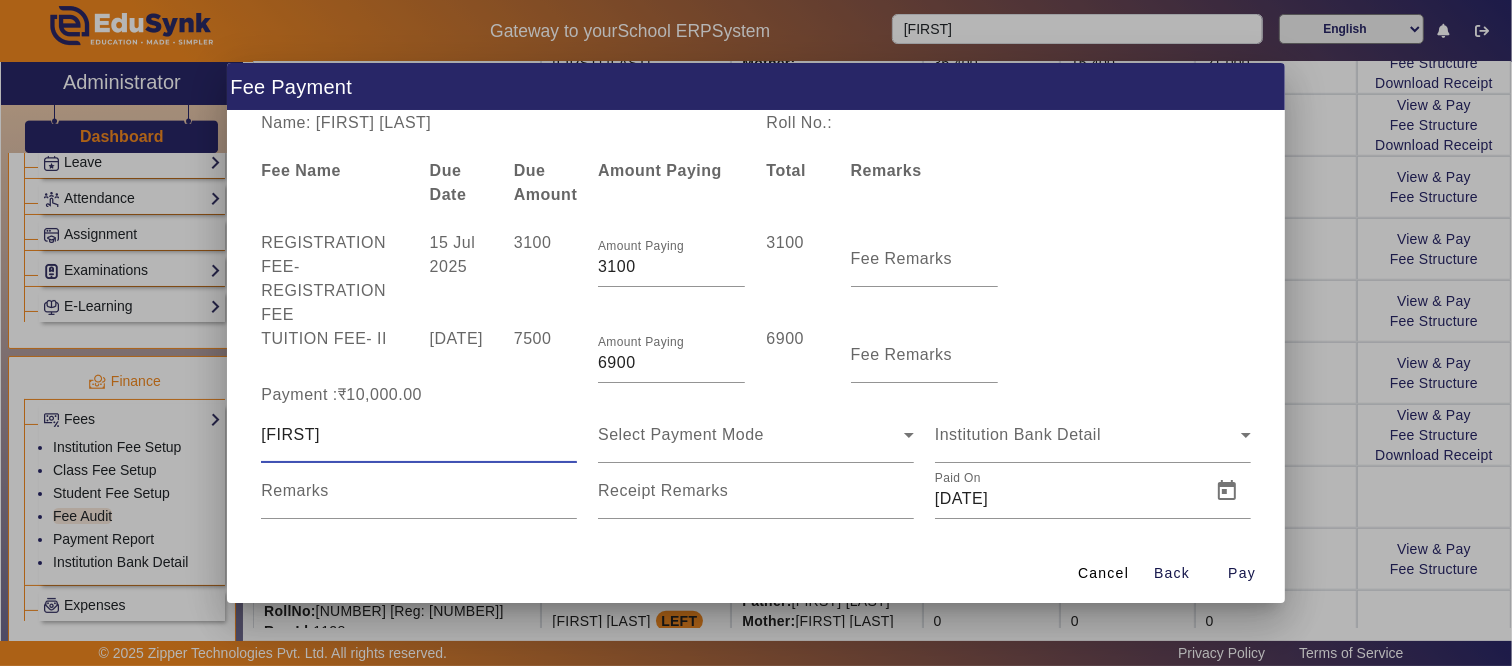 type on "[FIRST]" 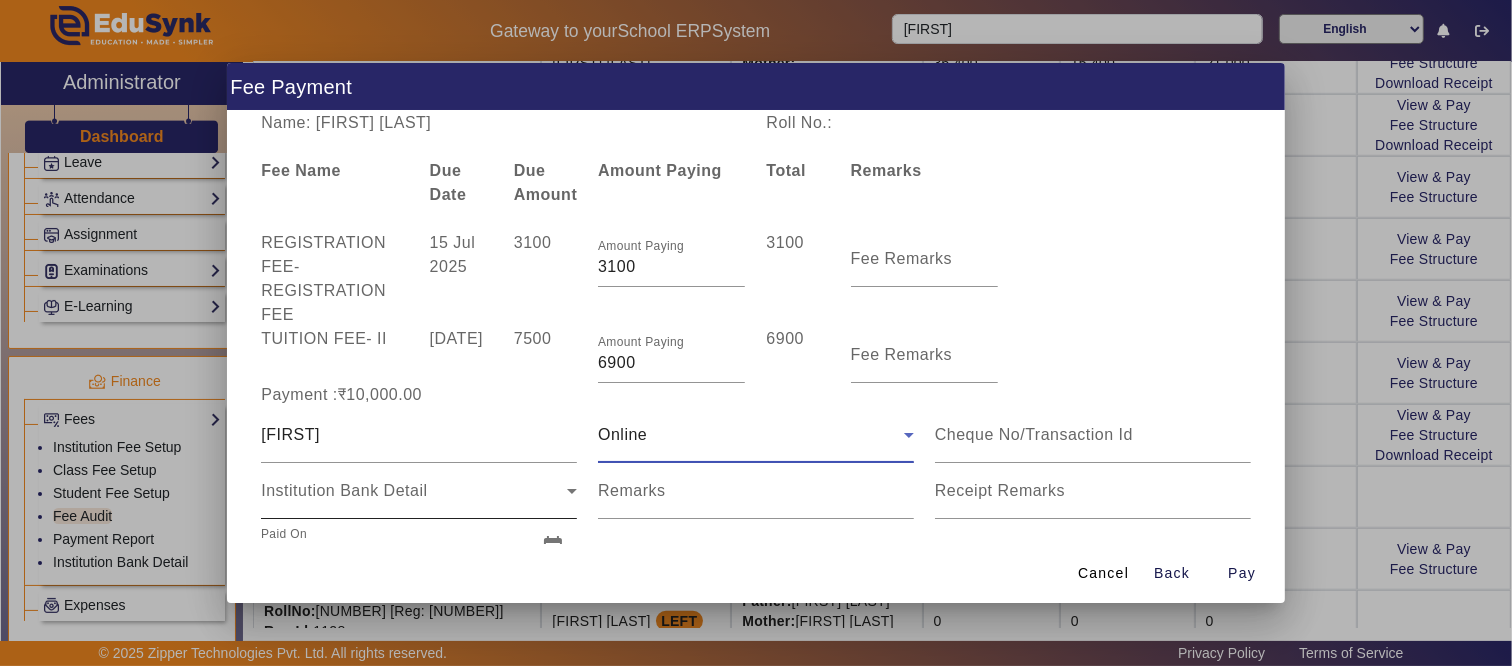 click on "Institution Bank Detail" at bounding box center [344, 490] 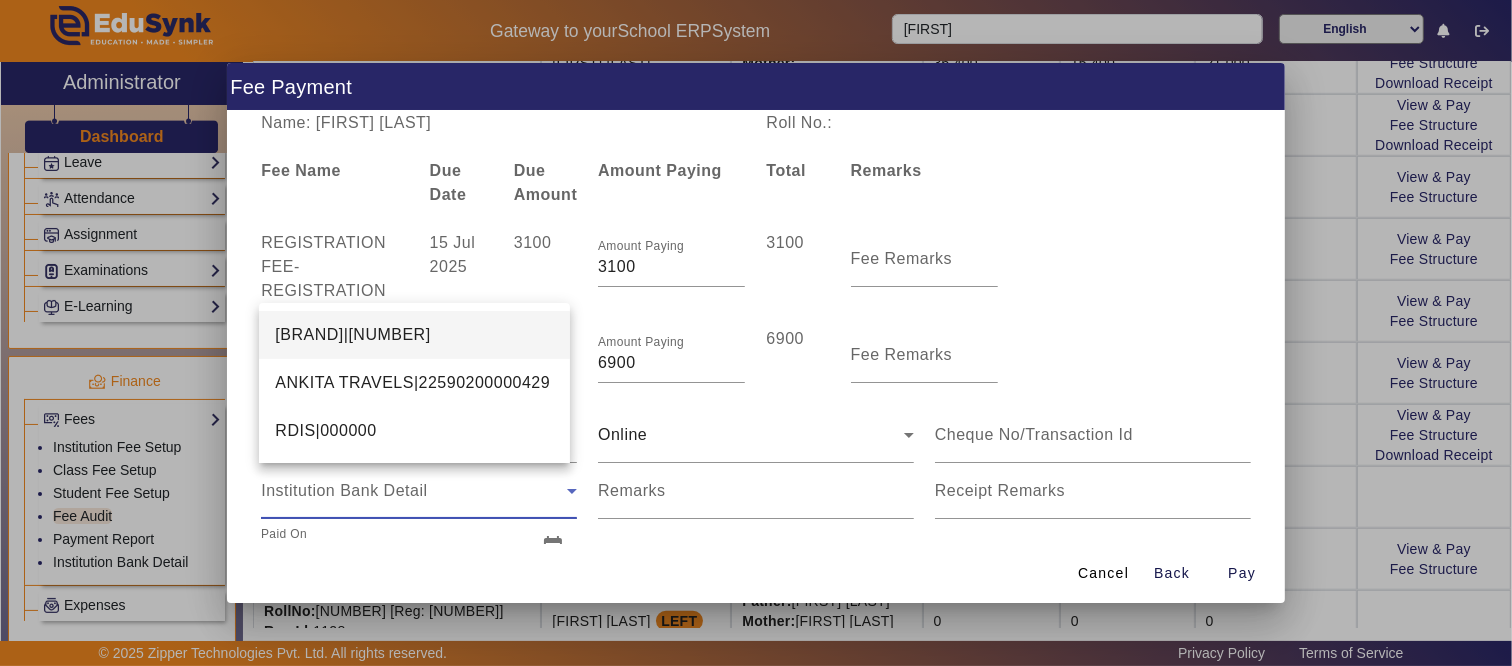click on "[BRAND]|[NUMBER]" at bounding box center (352, 335) 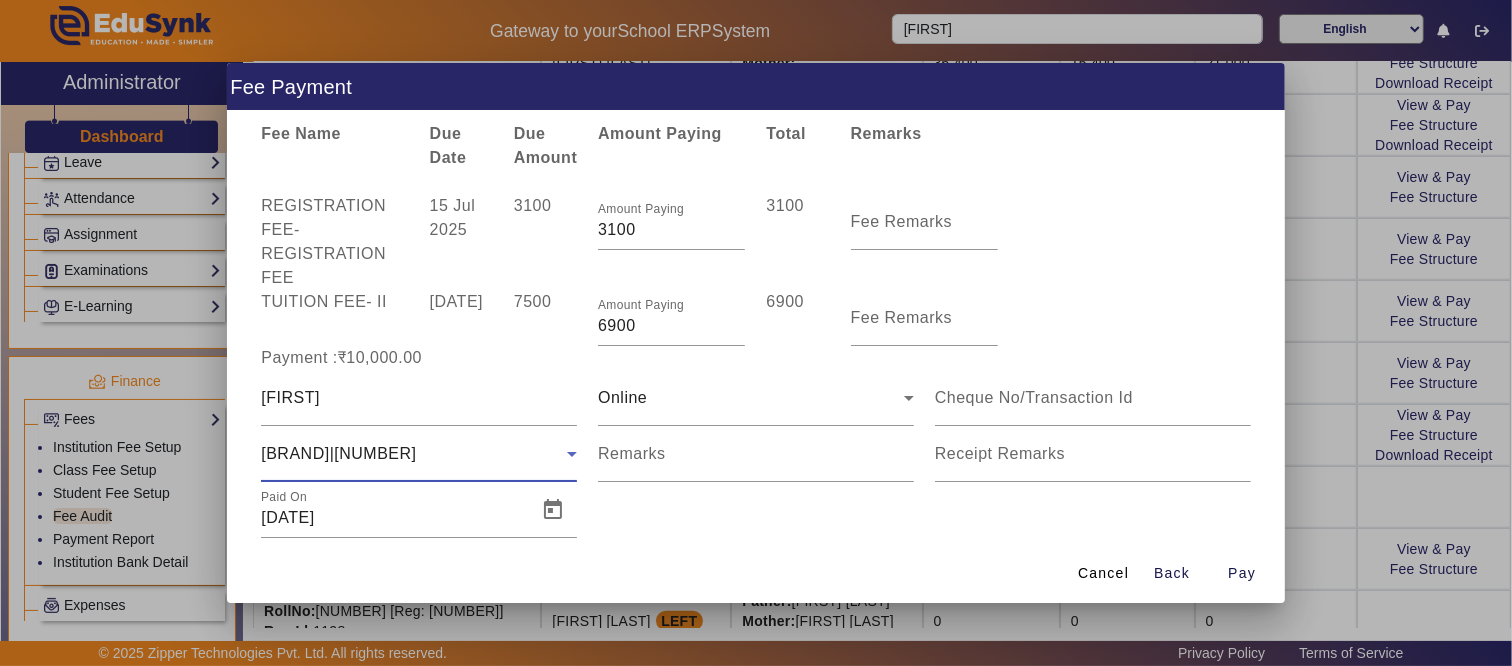 scroll, scrollTop: 74, scrollLeft: 0, axis: vertical 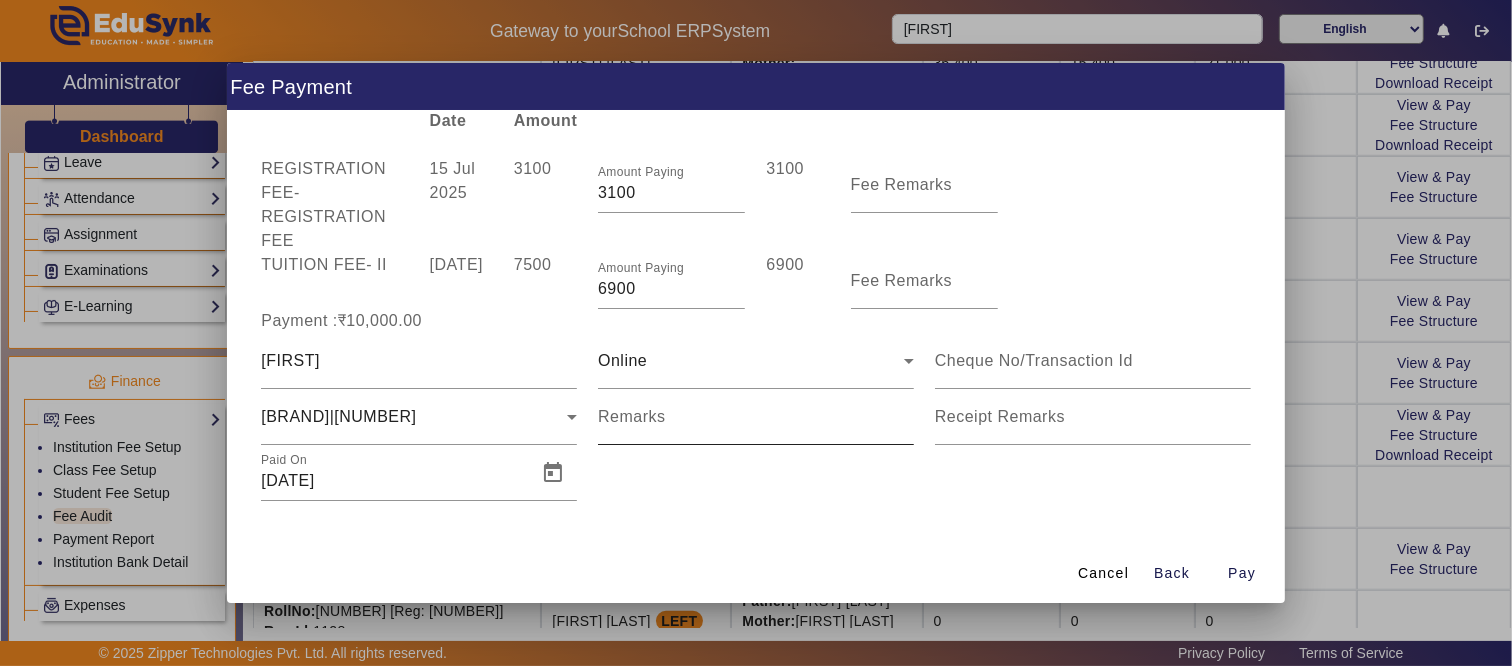 click on "Remarks" at bounding box center (632, 416) 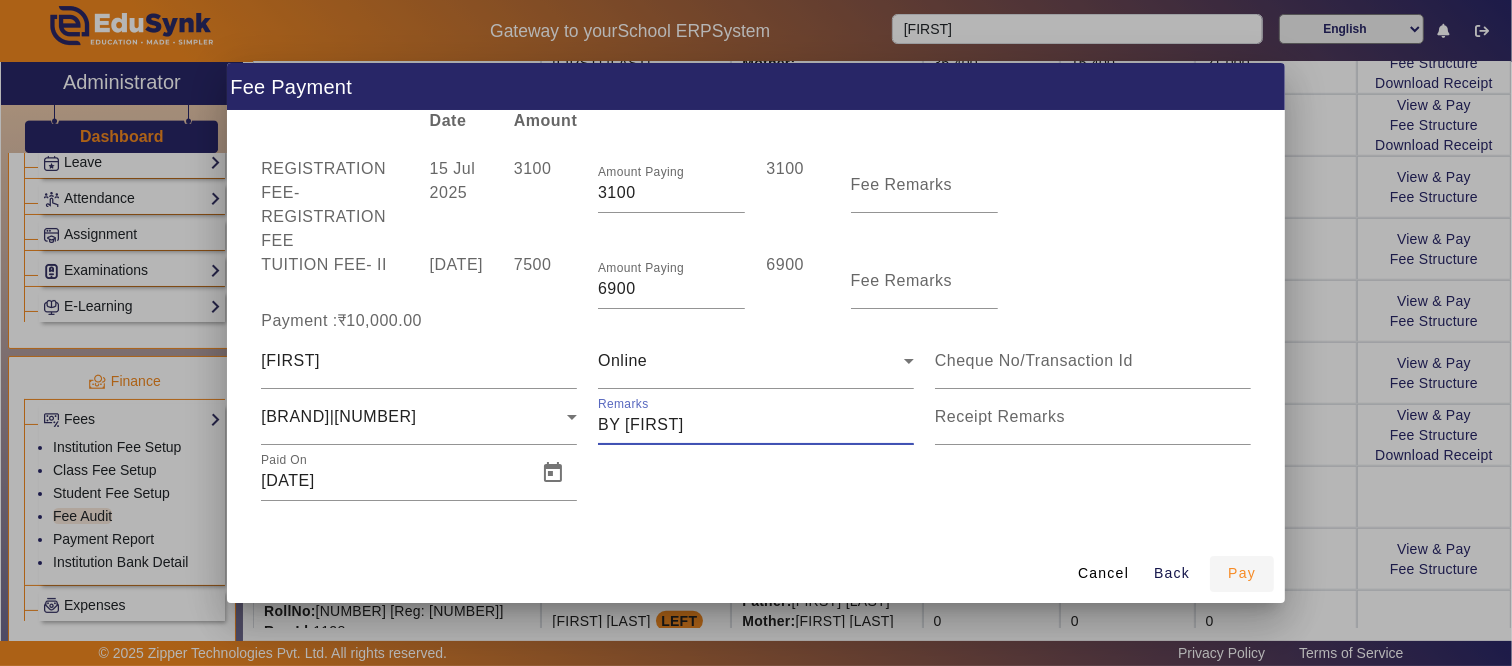 type on "BY [FIRST]" 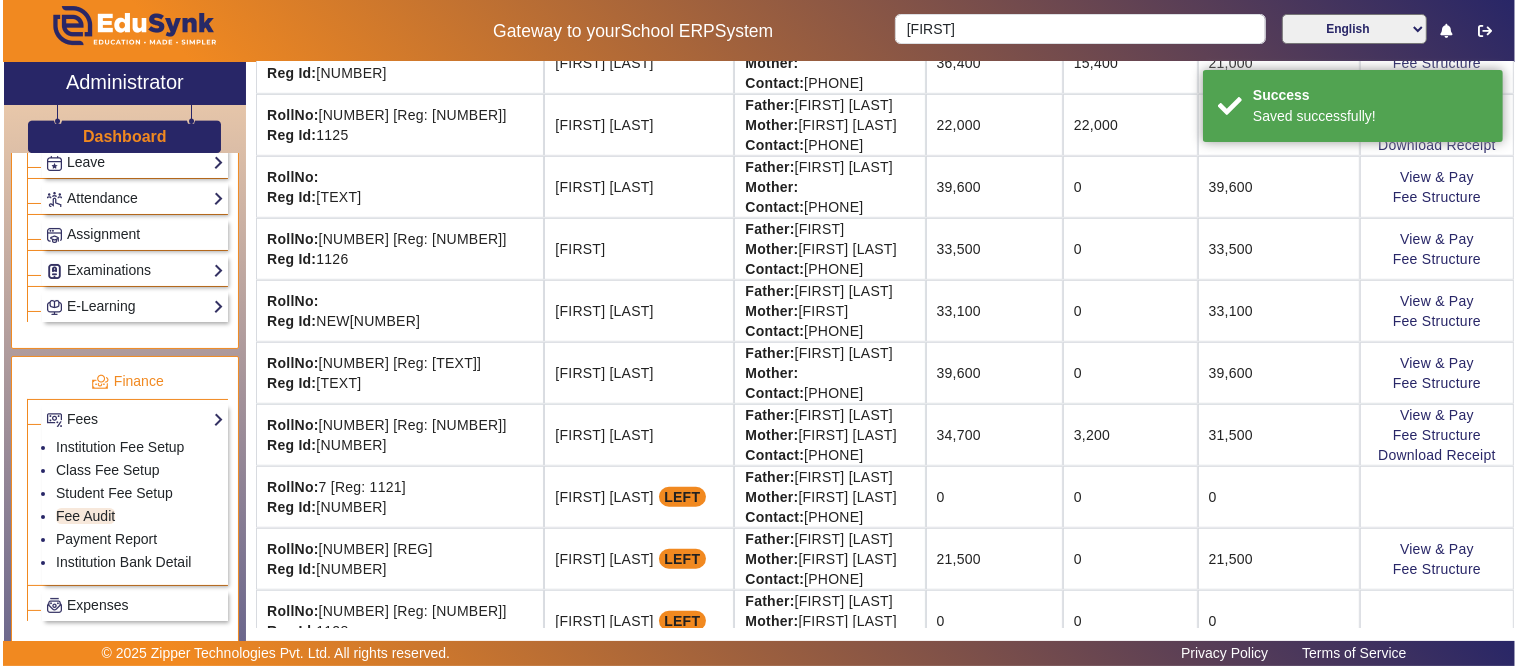 scroll, scrollTop: 0, scrollLeft: 0, axis: both 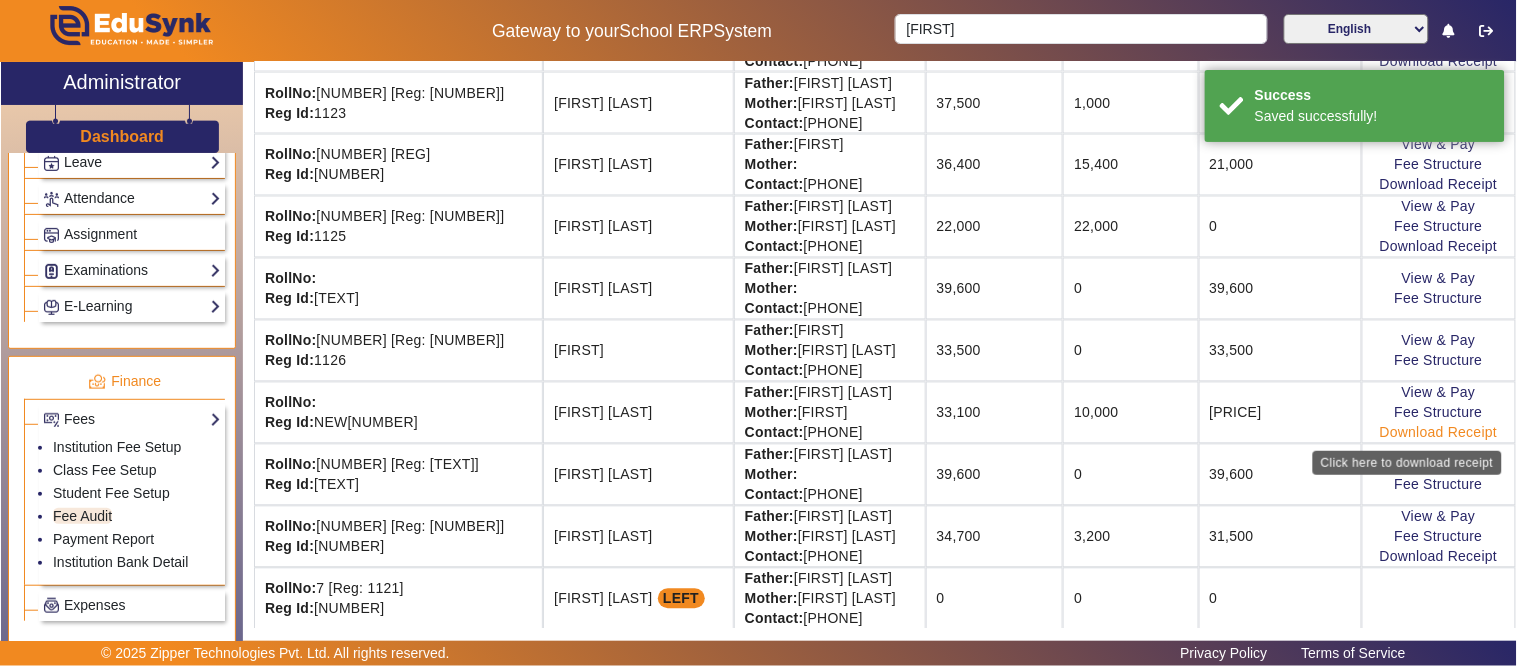 click on "Download Receipt" 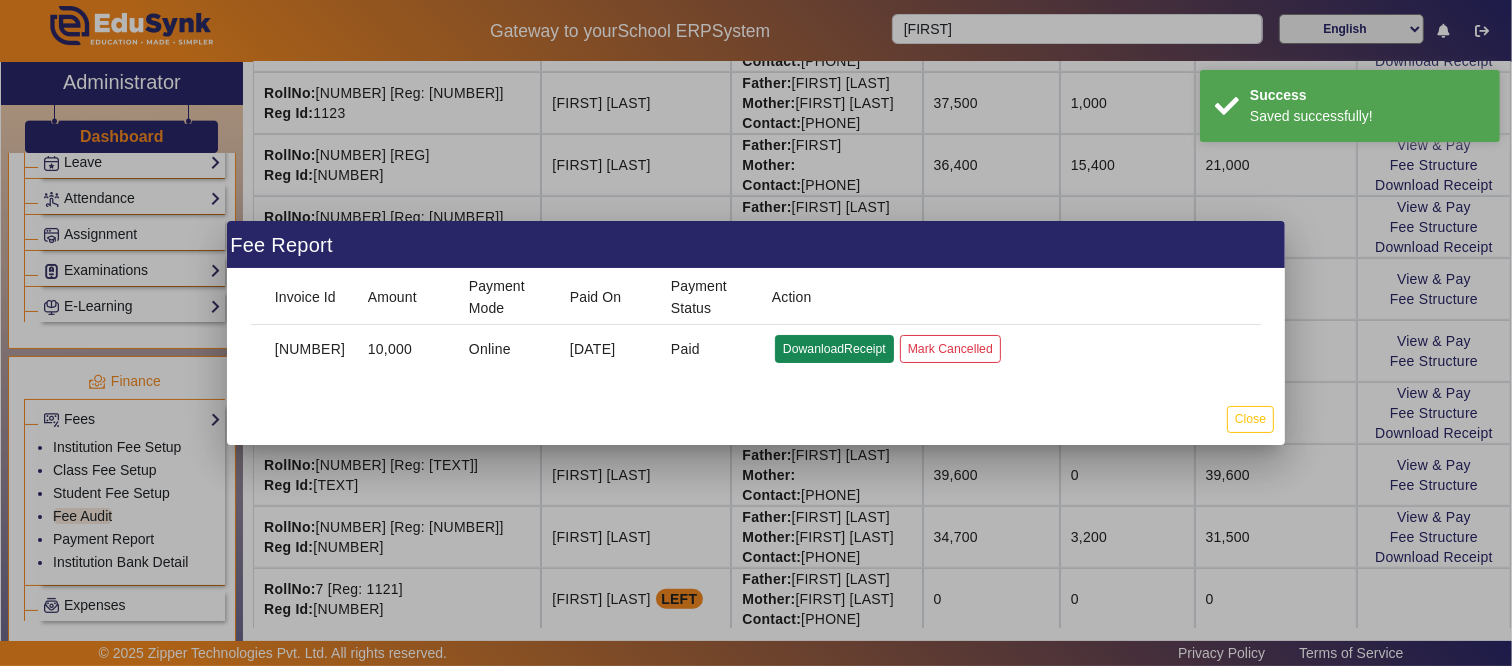 click on "DowanloadReceipt" 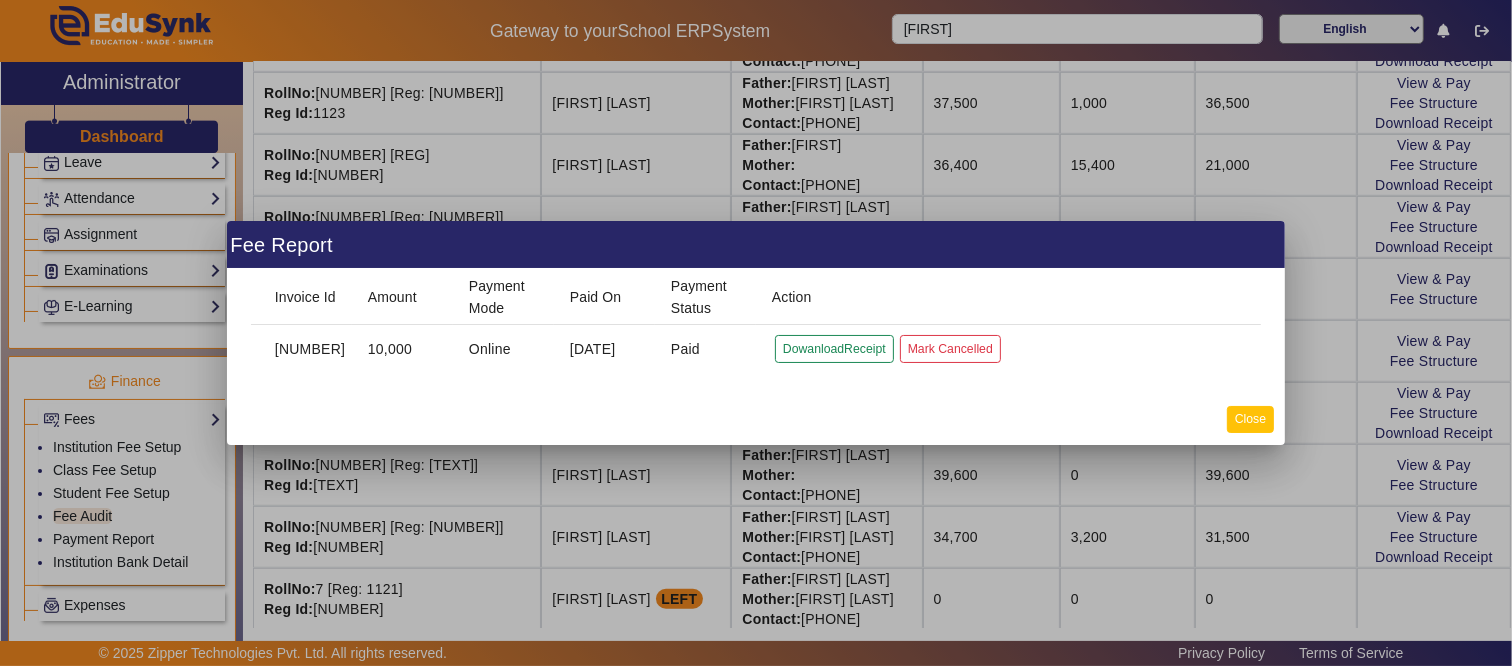 drag, startPoint x: 1277, startPoint y: 415, endPoint x: 1258, endPoint y: 424, distance: 21.023796 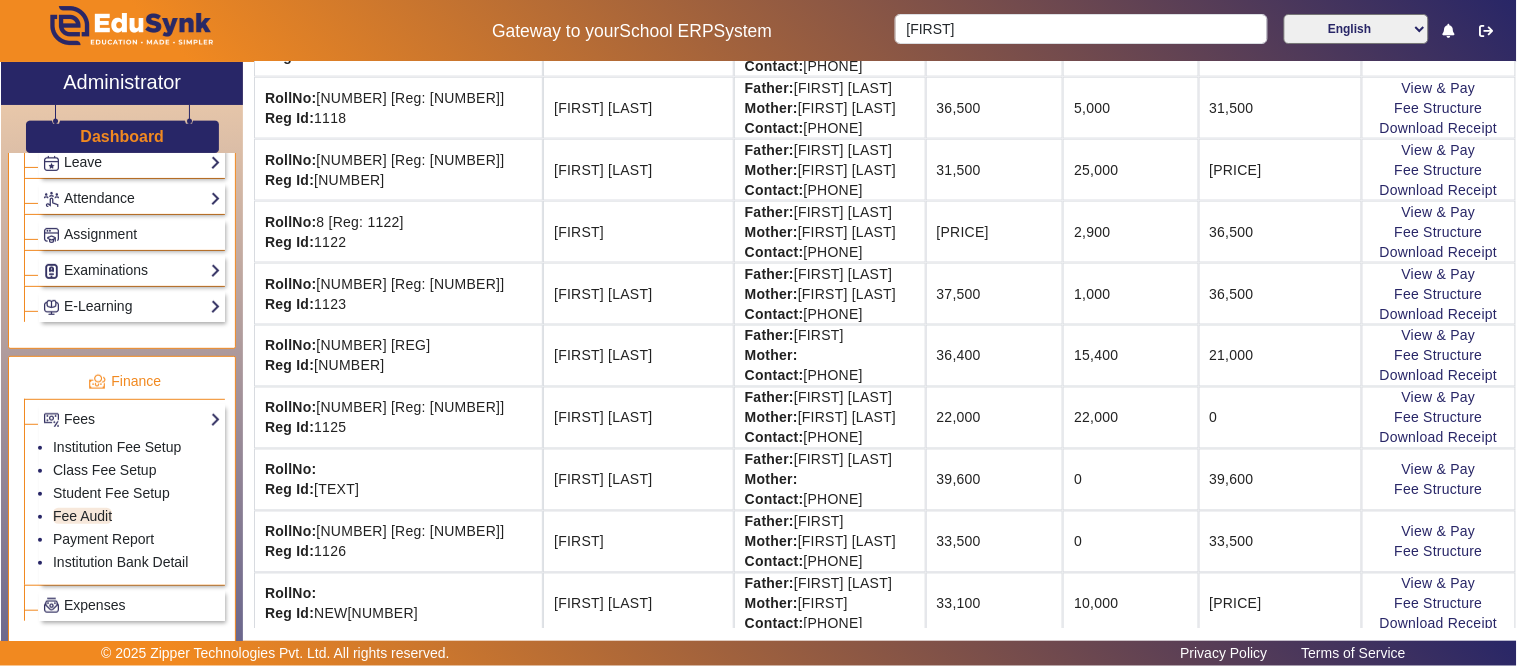 scroll, scrollTop: 0, scrollLeft: 0, axis: both 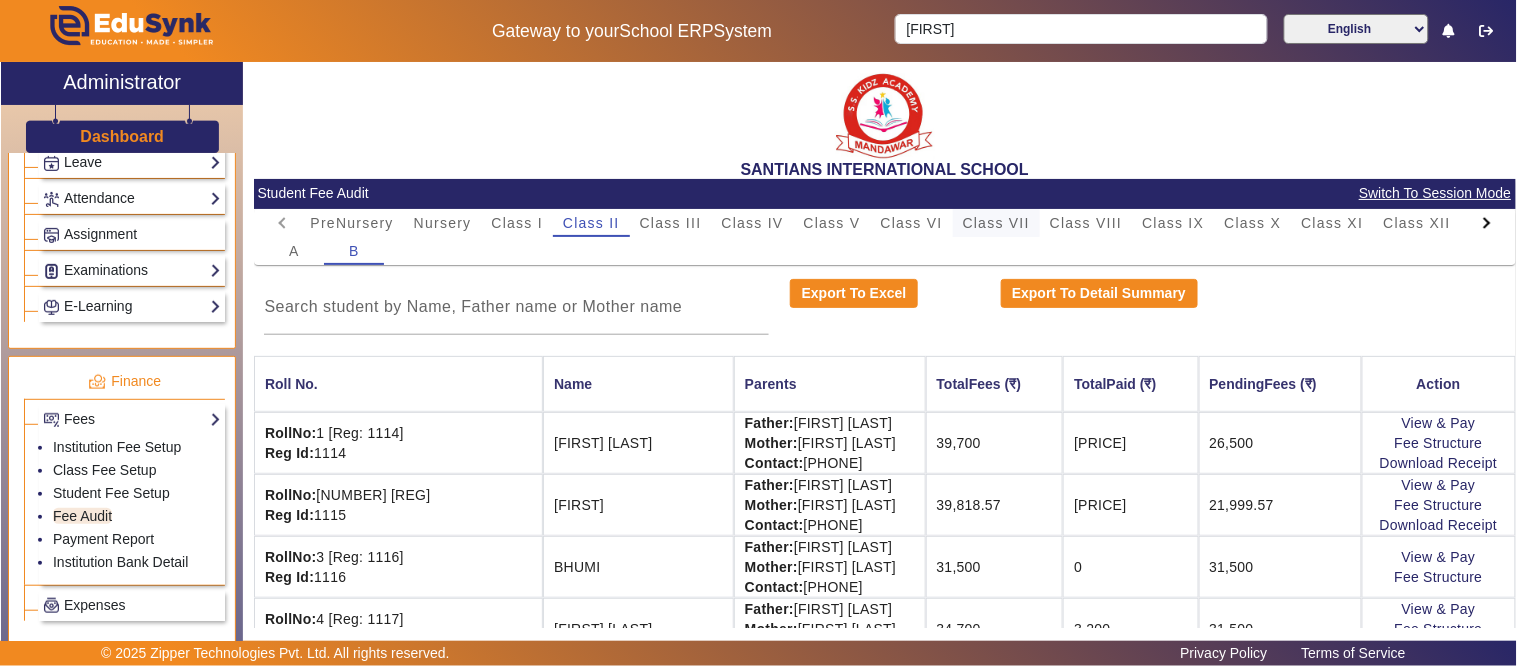 click on "Class VII" at bounding box center [996, 223] 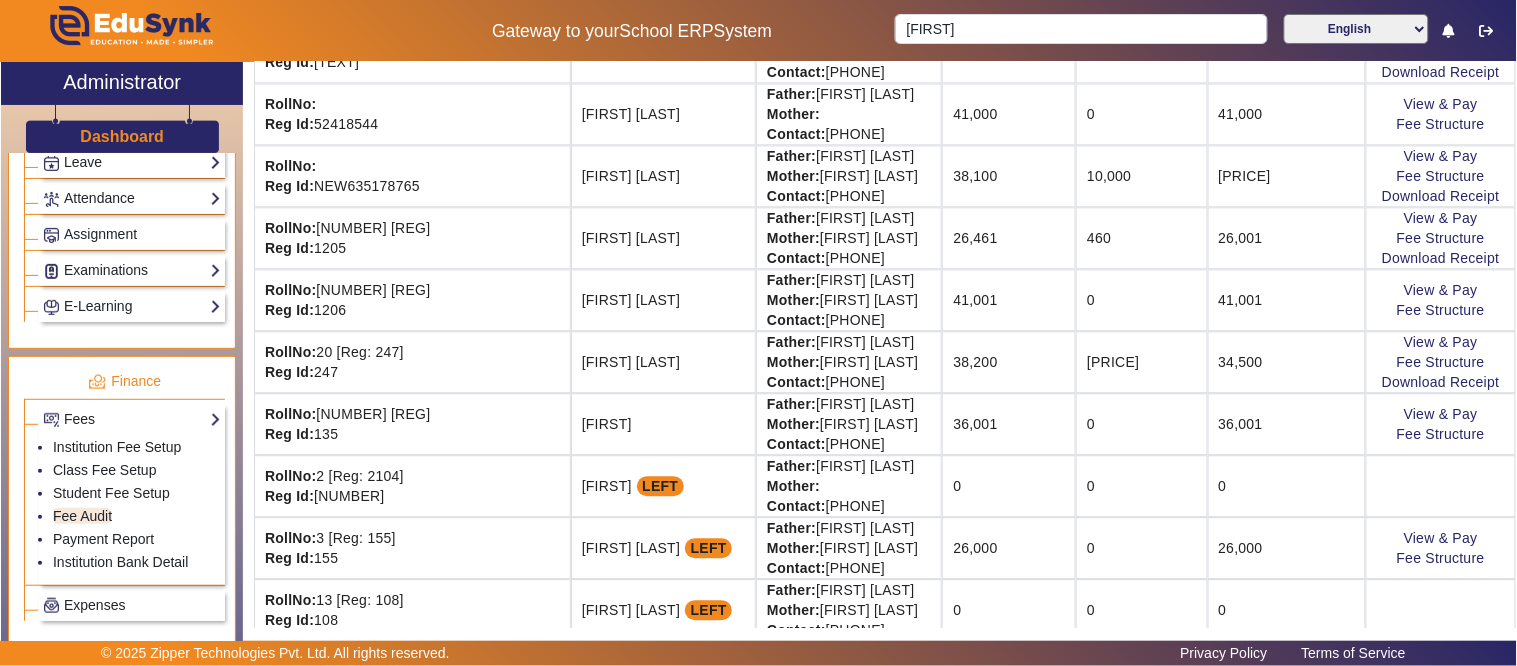 scroll, scrollTop: 1111, scrollLeft: 0, axis: vertical 